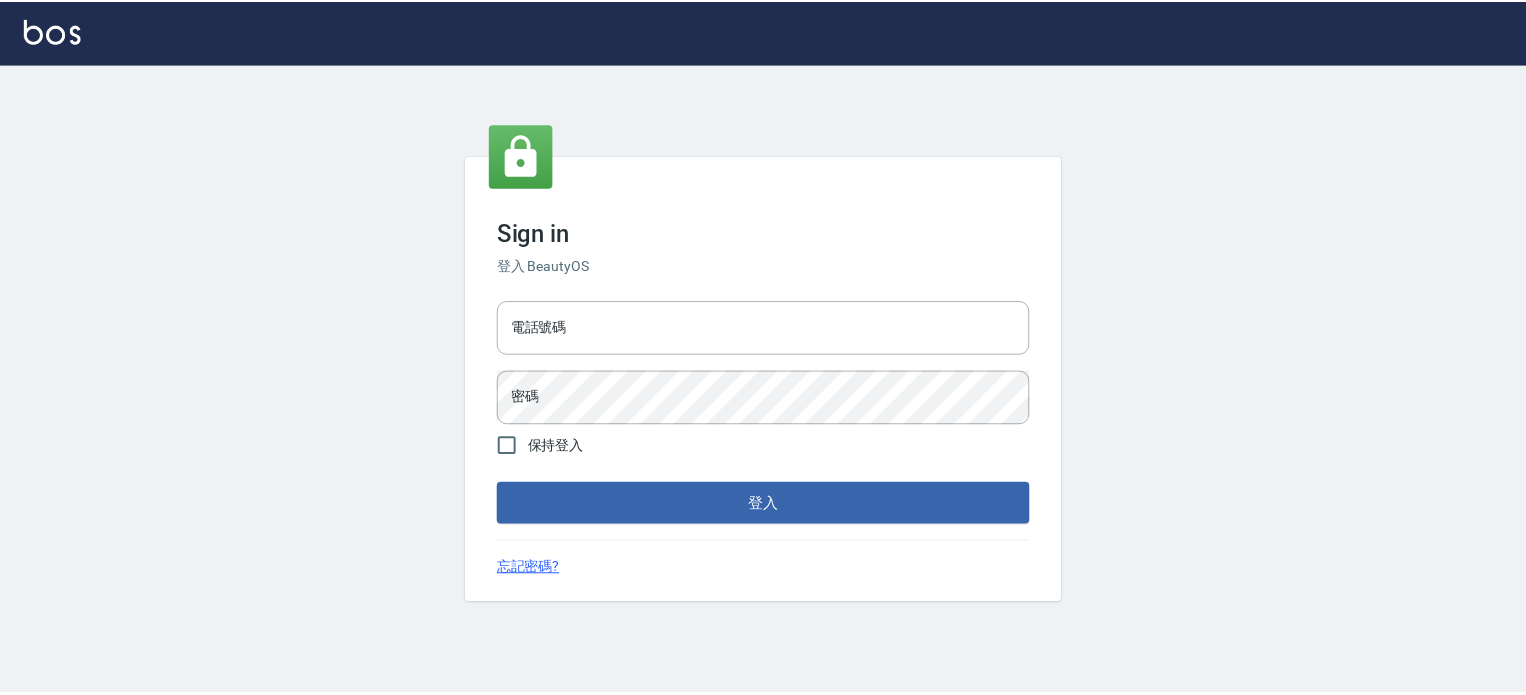 scroll, scrollTop: 0, scrollLeft: 0, axis: both 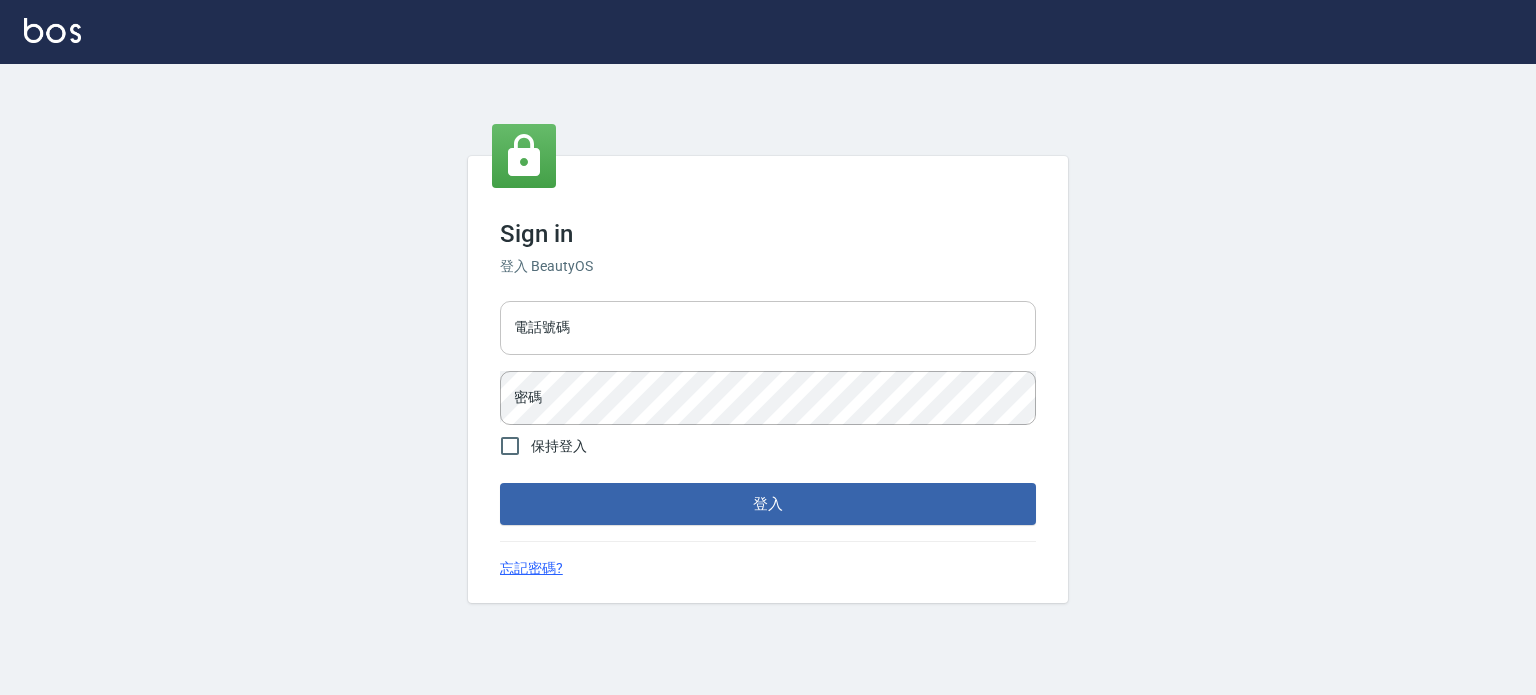 click on "電話號碼" at bounding box center (768, 328) 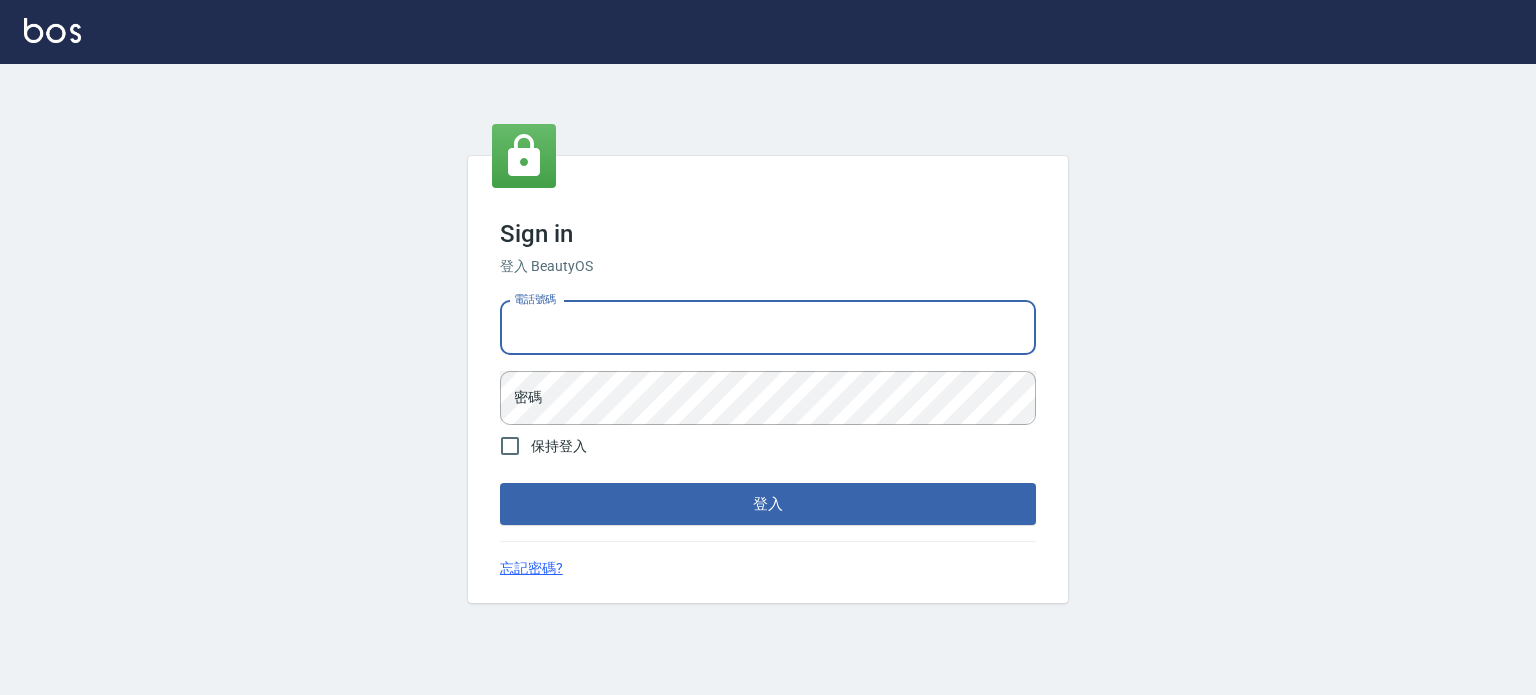 type on "0977239969" 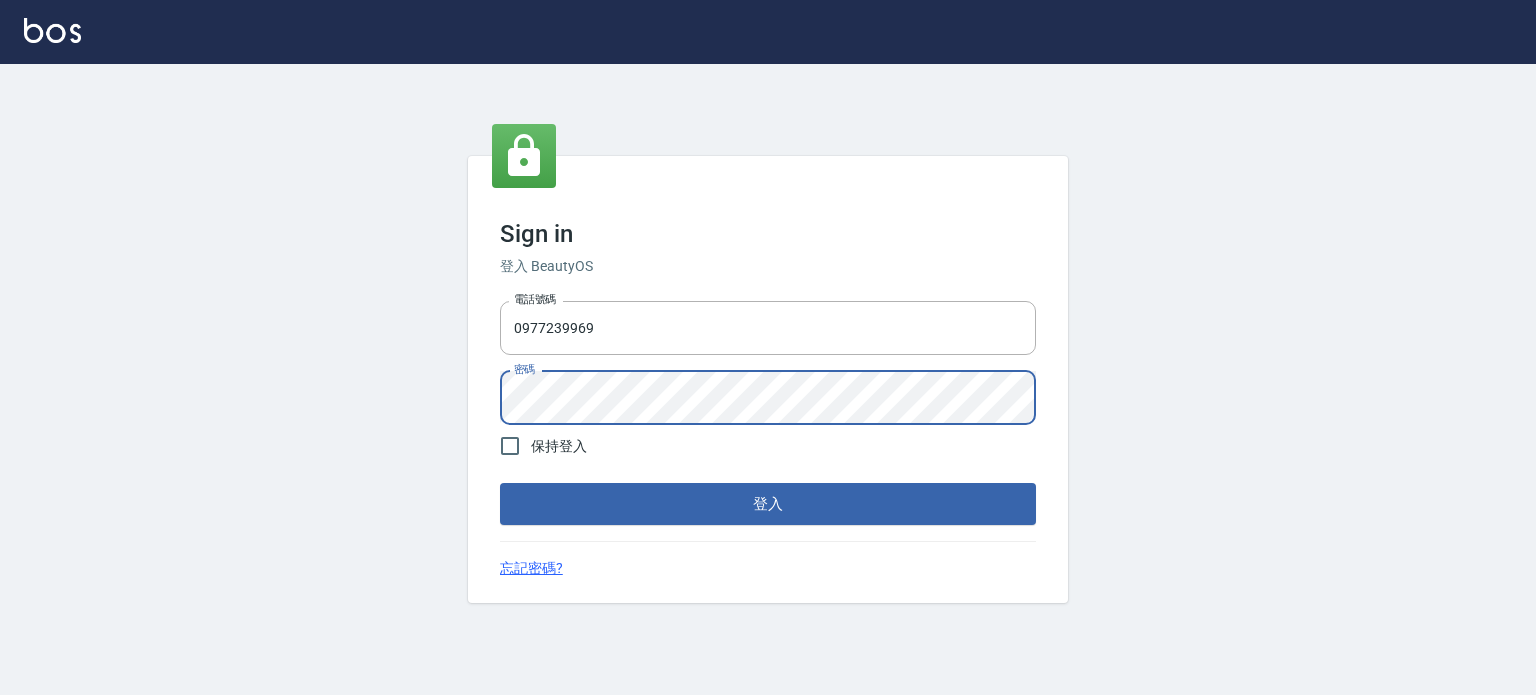 click on "登入" at bounding box center [768, 504] 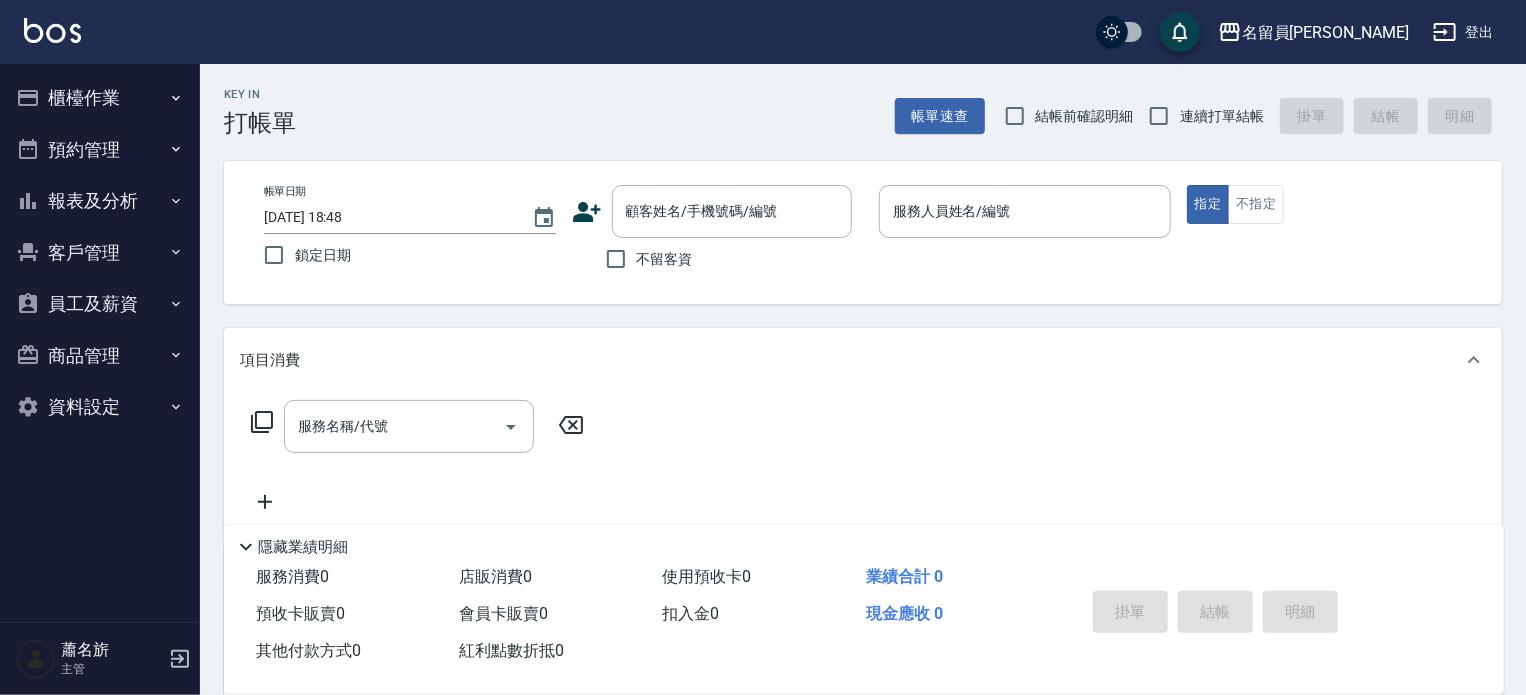 click on "不留客資" at bounding box center (665, 259) 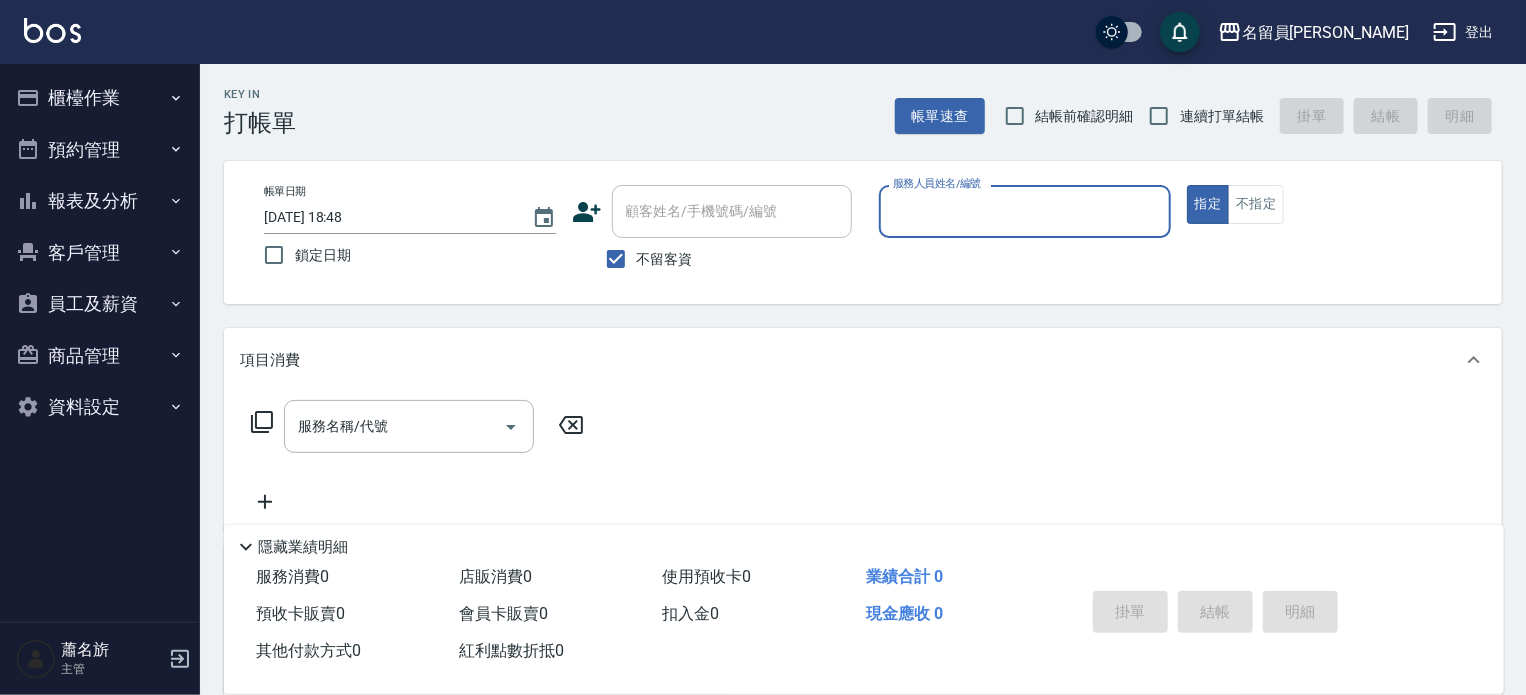 click on "連續打單結帳" at bounding box center [1222, 116] 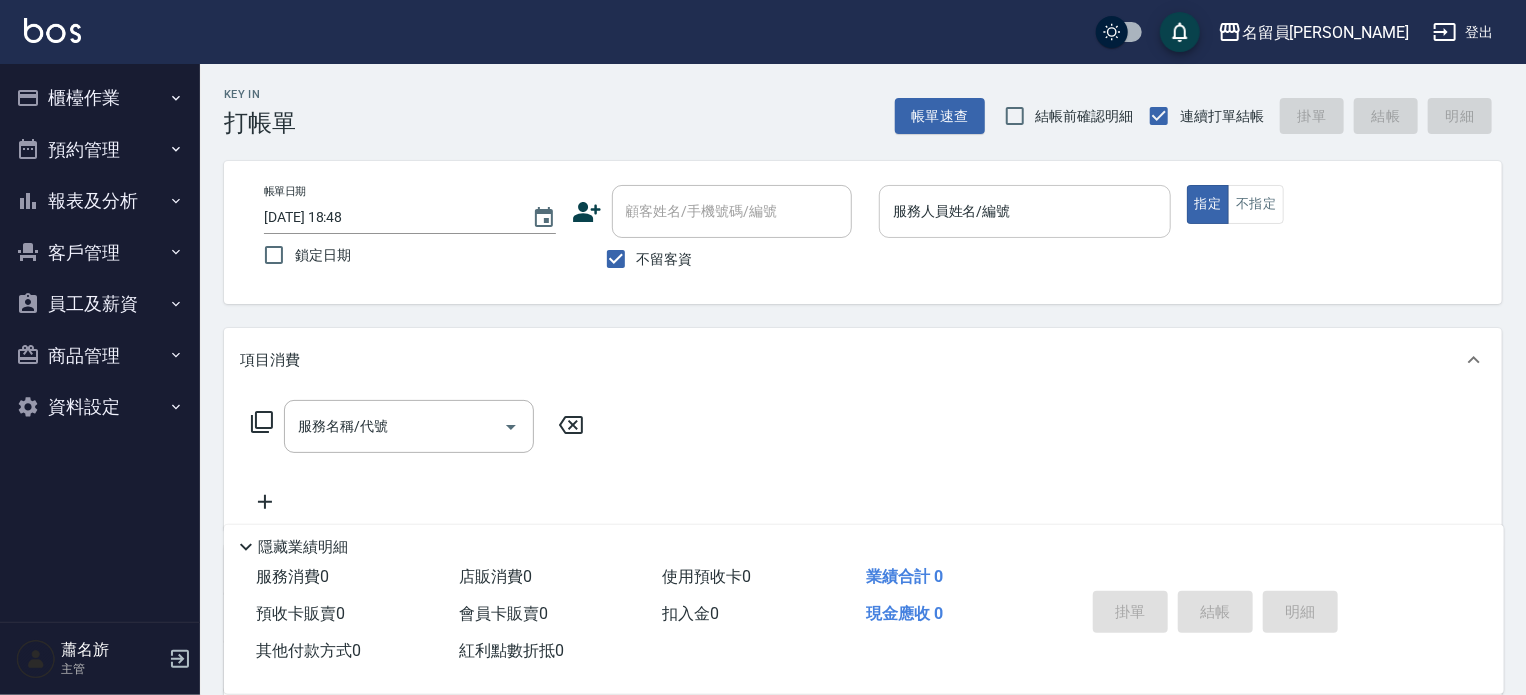 click on "服務人員姓名/編號" at bounding box center [1025, 211] 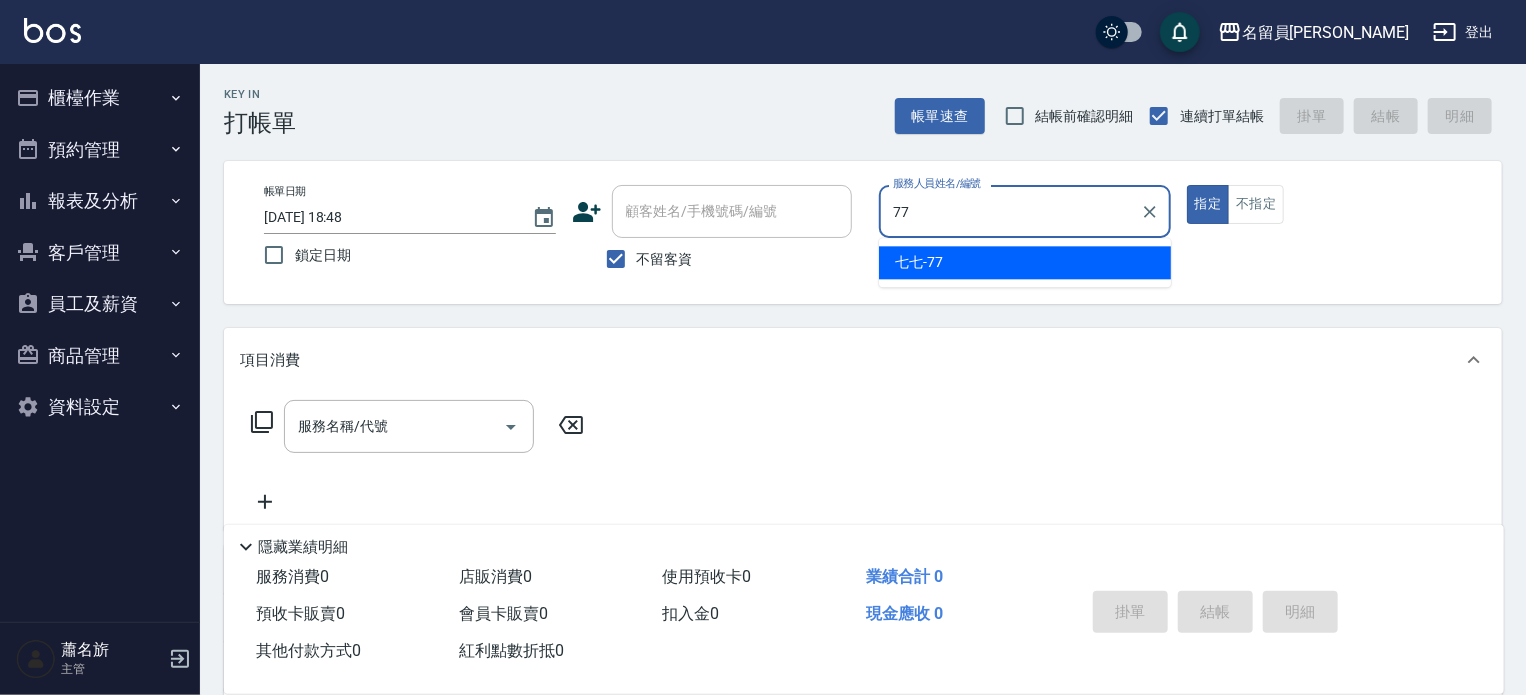 type on "七七-77" 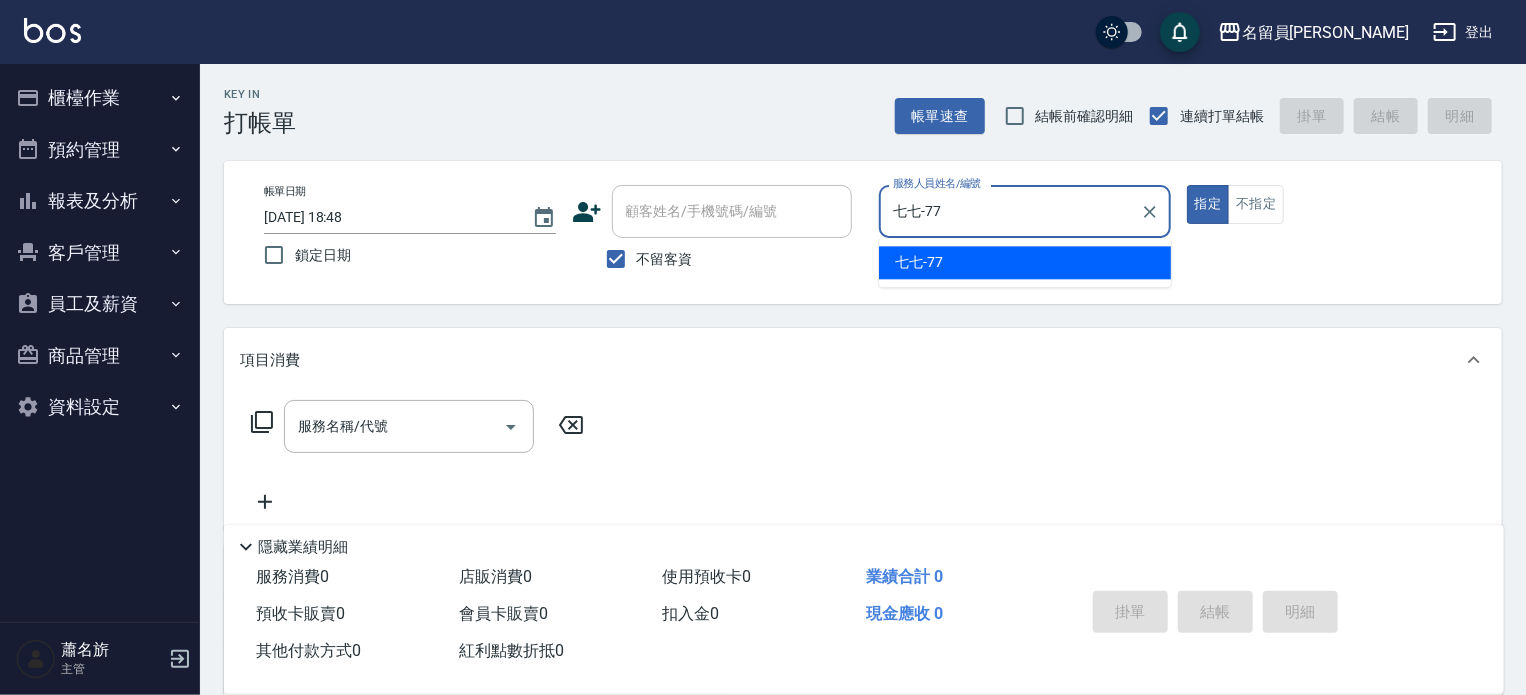 type on "true" 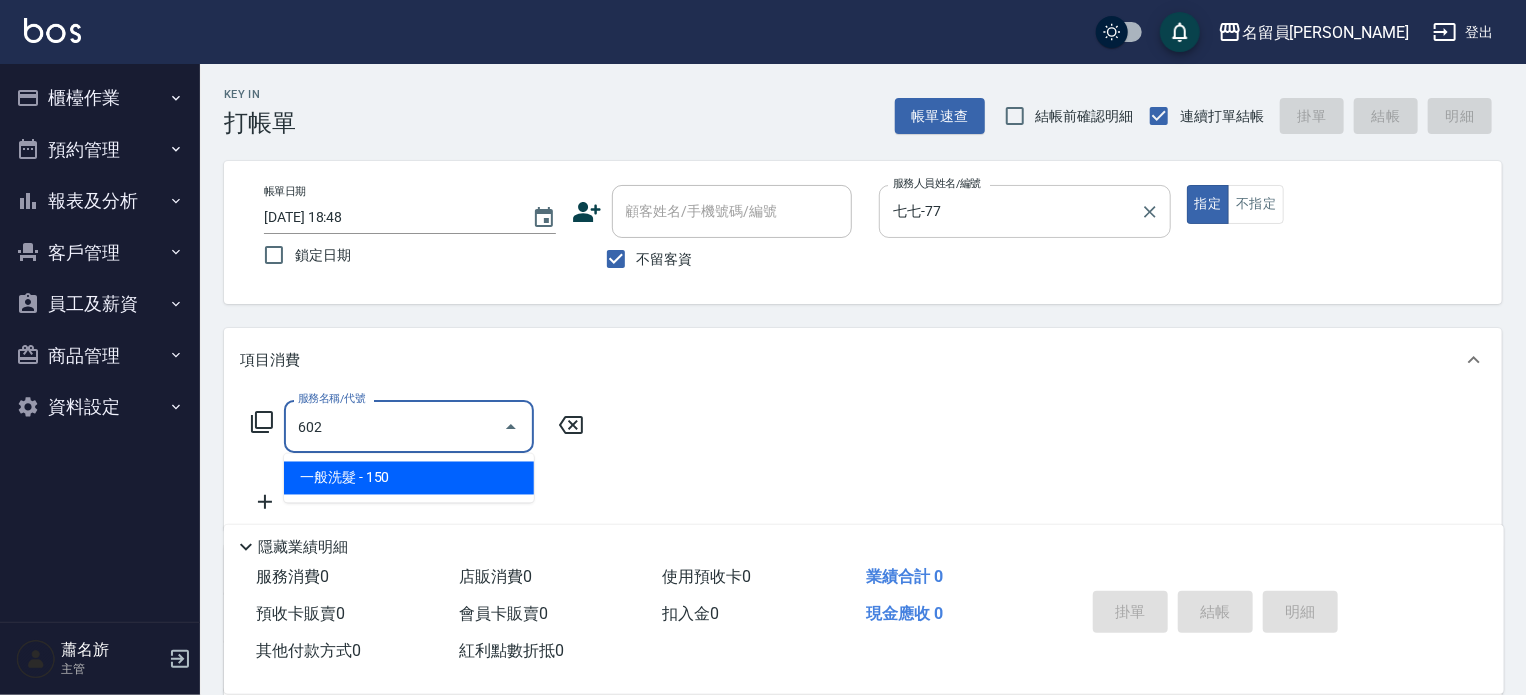 type on "一般洗髮(602)" 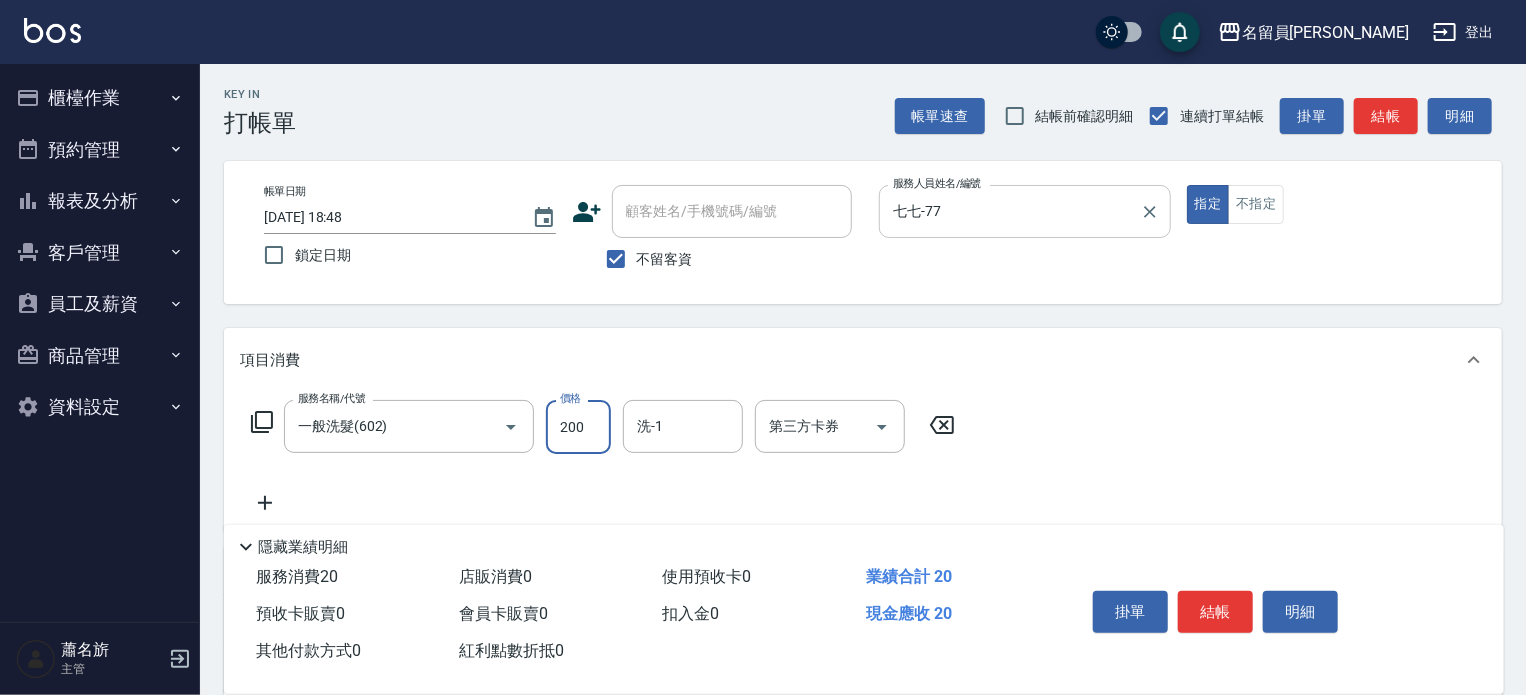 type on "200" 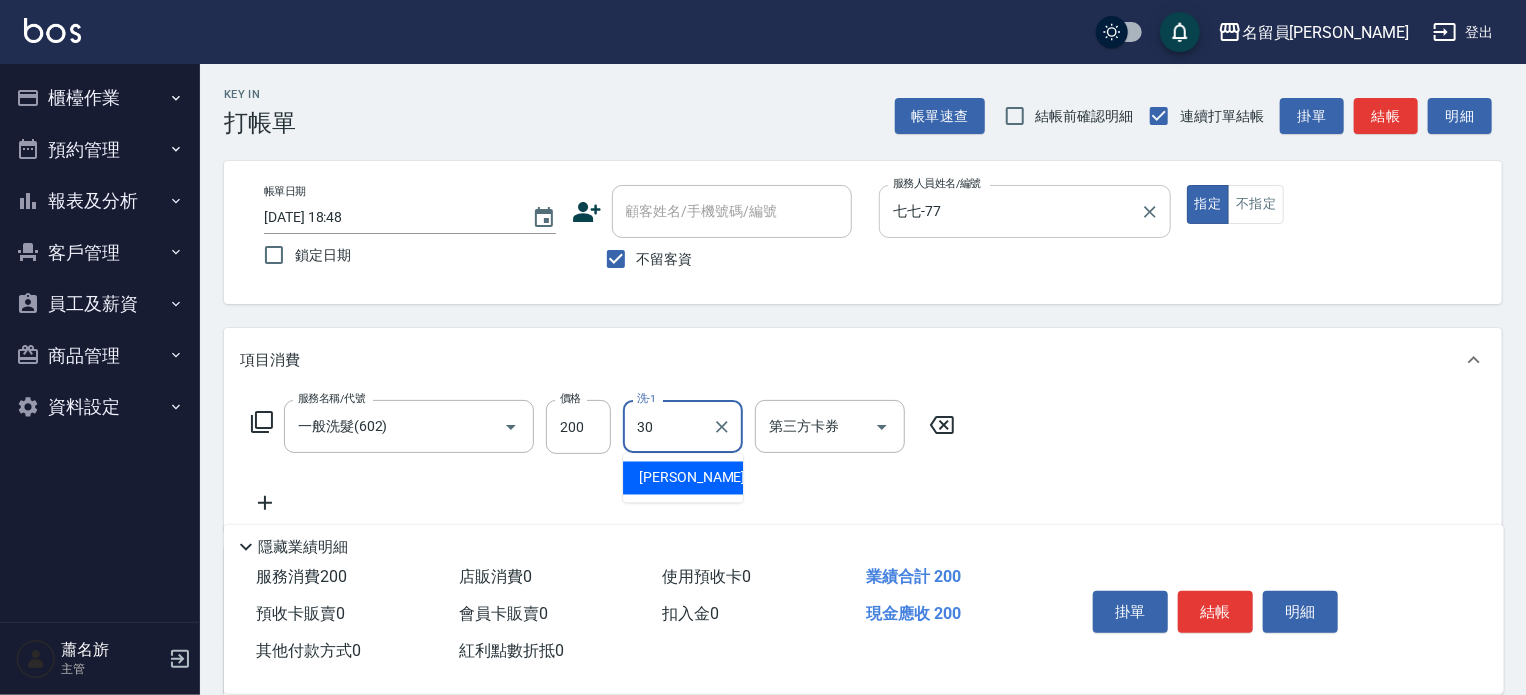 type on "[PERSON_NAME]-30" 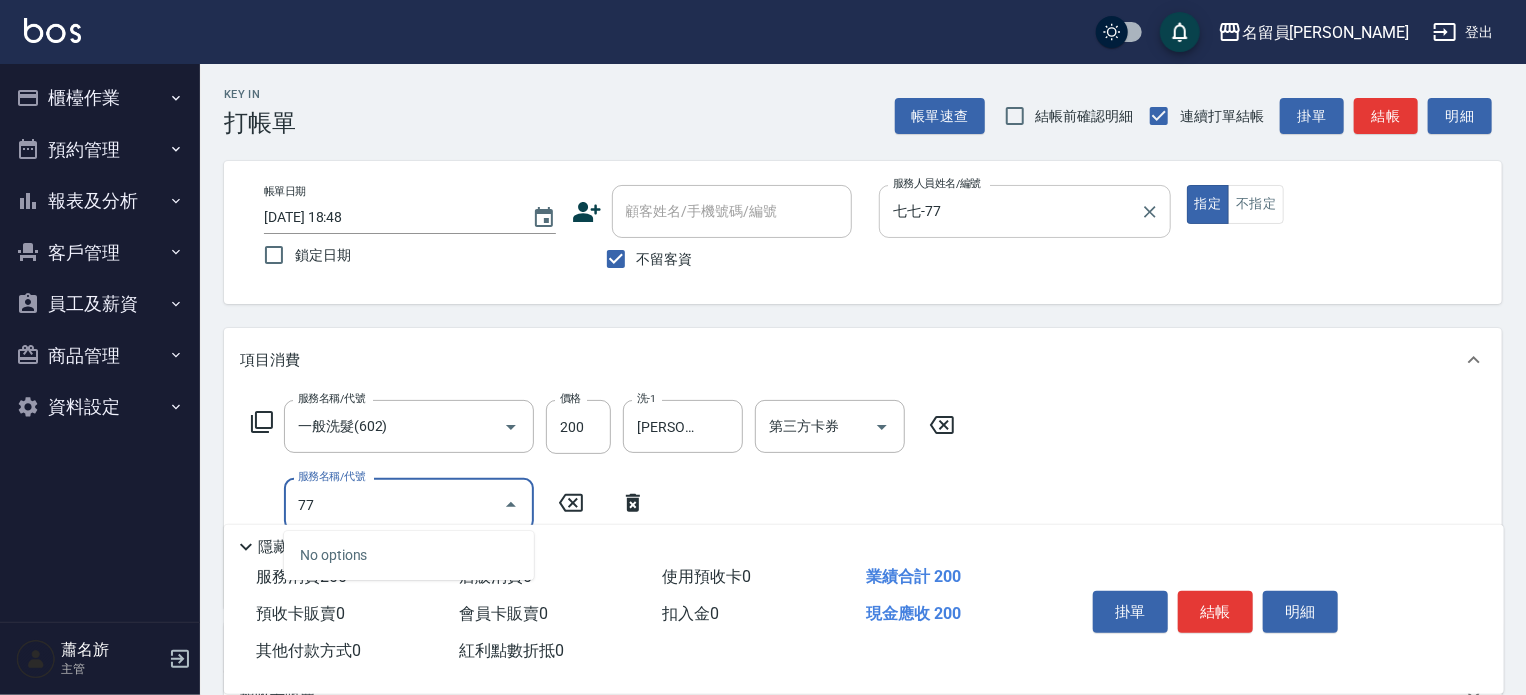 type on "7" 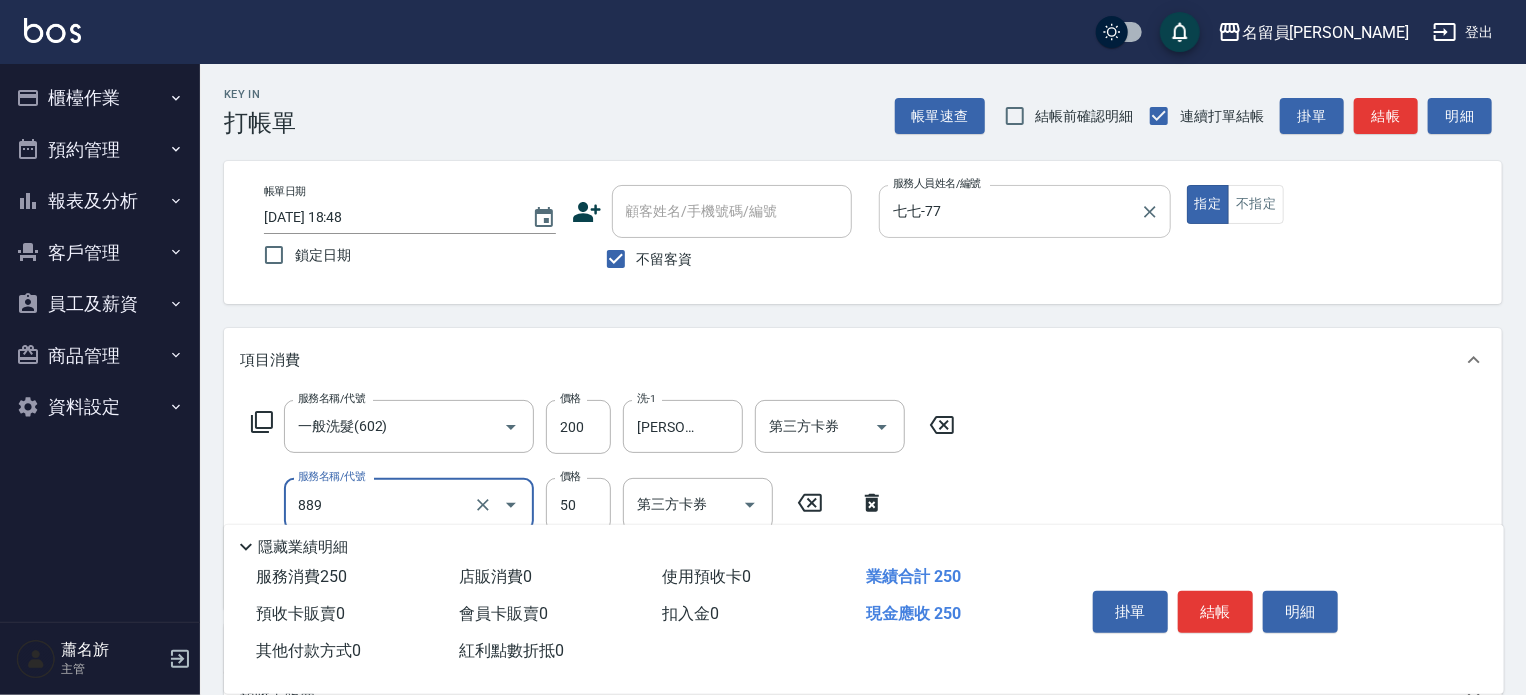 type on "精油(889)" 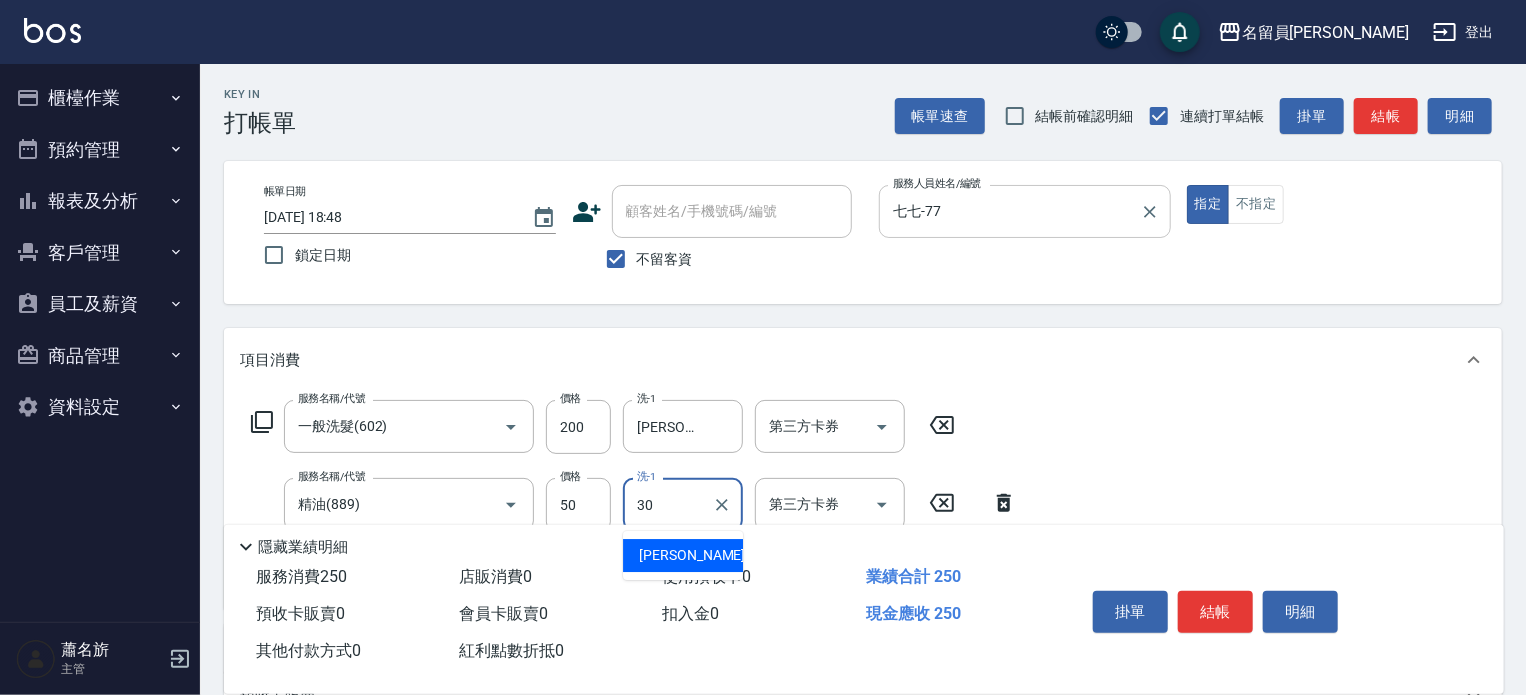 type on "[PERSON_NAME]-30" 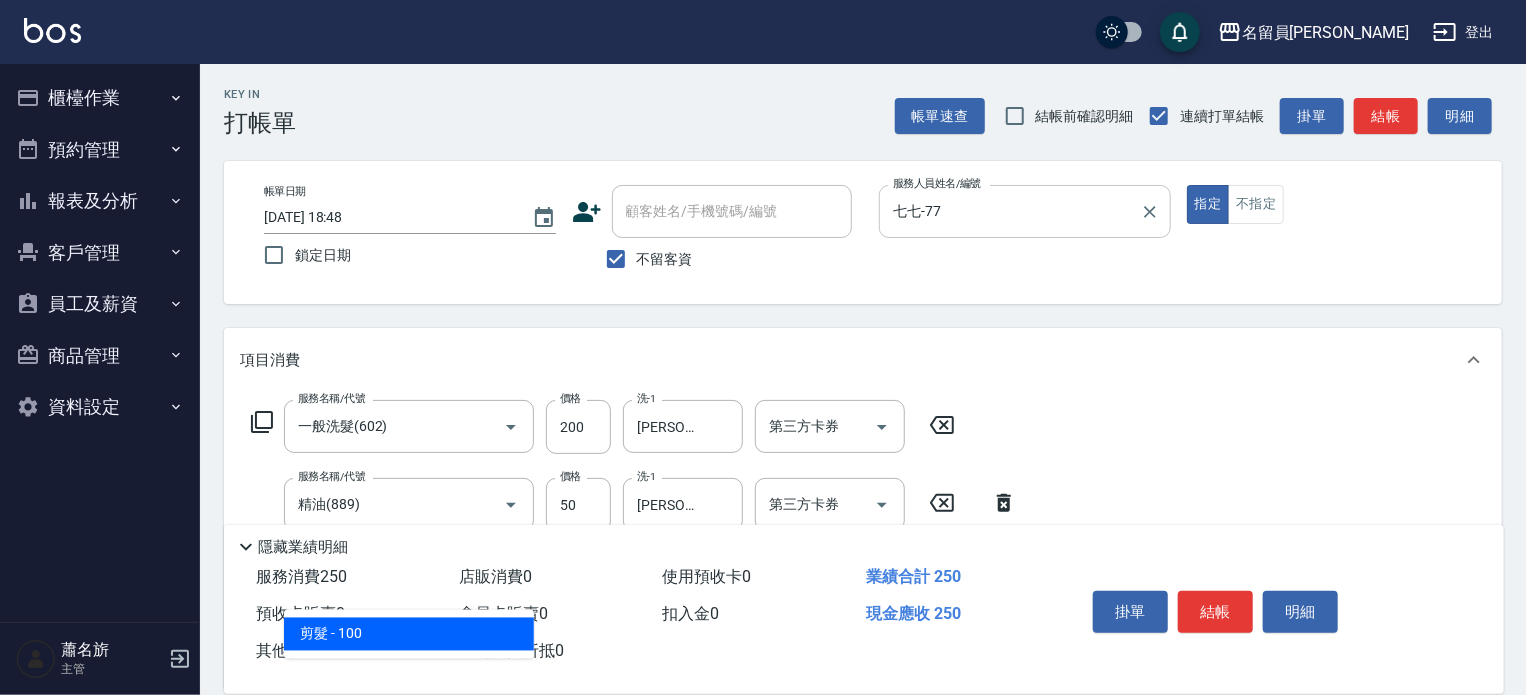 type on "剪髮(302)" 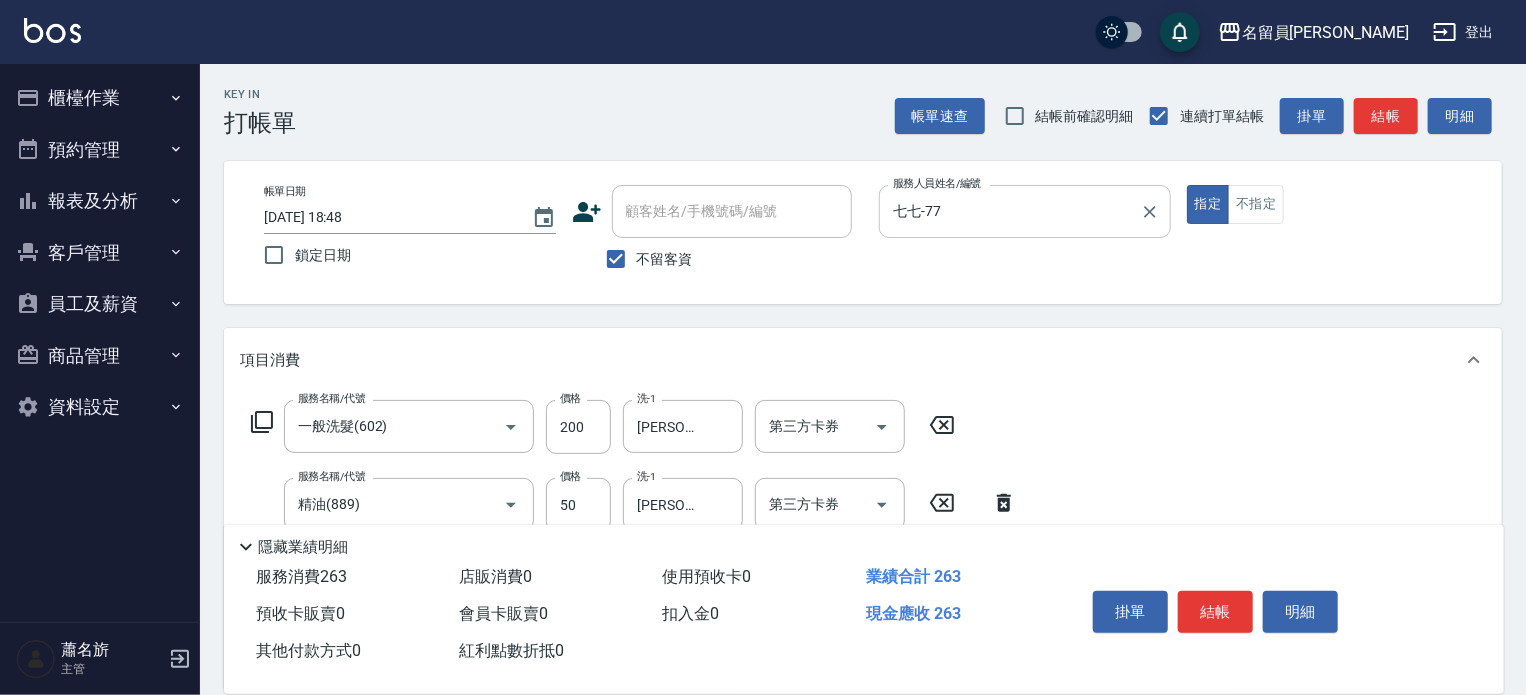 type on "130" 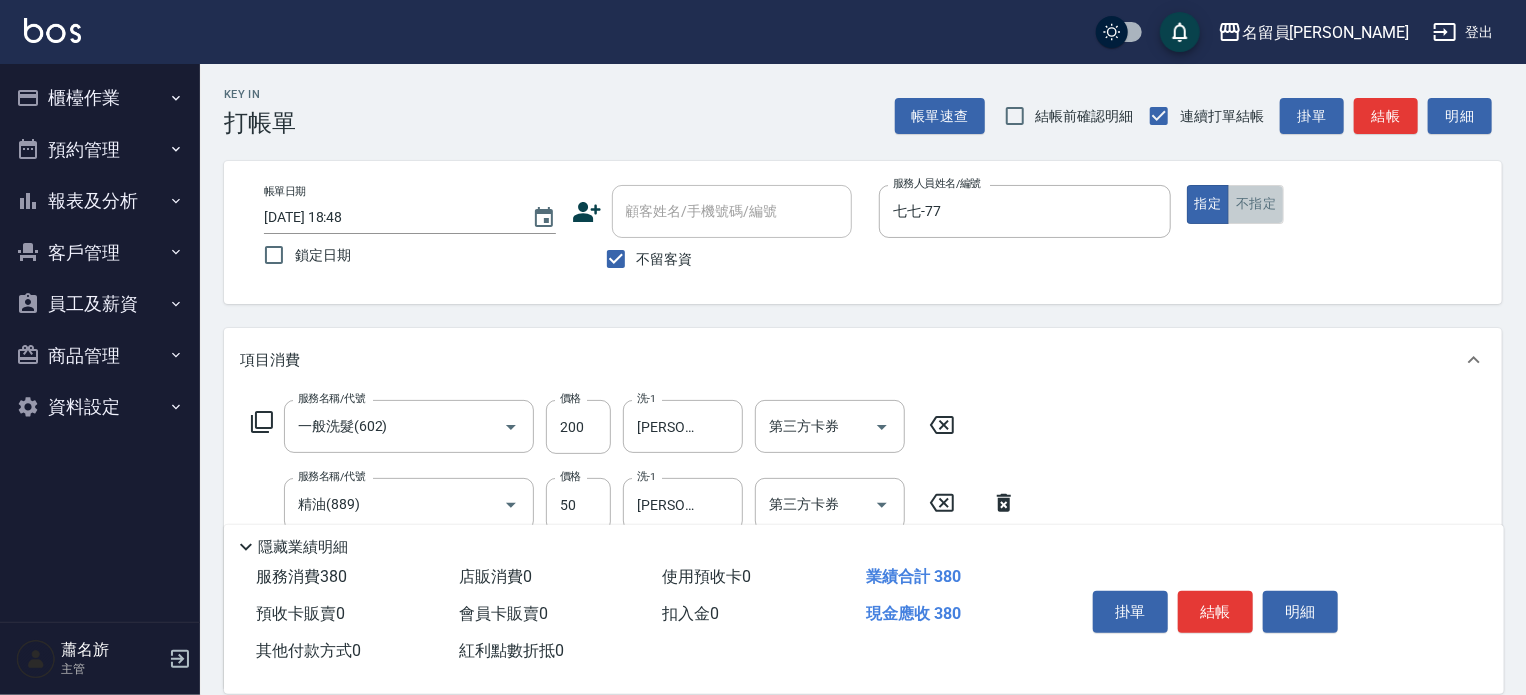 click on "不指定" at bounding box center (1256, 204) 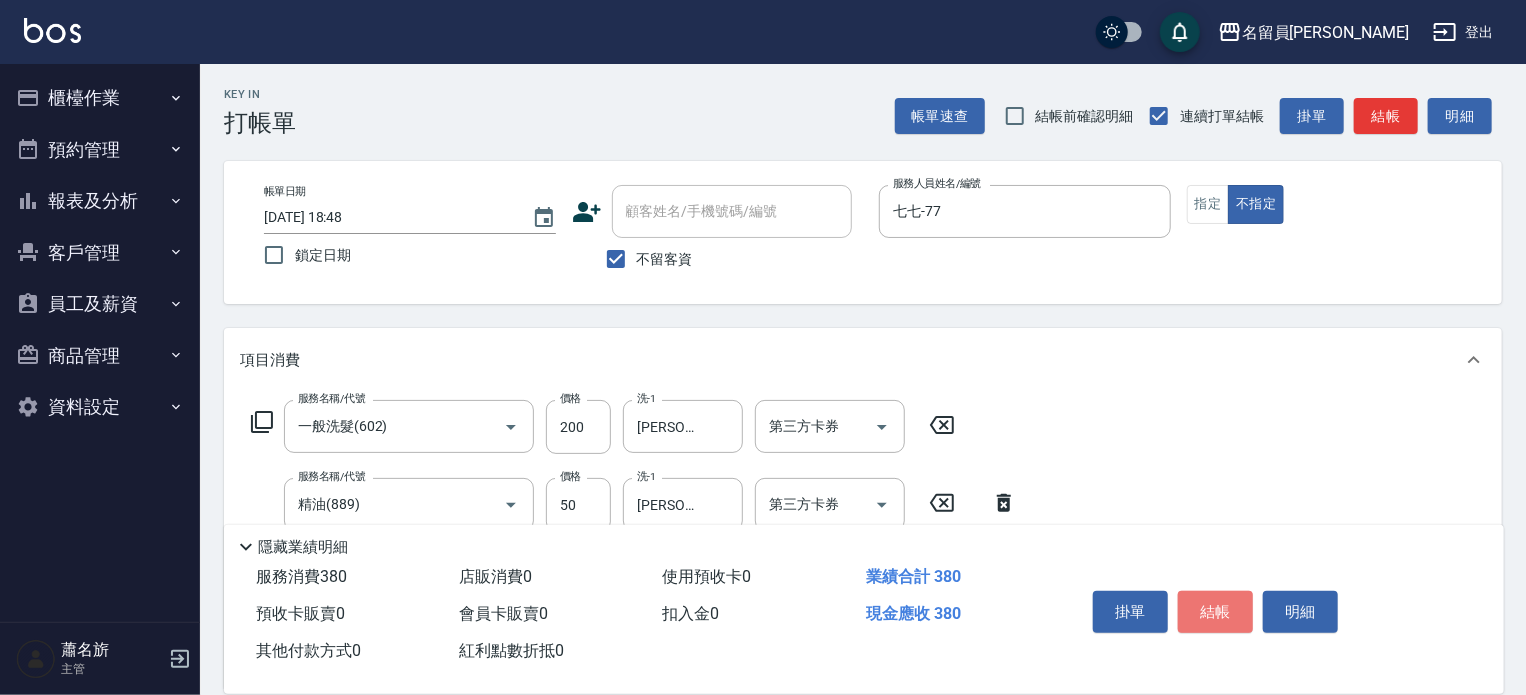 click on "結帳" at bounding box center [1215, 612] 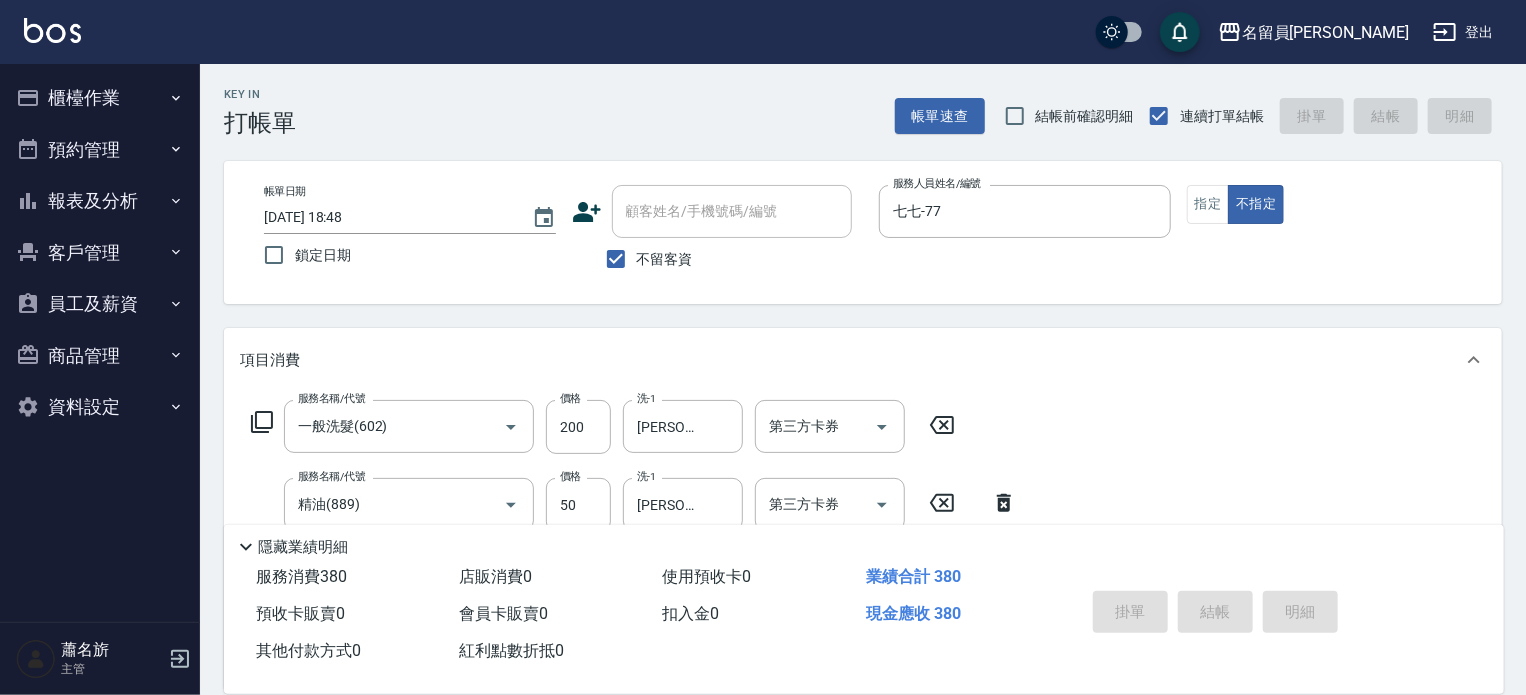 type 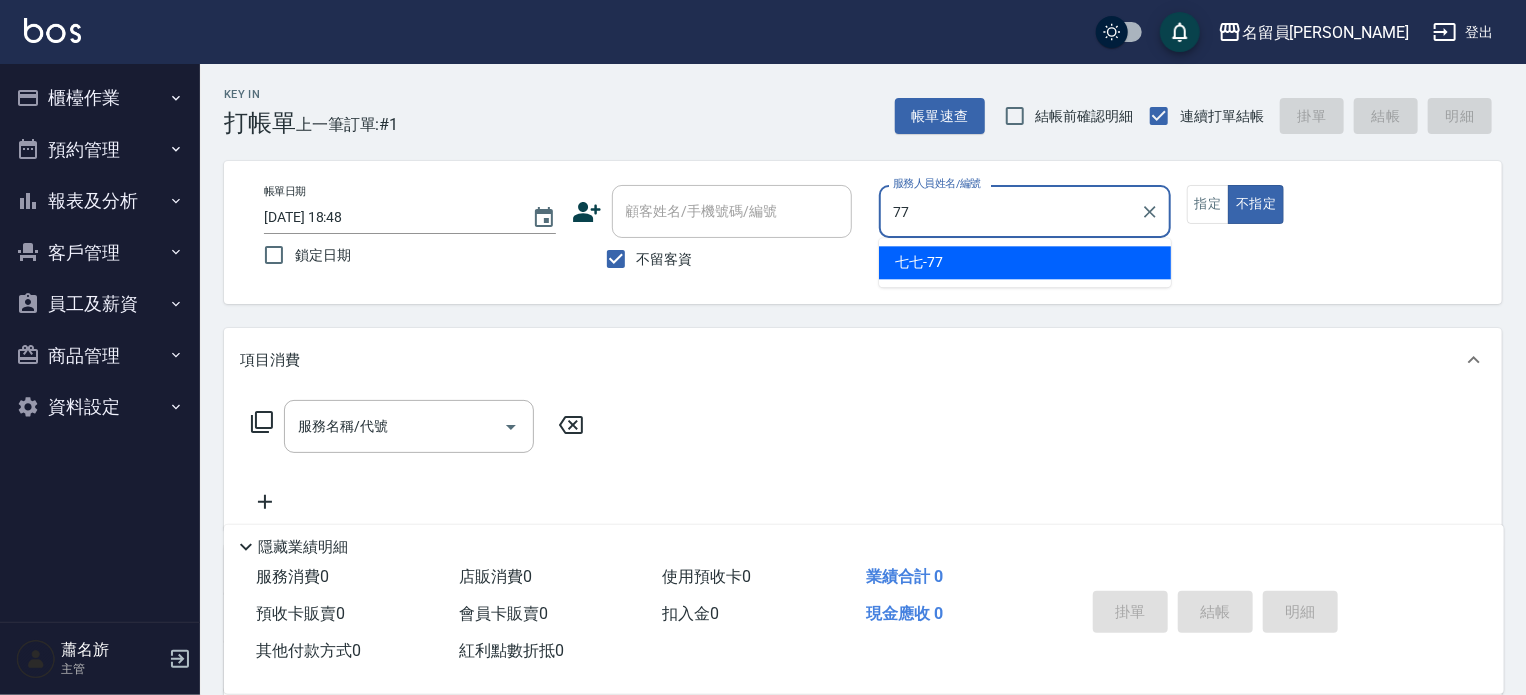 type on "七七-77" 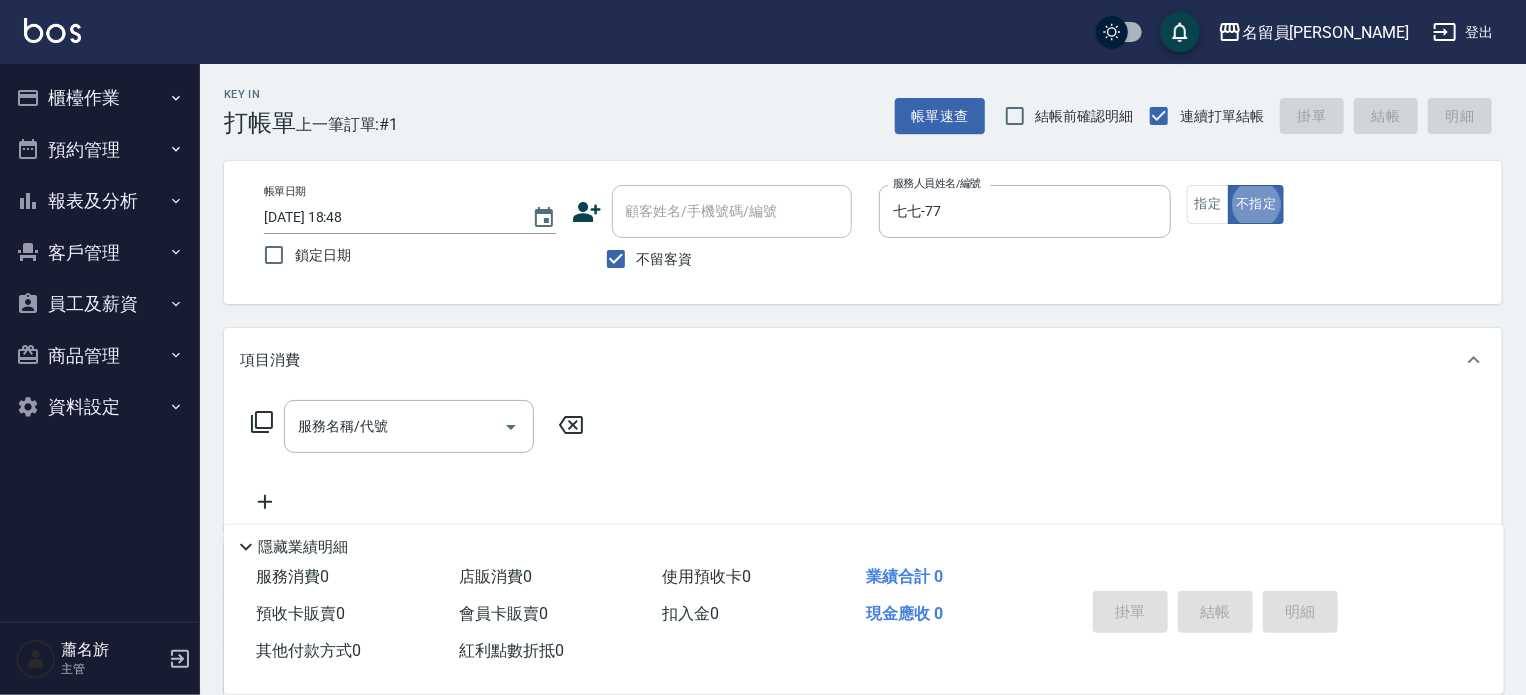 type on "false" 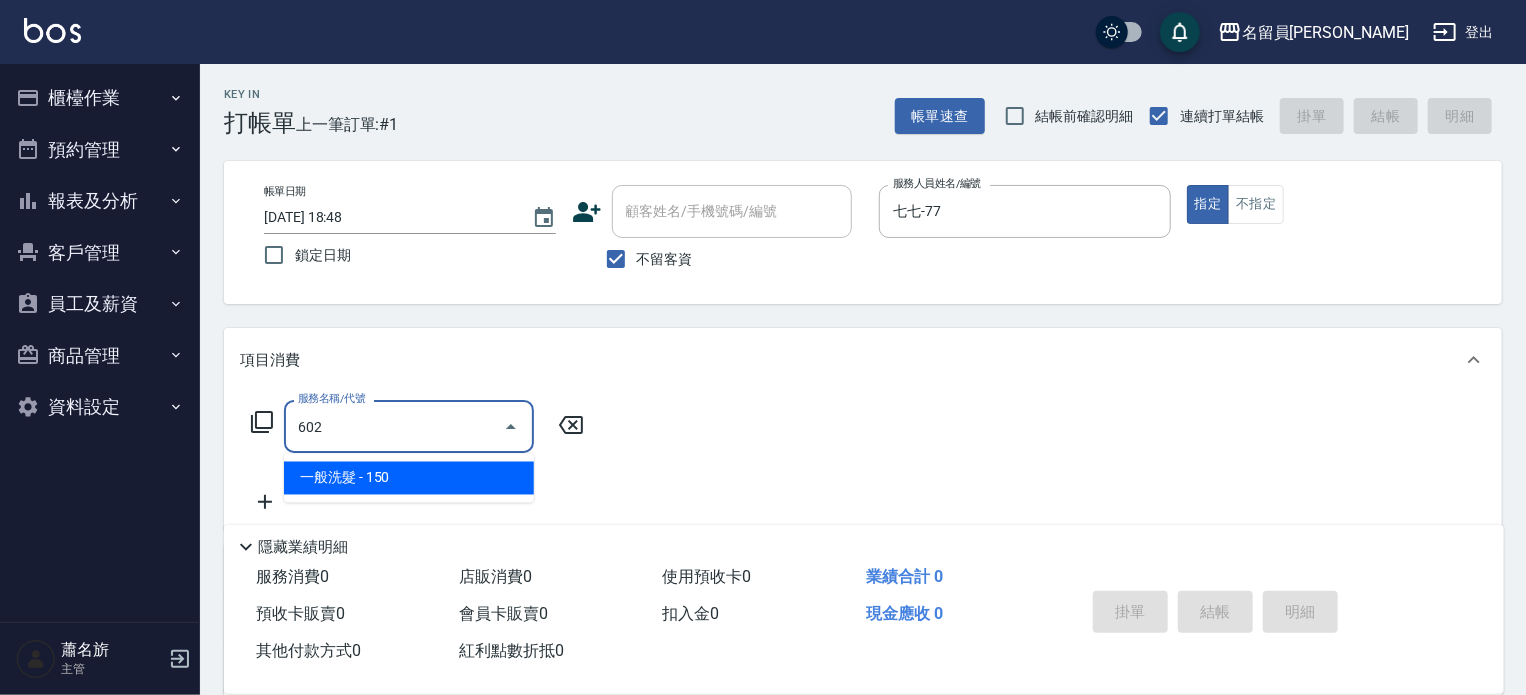 type on "一般洗髮(602)" 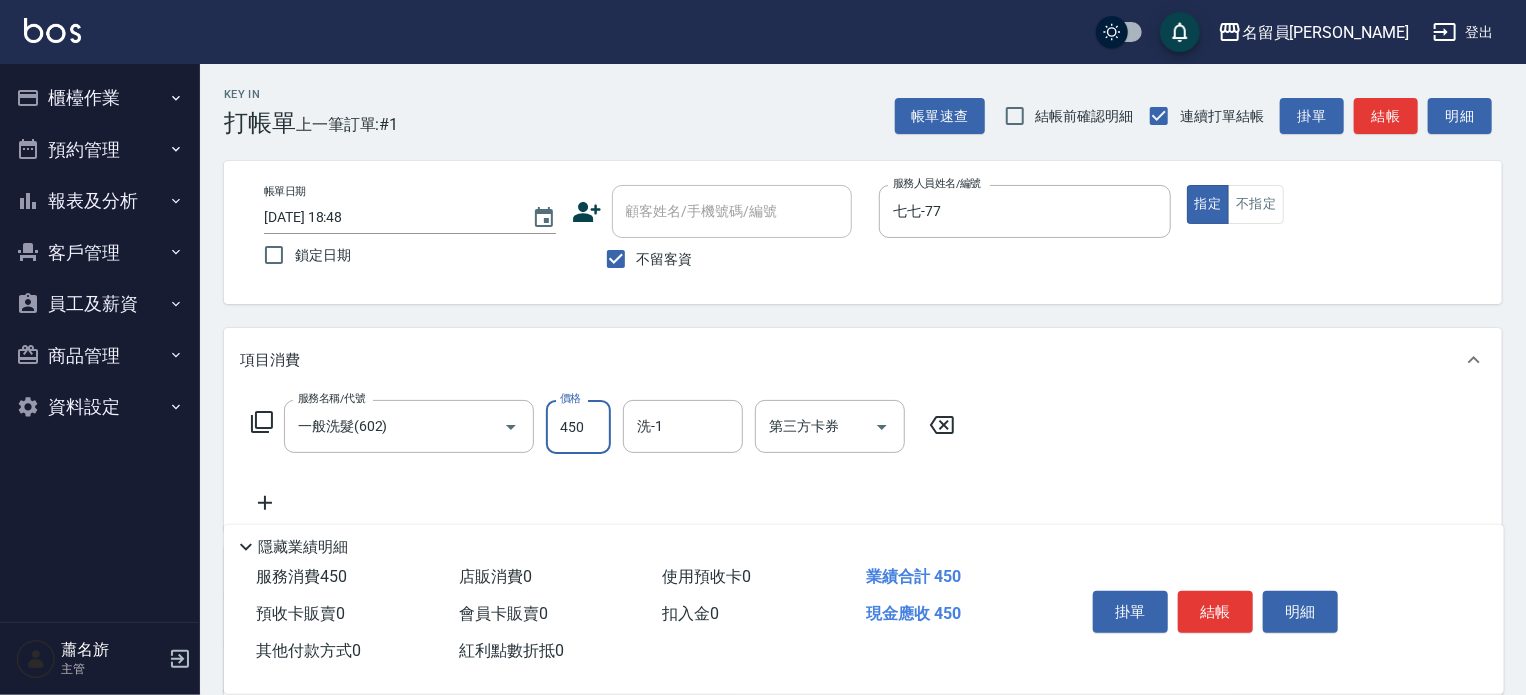 type on "450" 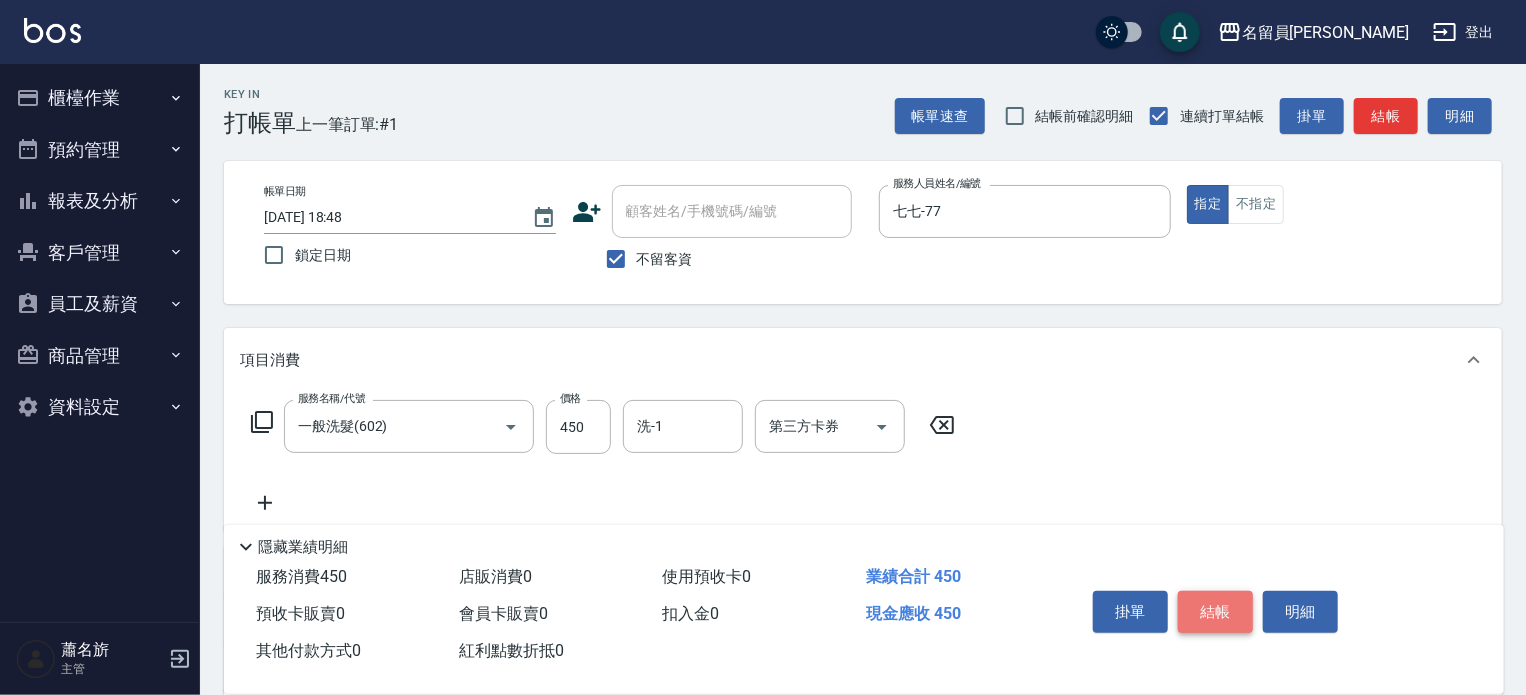 click on "結帳" at bounding box center [1215, 612] 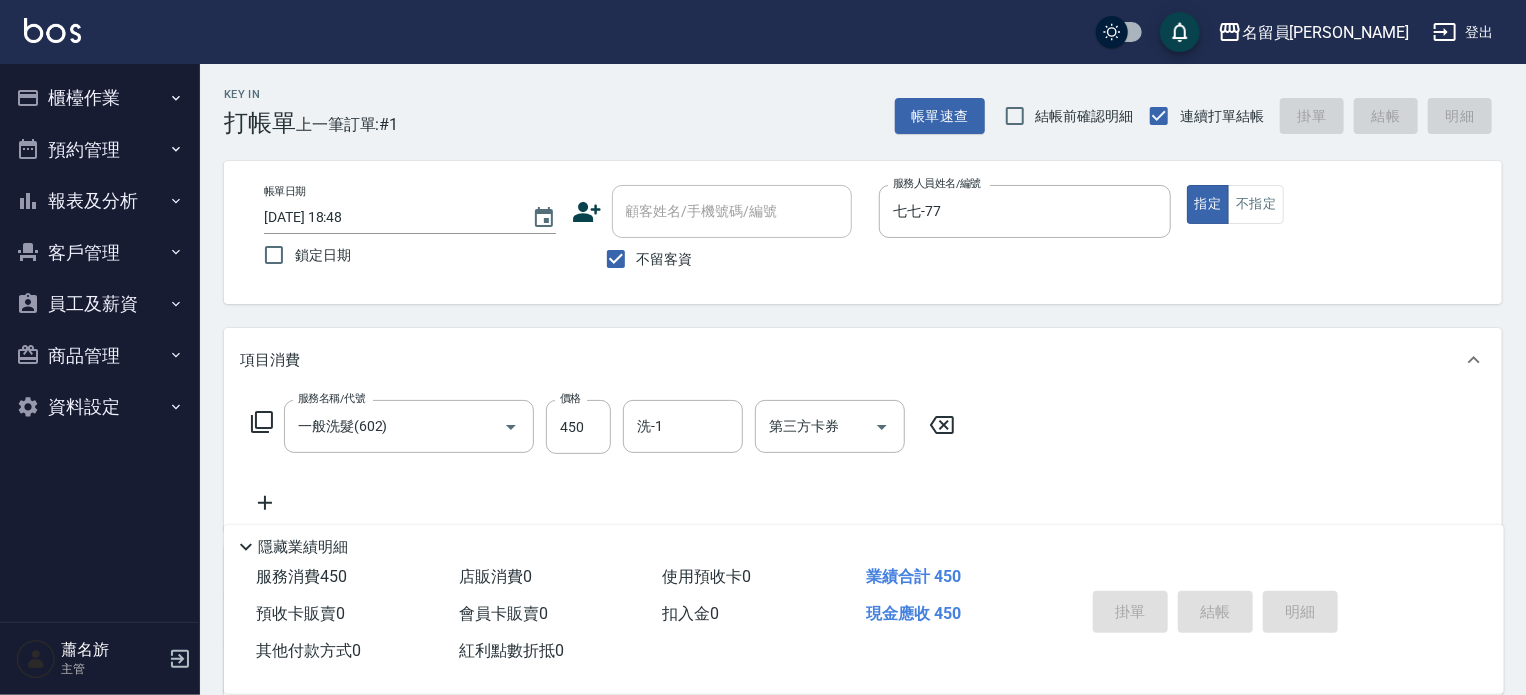 type on "[DATE] 18:49" 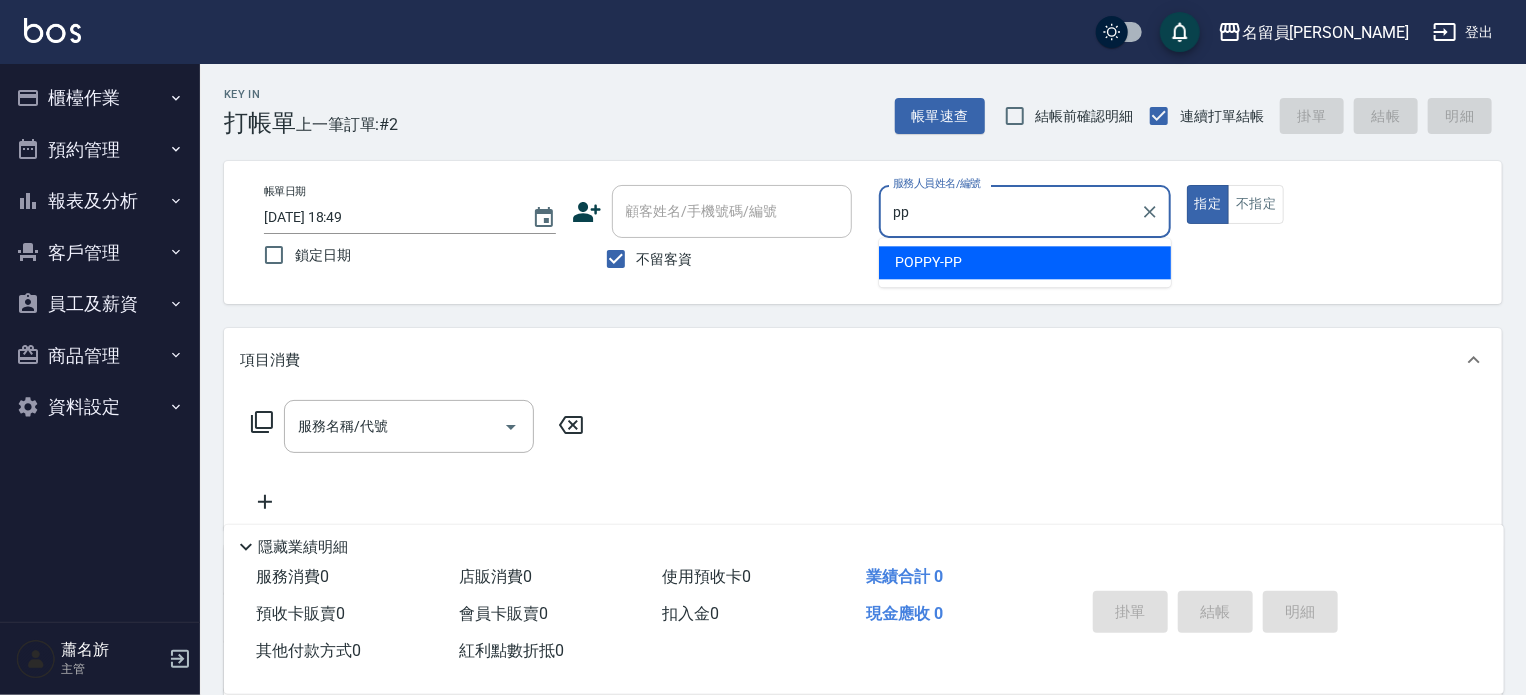 type on "POPPY-PP" 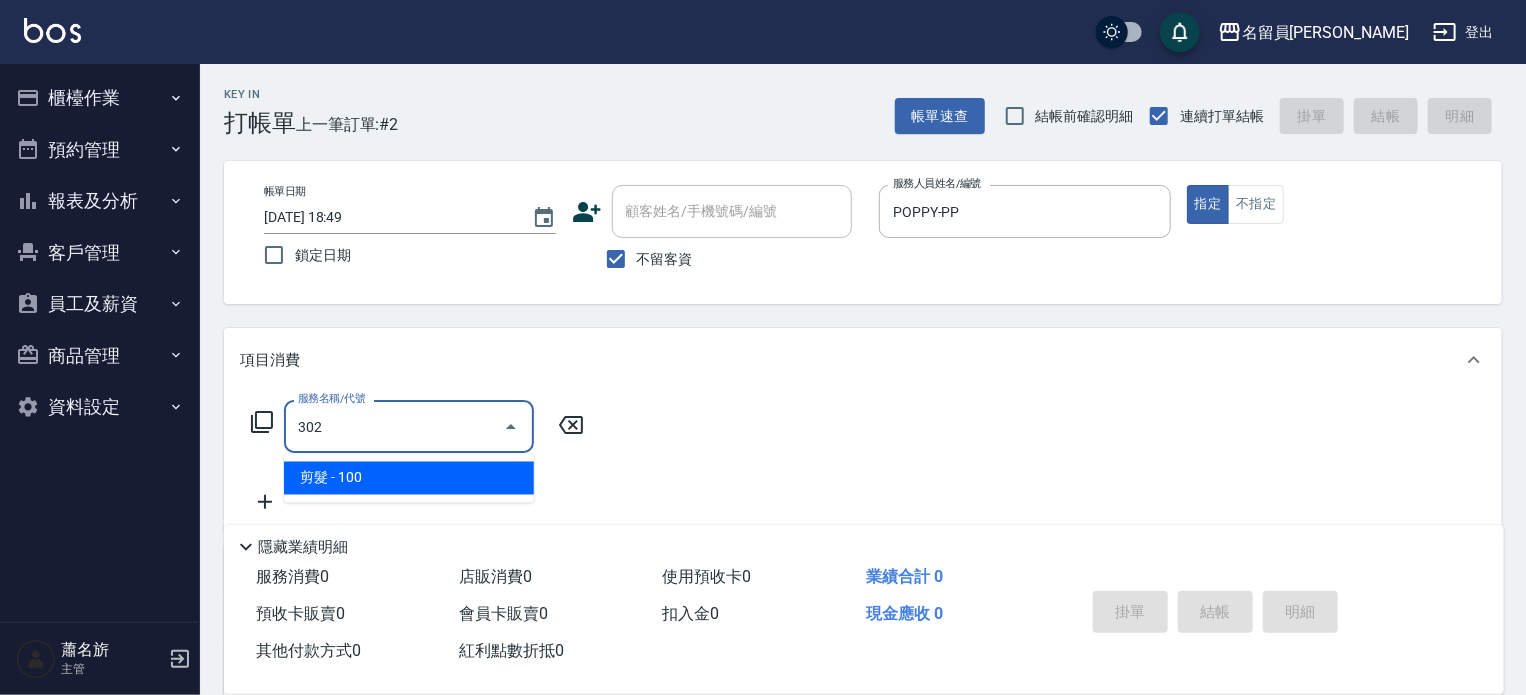 type on "剪髮(302)" 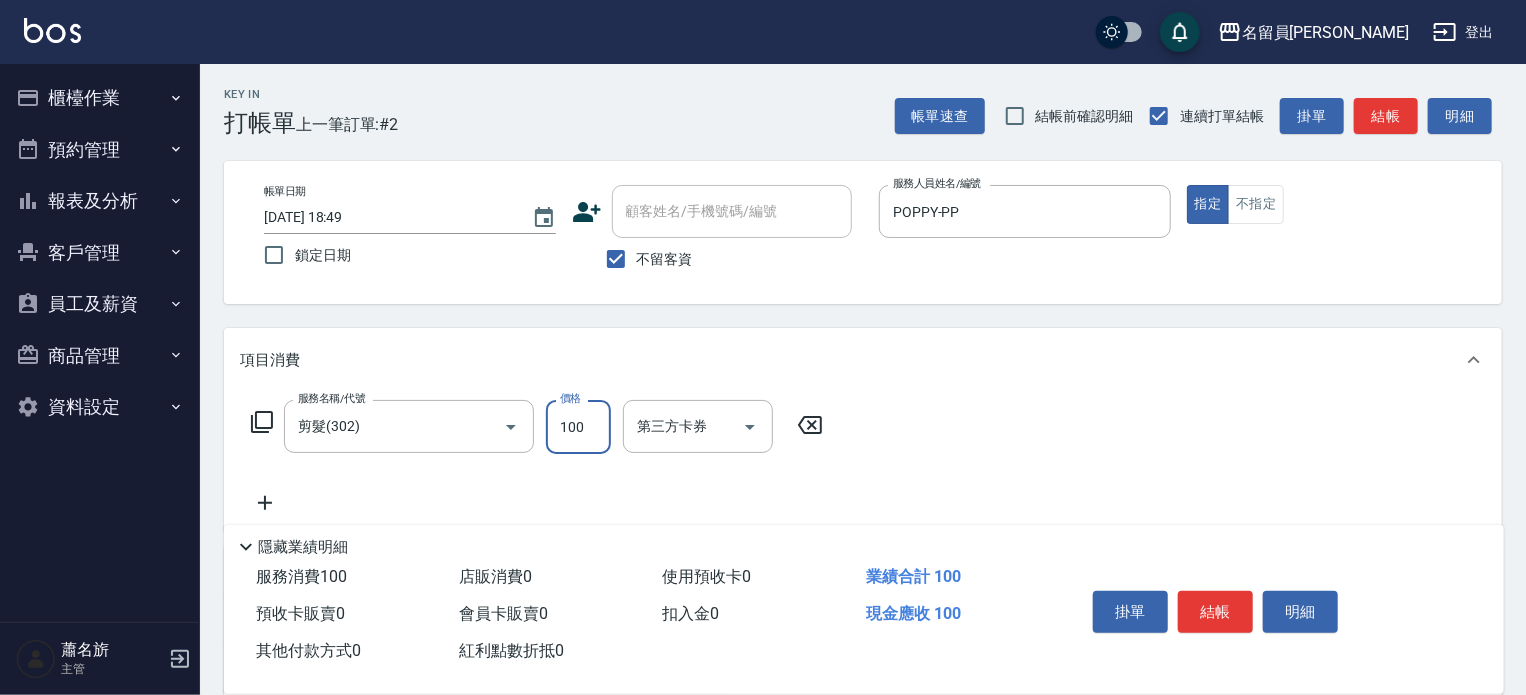 click on "100" at bounding box center (578, 427) 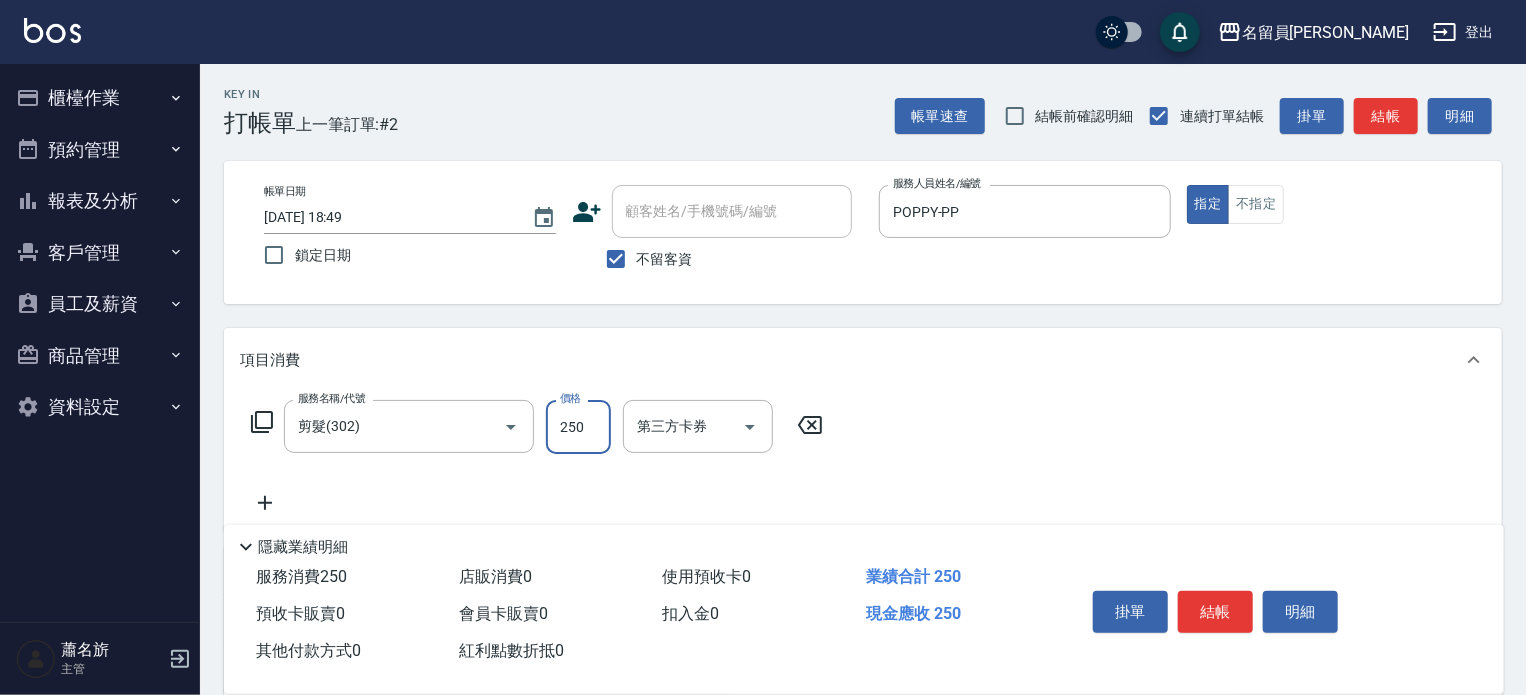 type on "250" 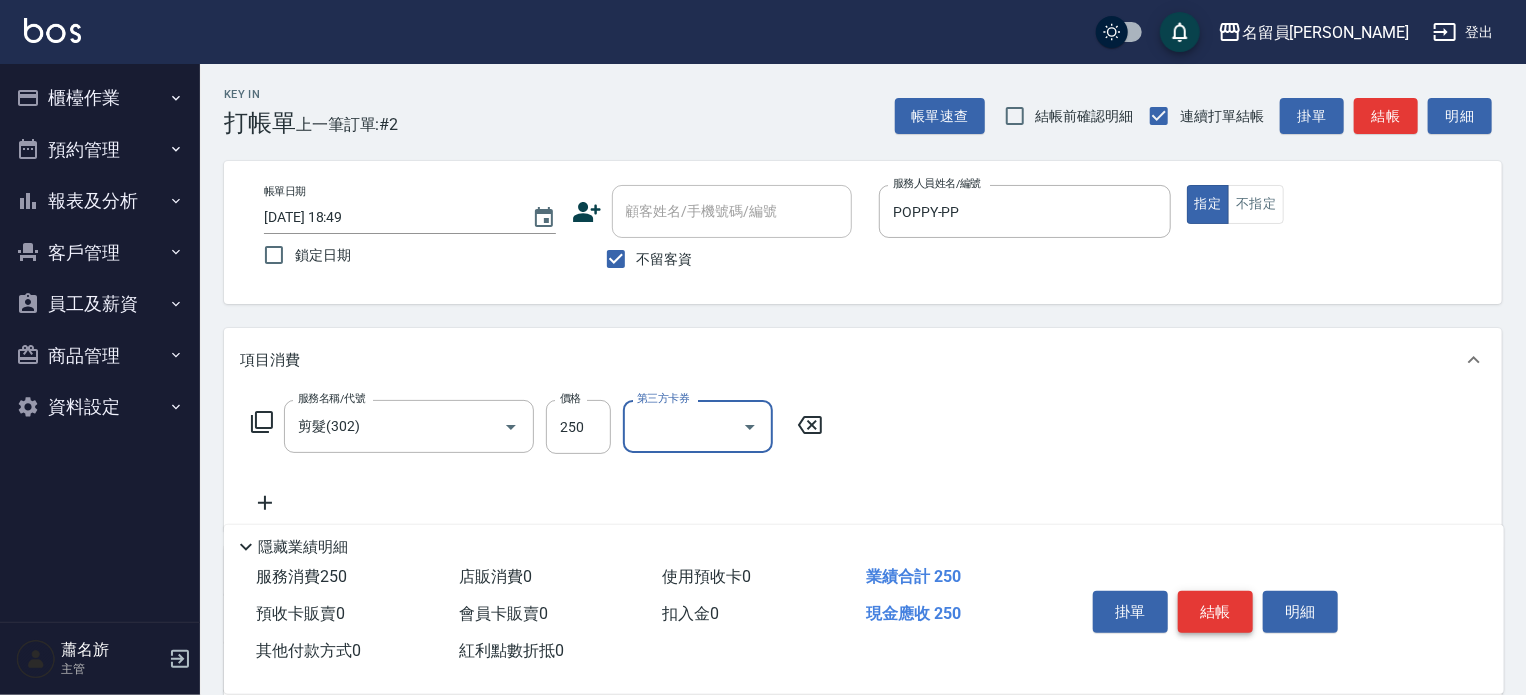 click on "結帳" at bounding box center (1215, 612) 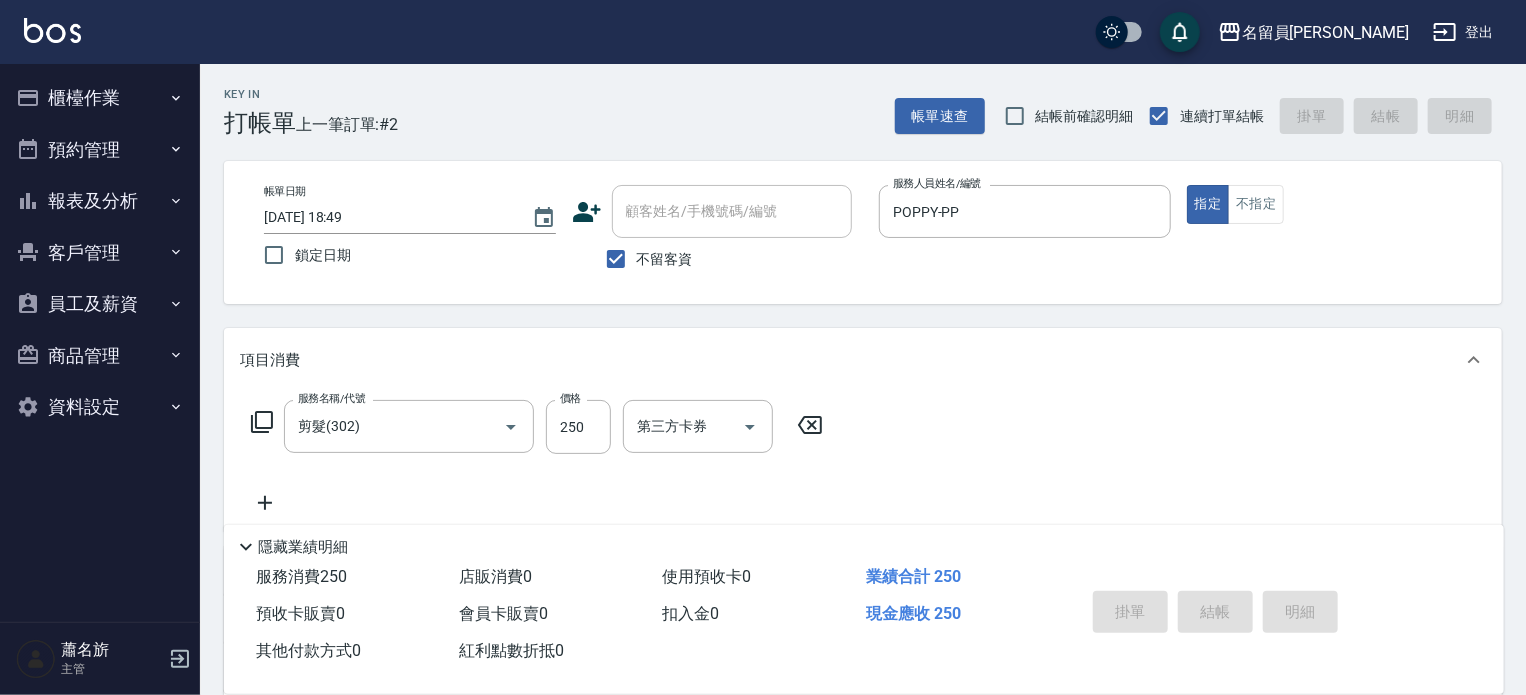 type 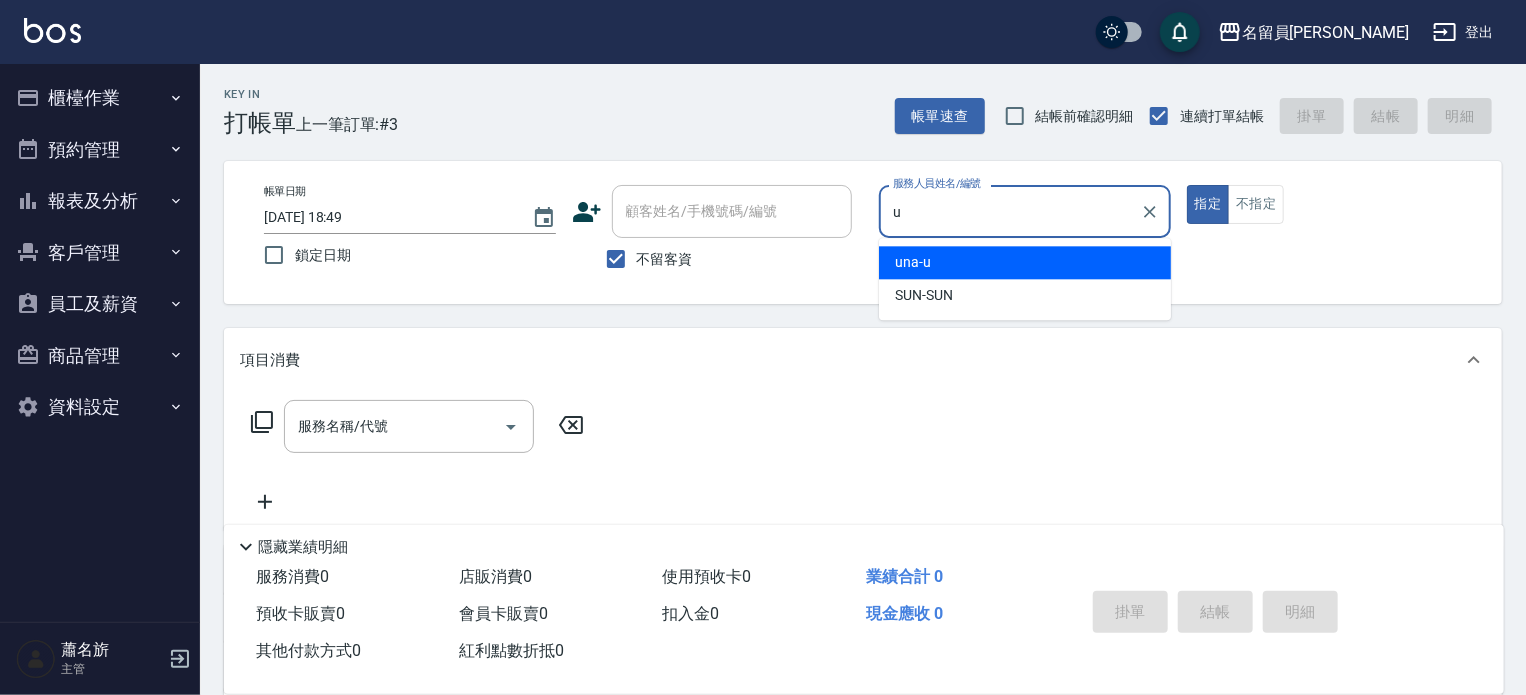 type on "una-u" 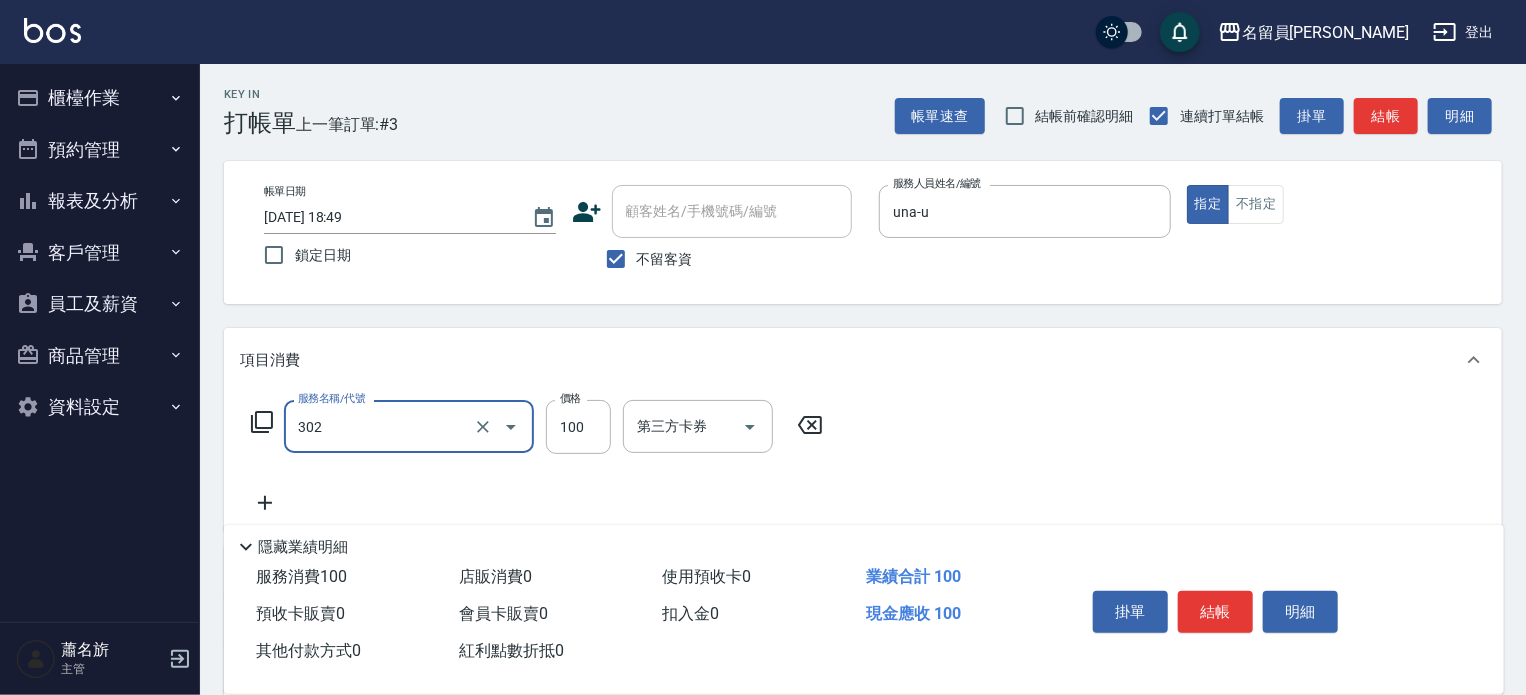 type on "剪髮(302)" 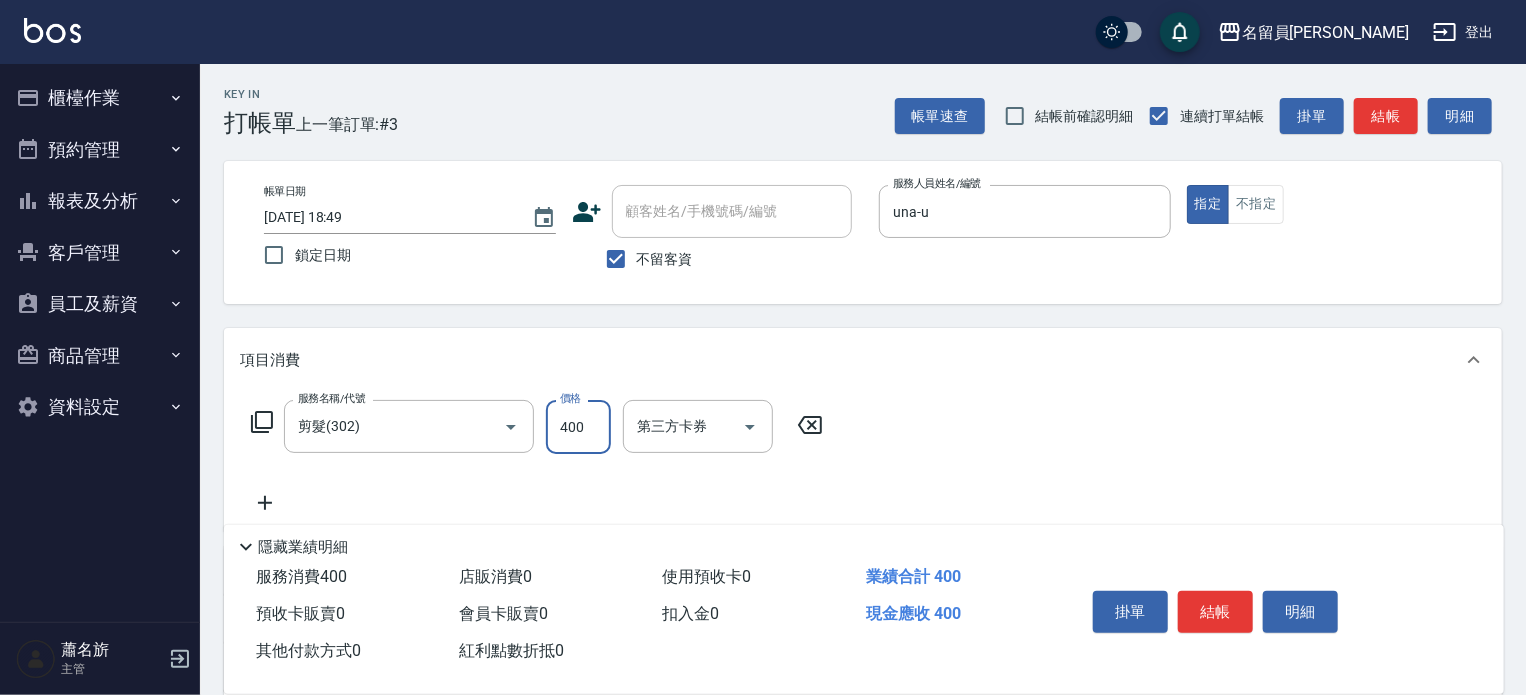 type on "400" 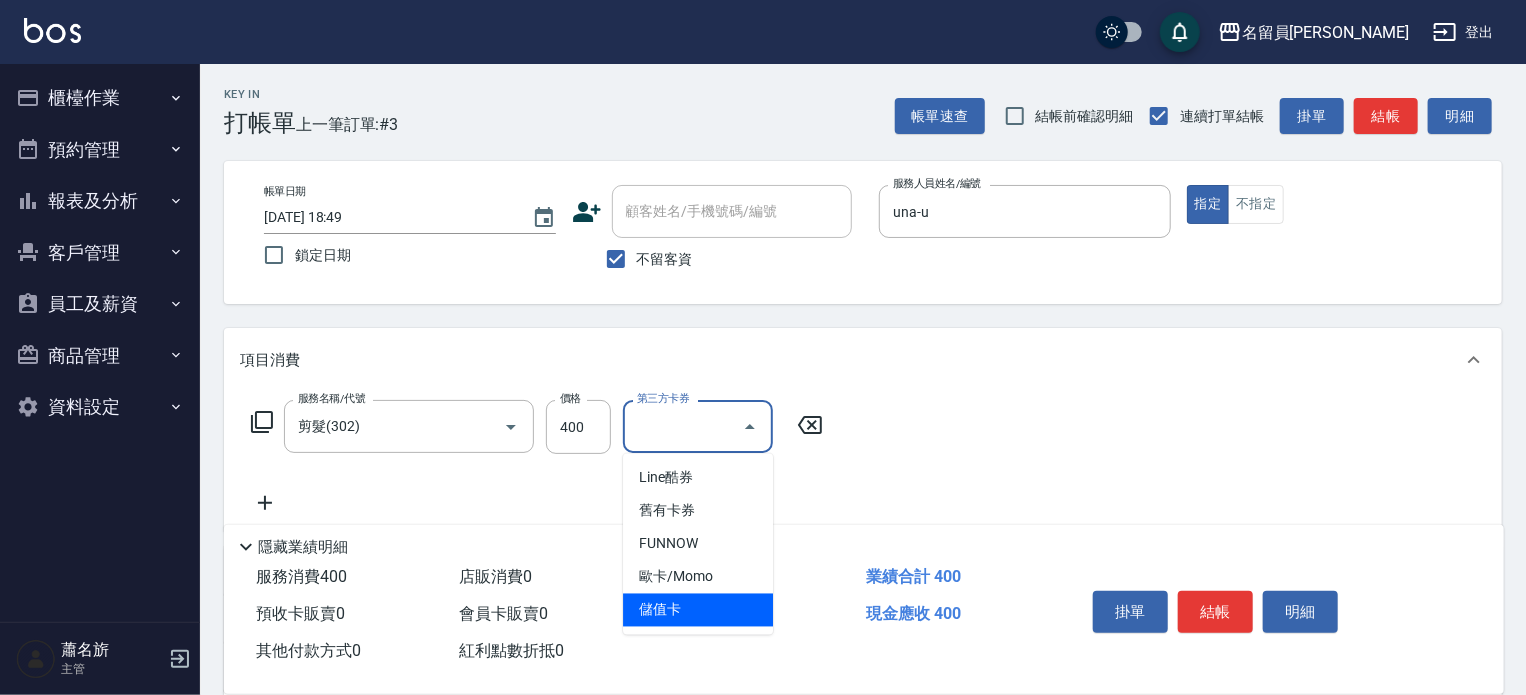 type on "儲值卡" 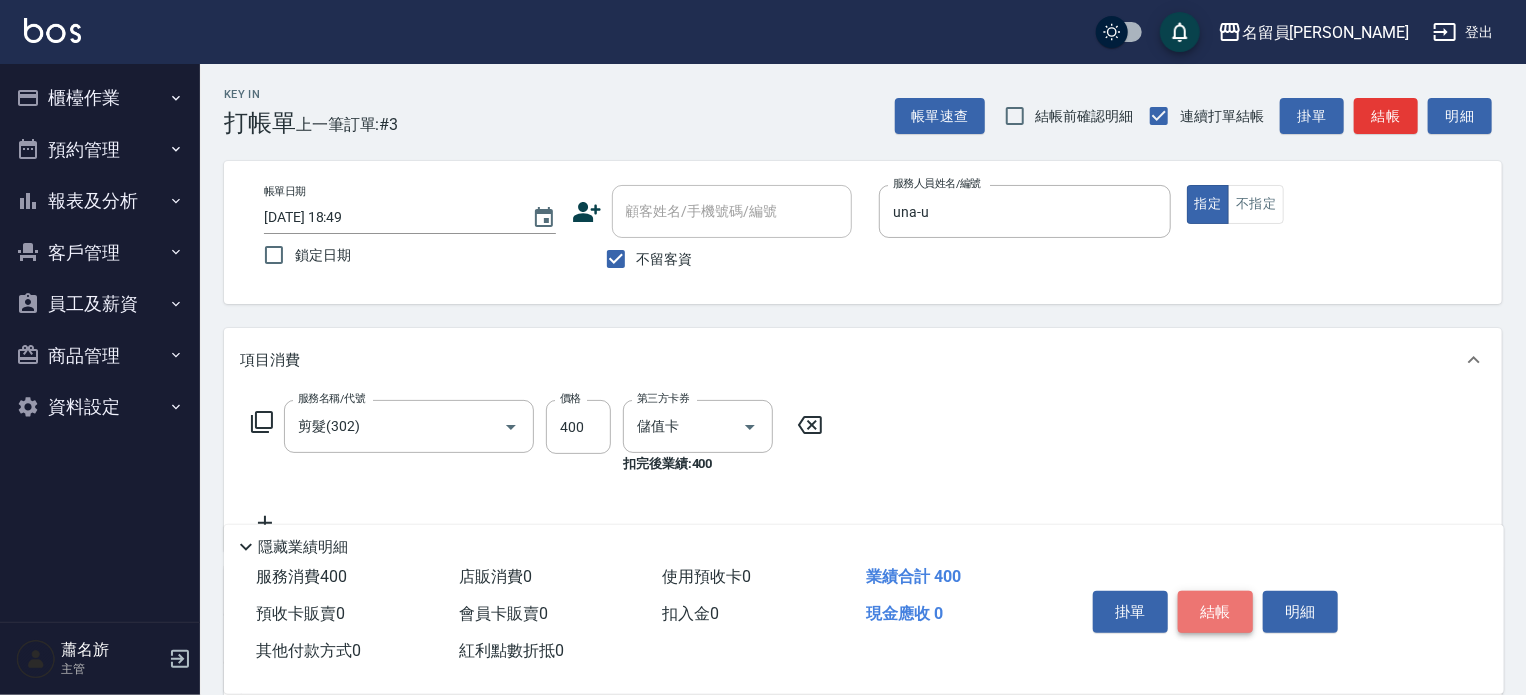 click on "結帳" at bounding box center (1215, 612) 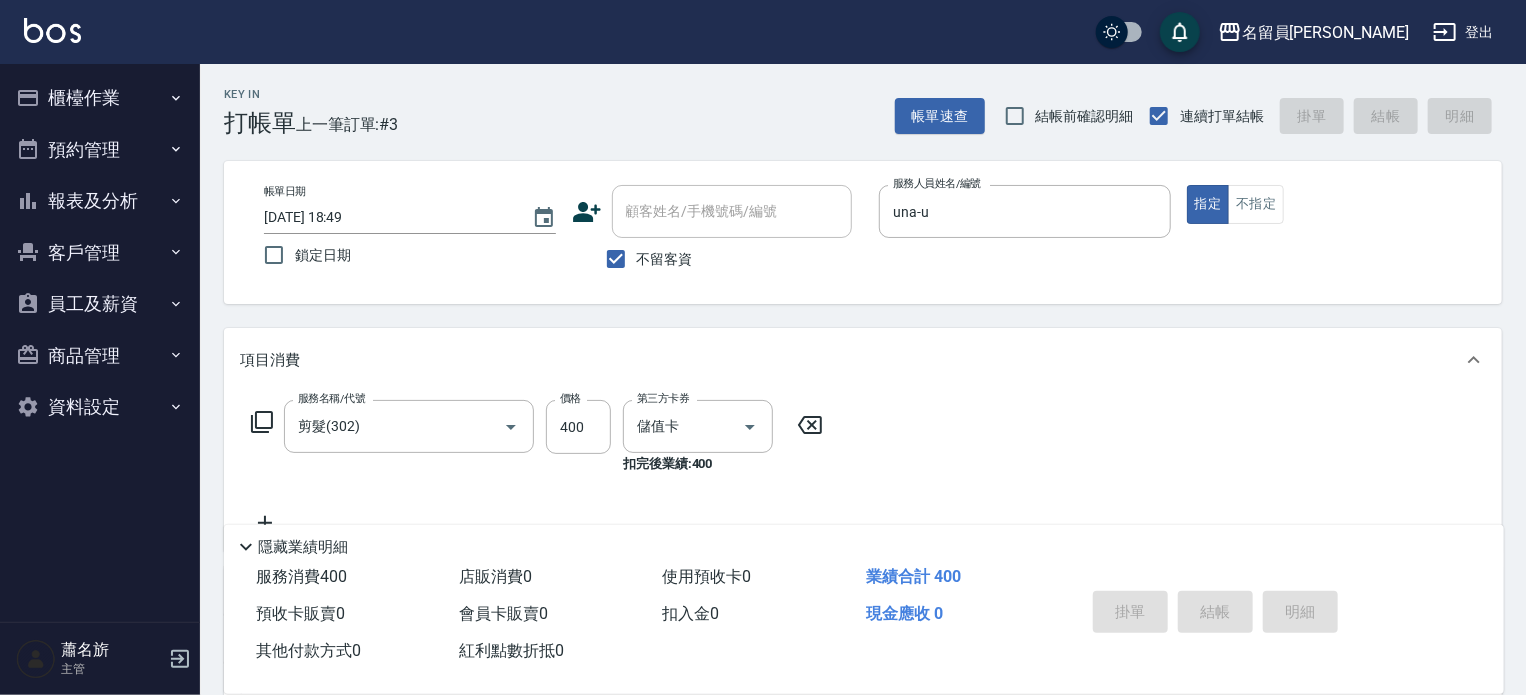 type 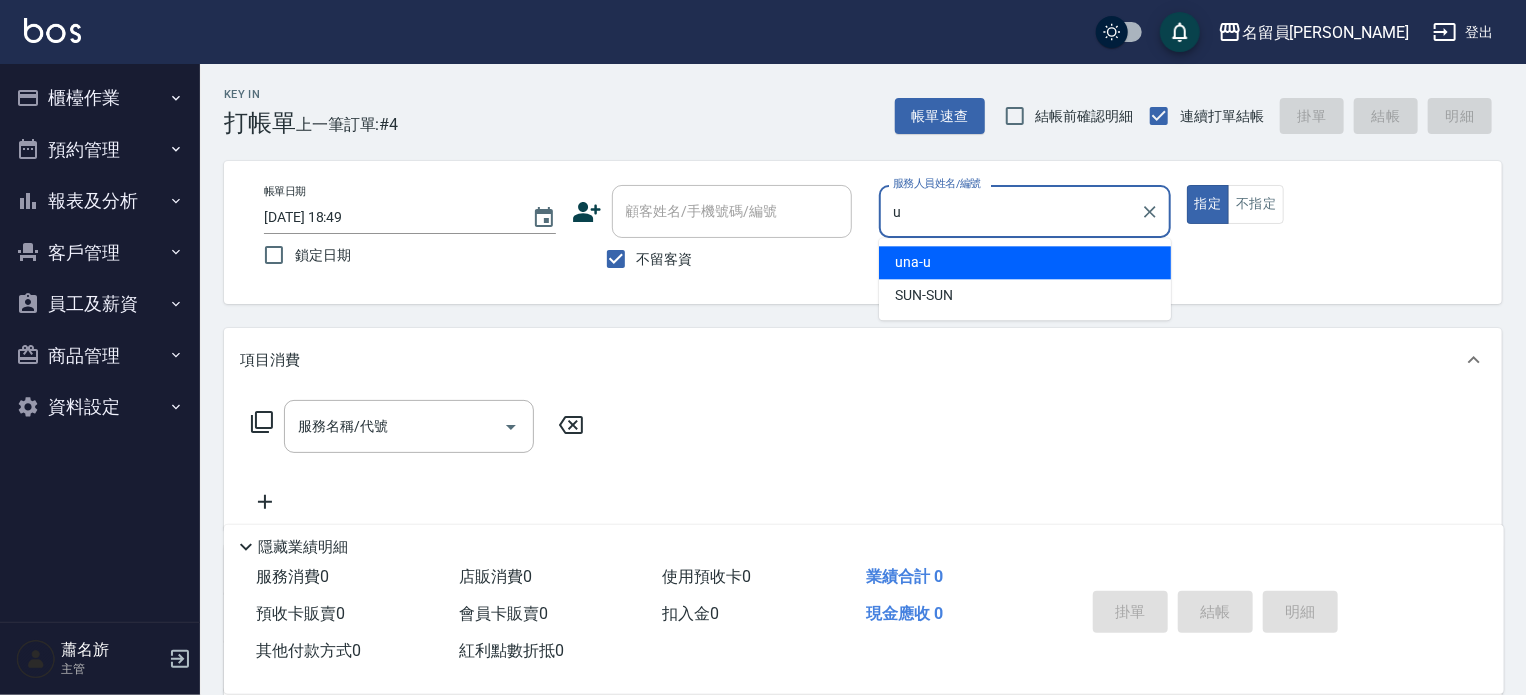 type on "una-u" 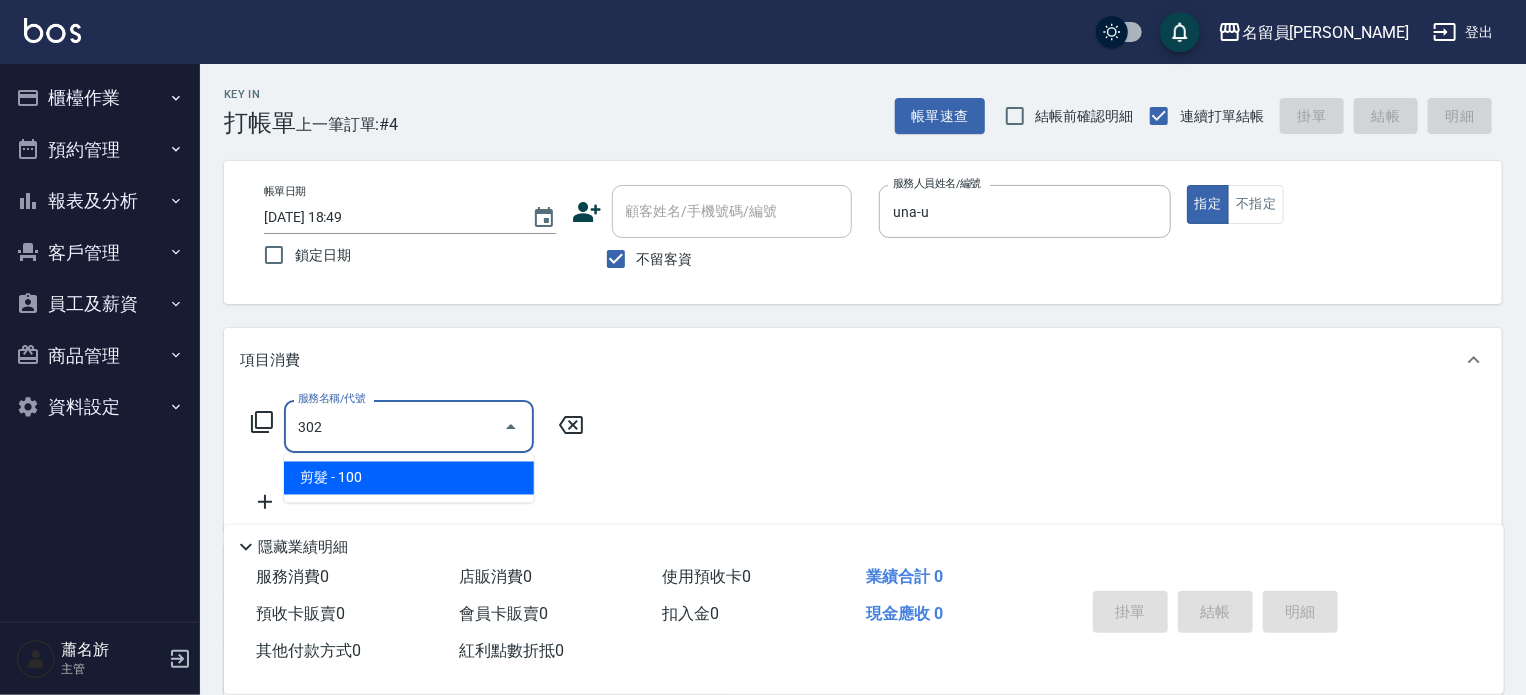 type on "剪髮(302)" 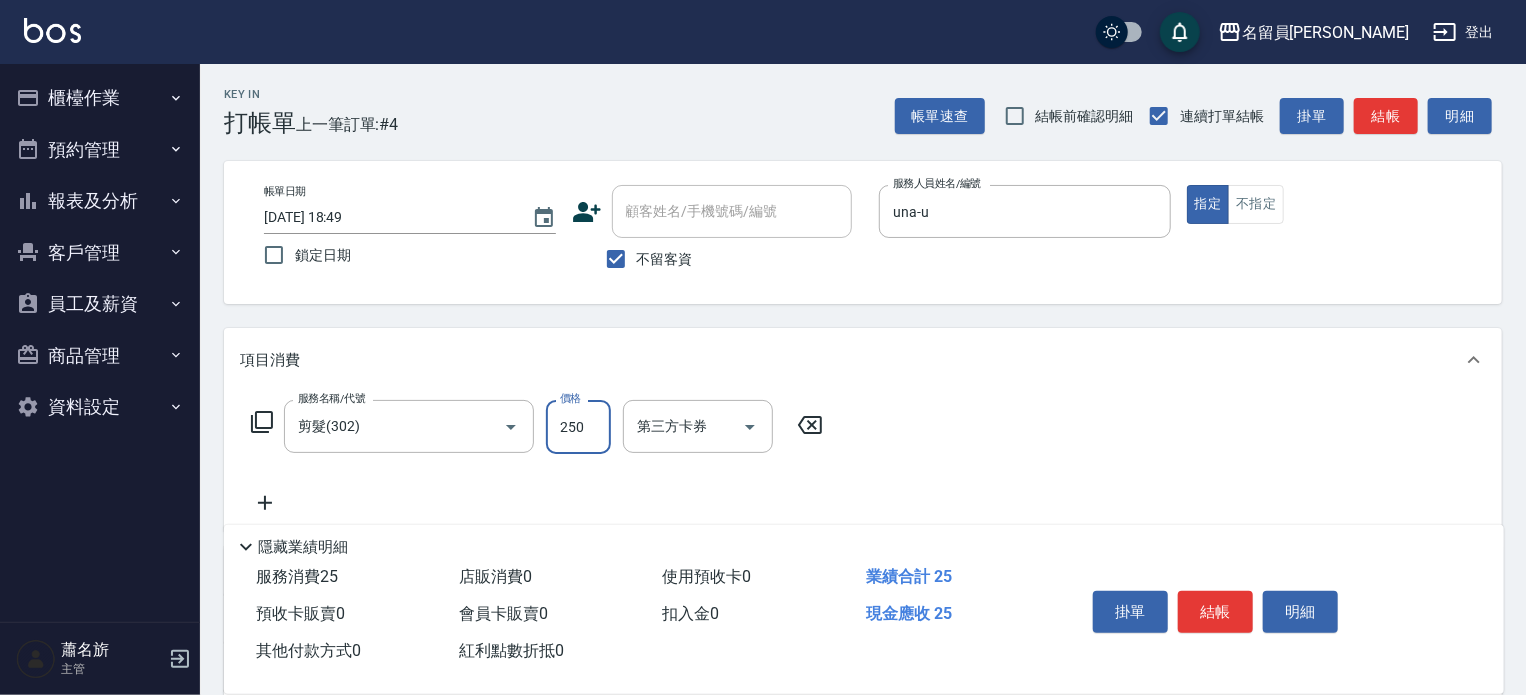 type on "250" 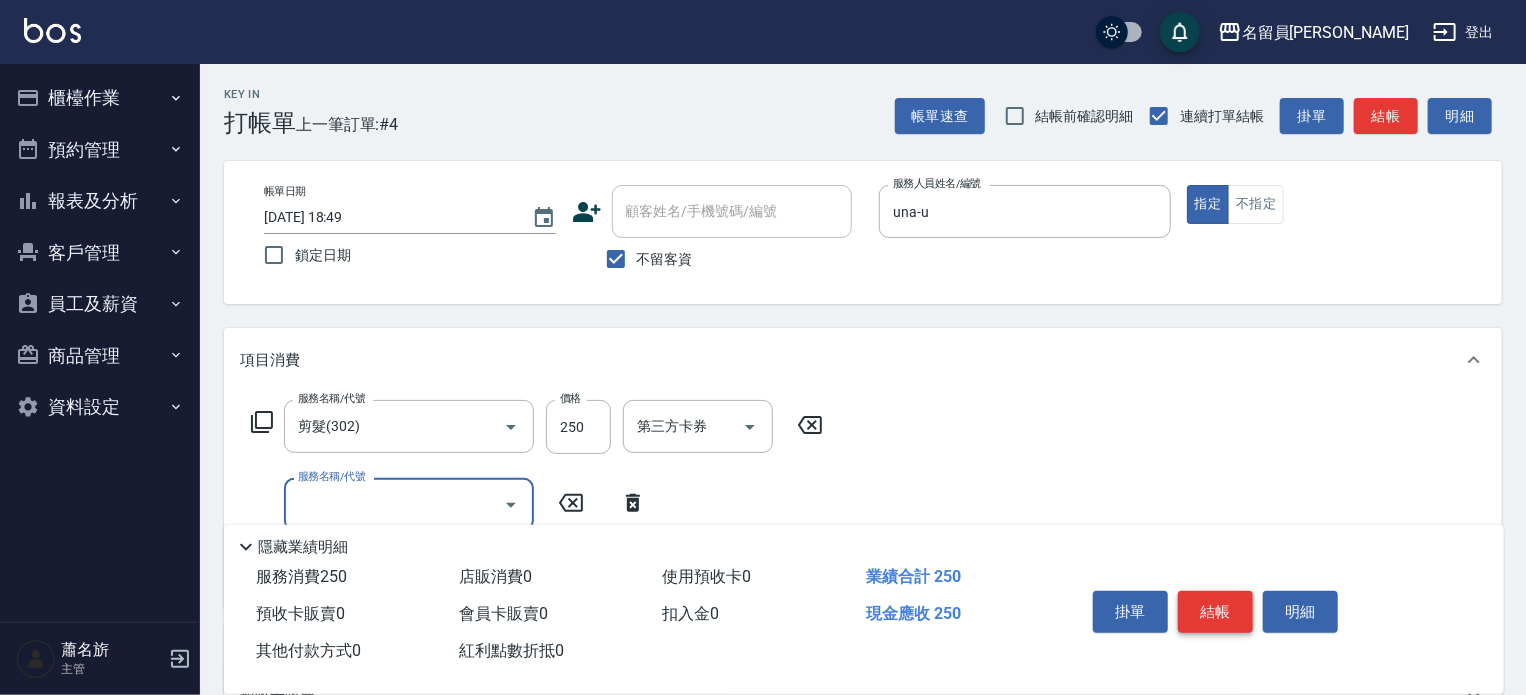 click on "結帳" at bounding box center [1215, 612] 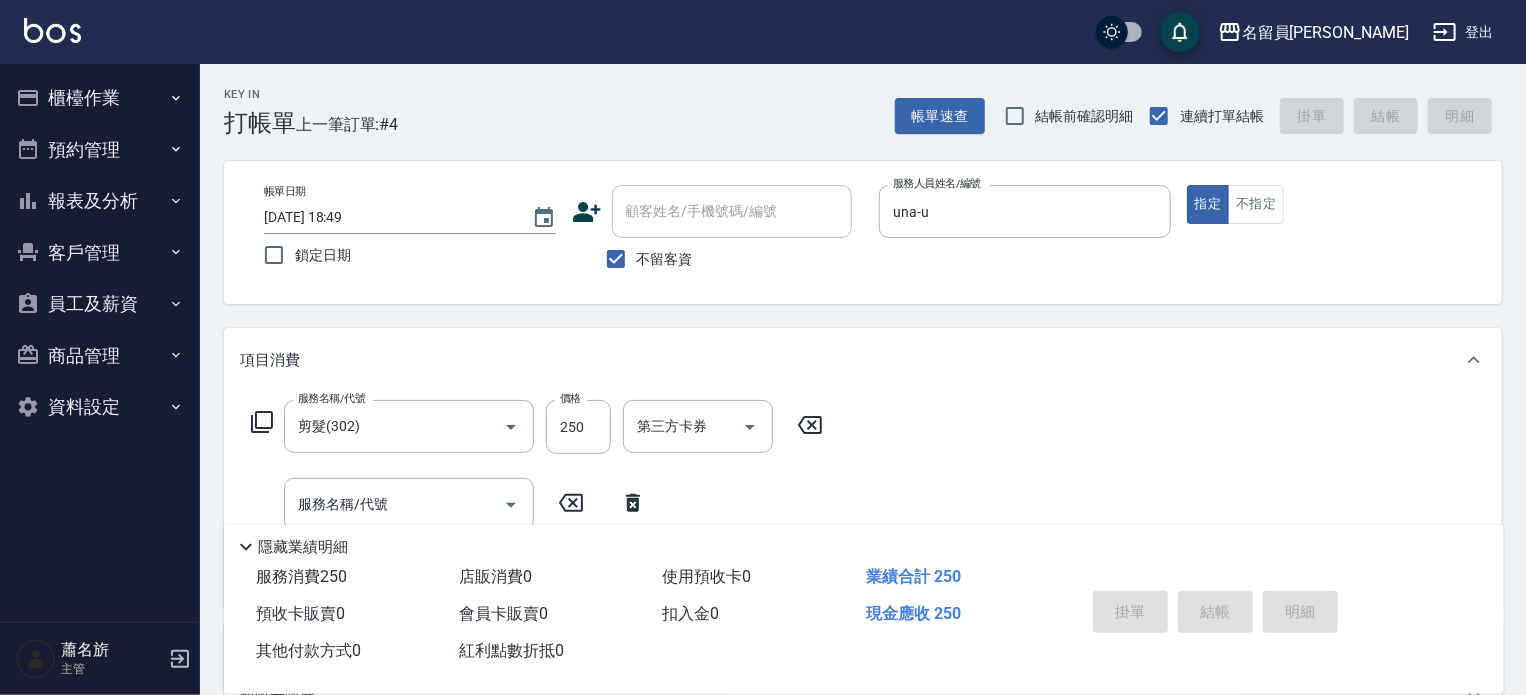 type 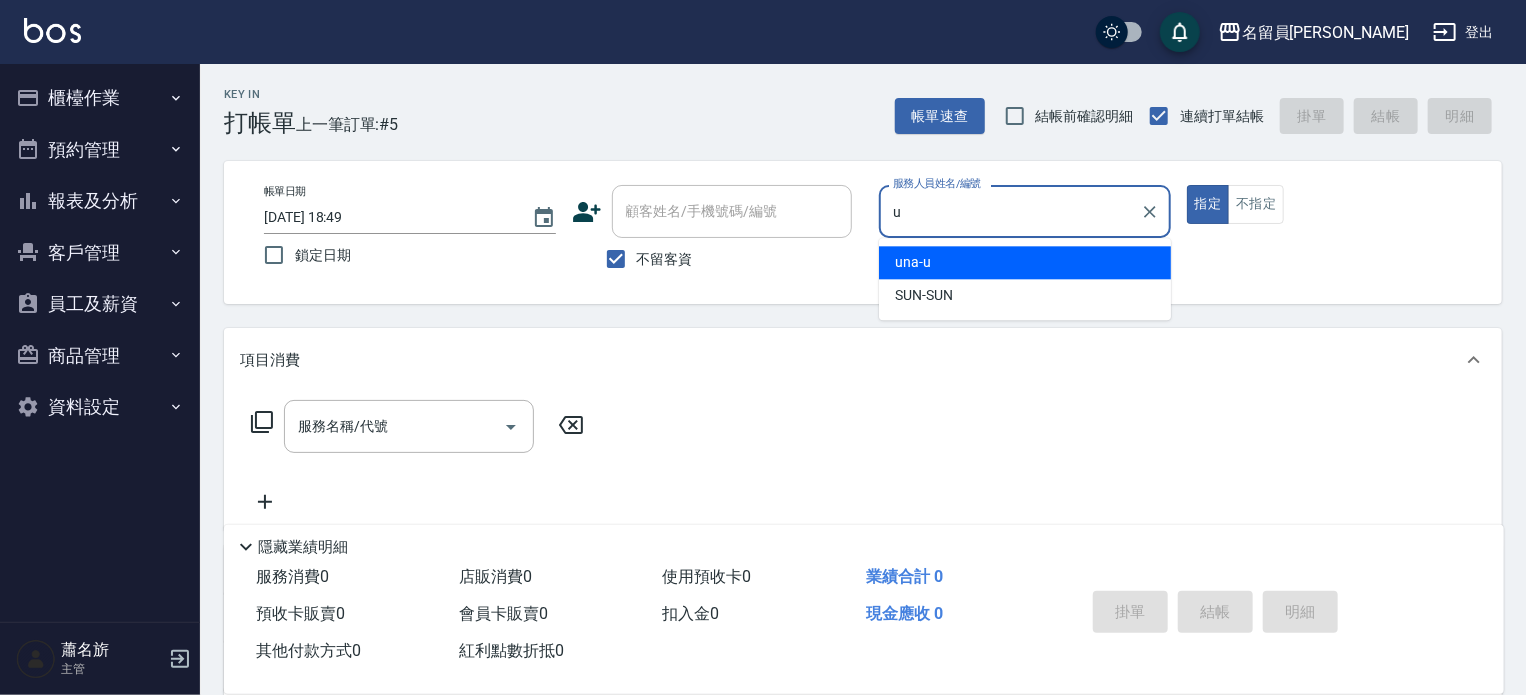 type on "una-u" 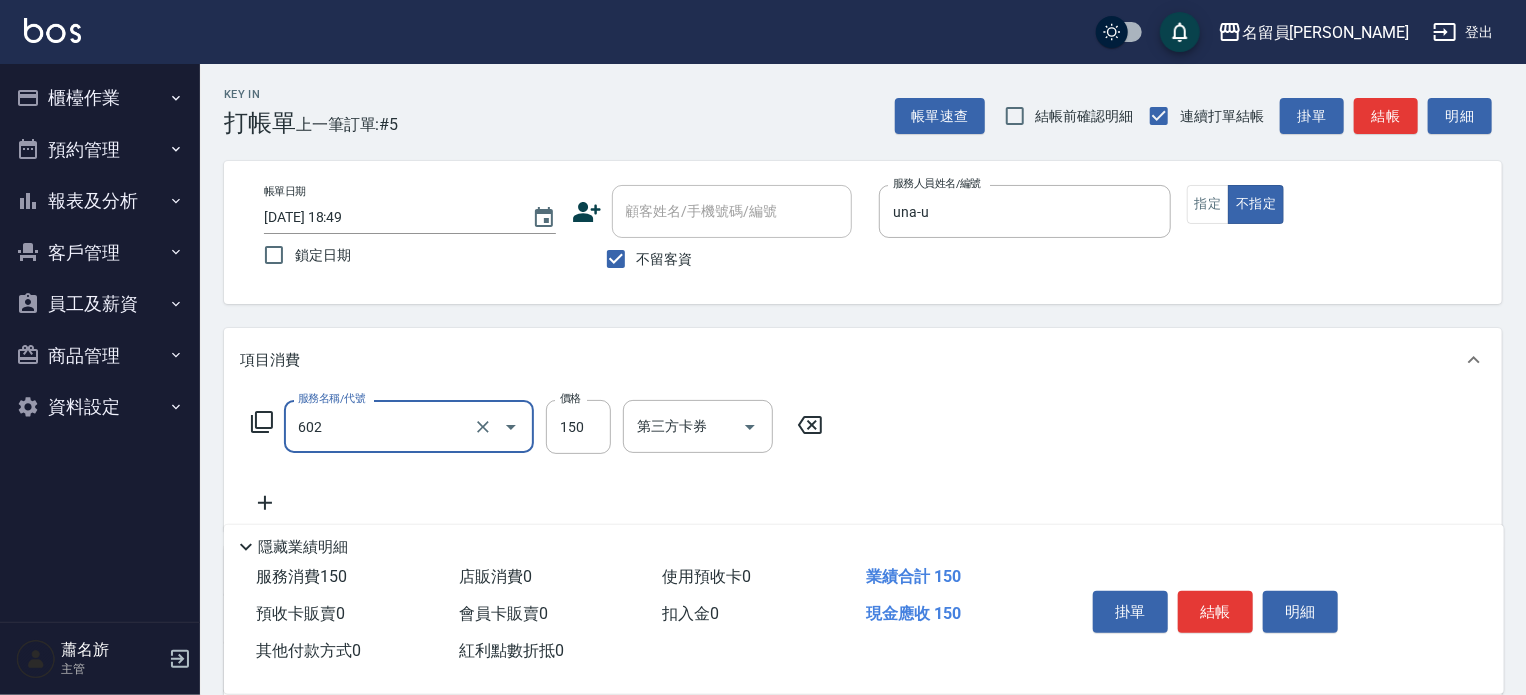 type on "一般洗髮(602)" 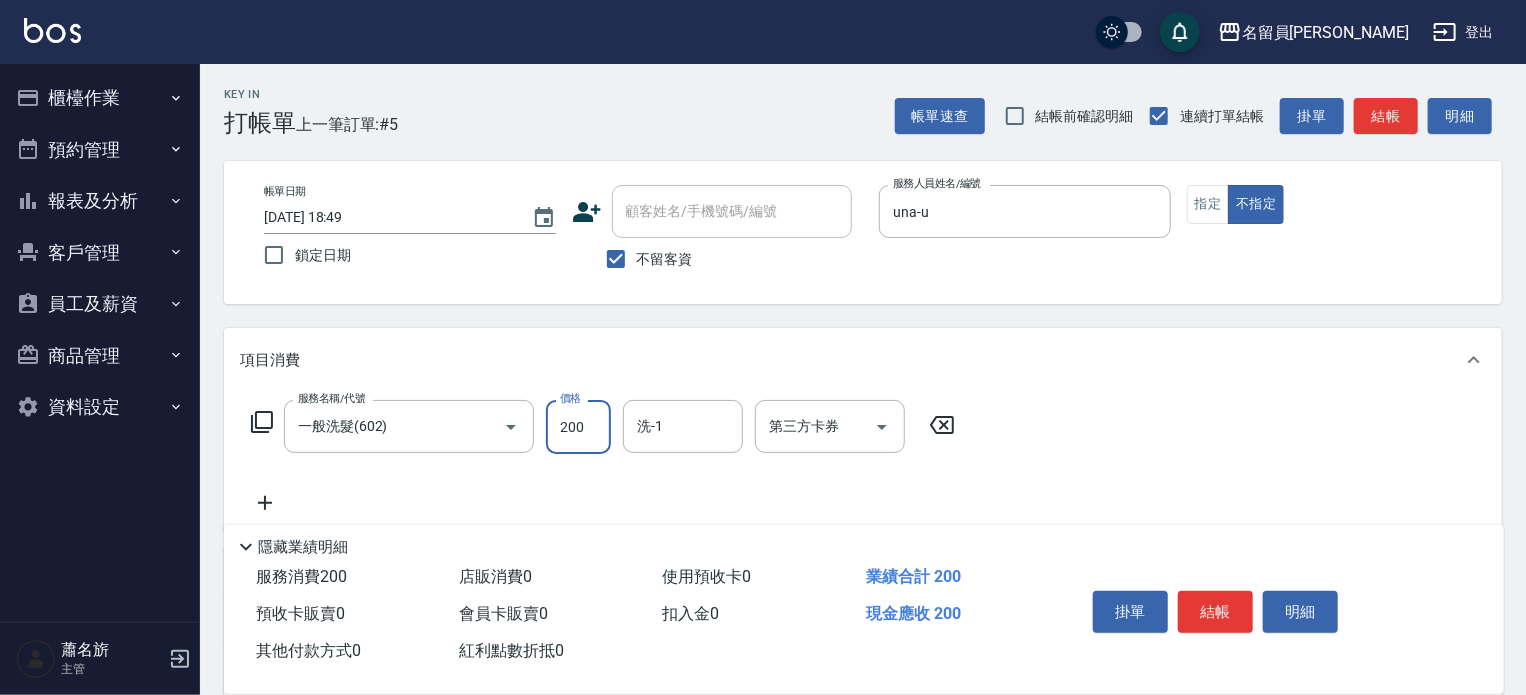 type on "200" 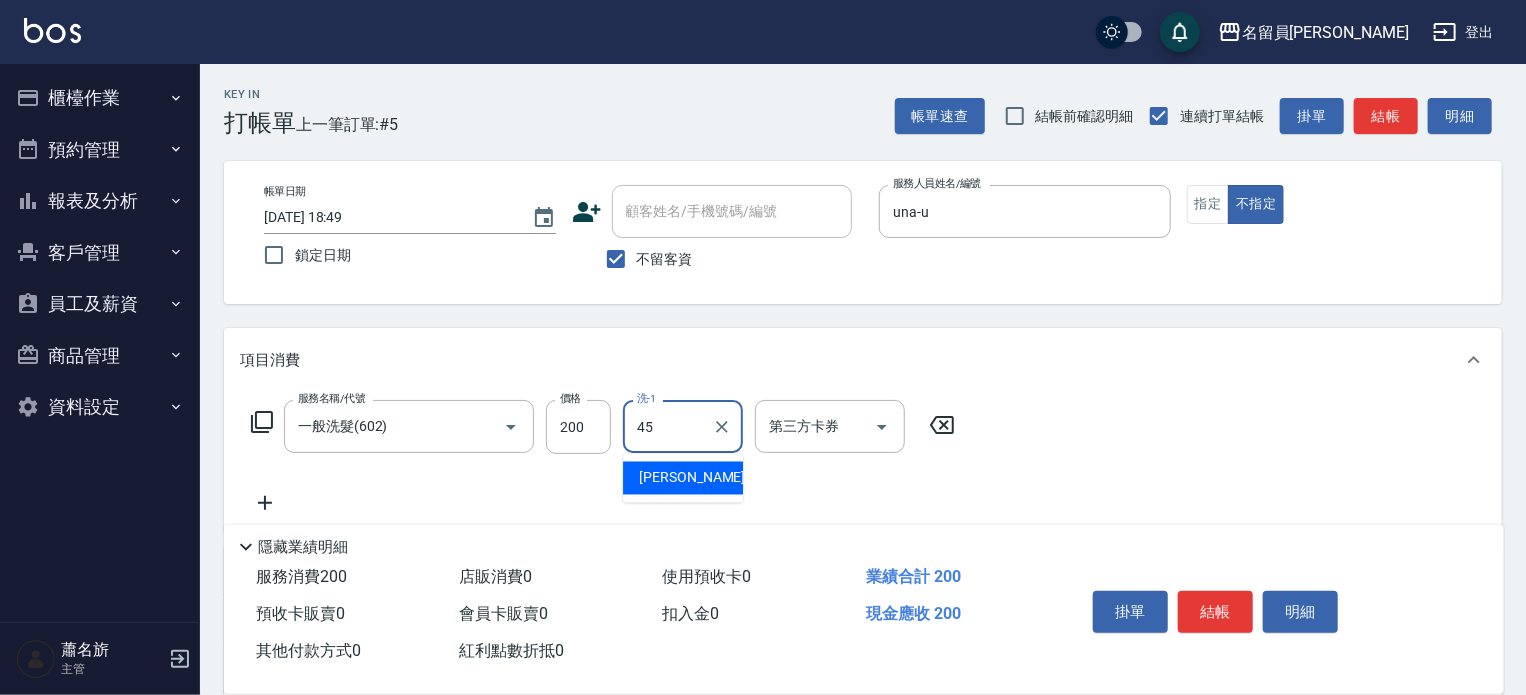 type on "[PERSON_NAME]-45" 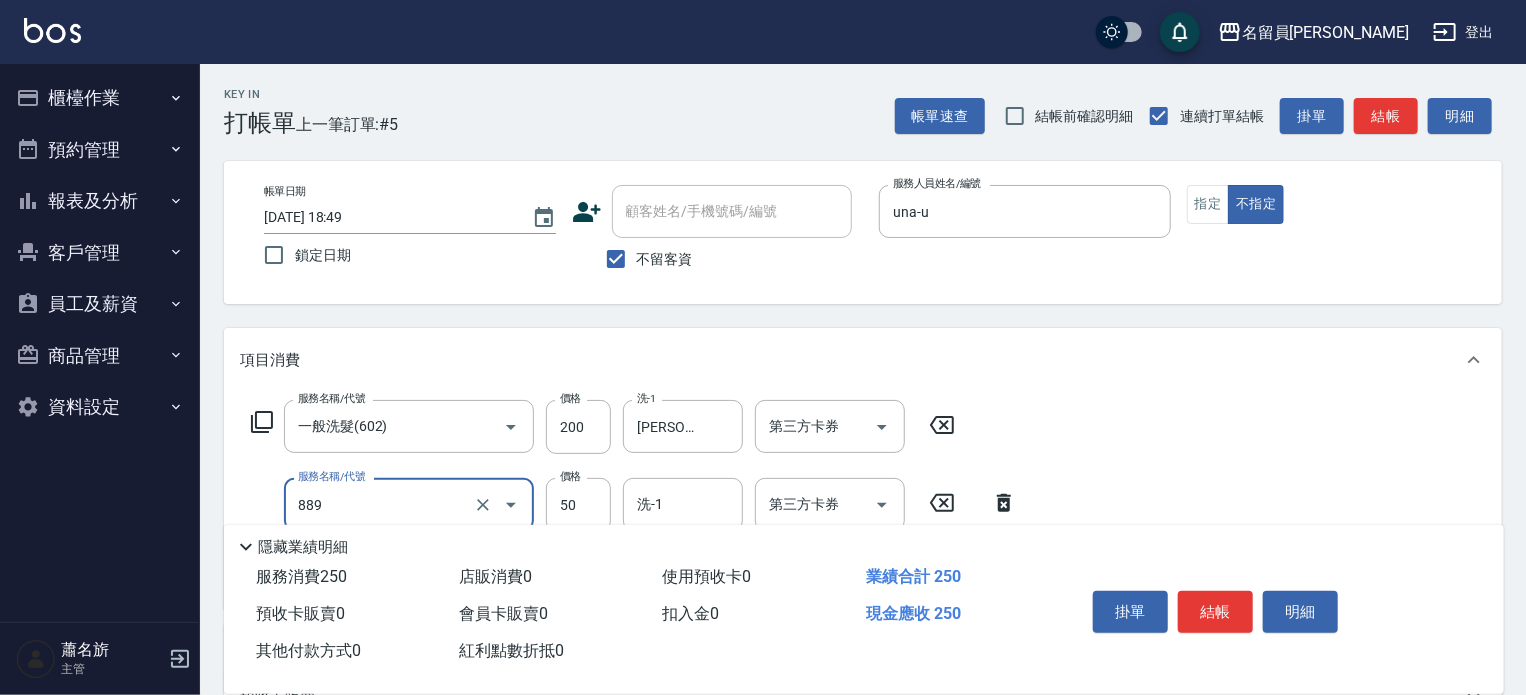 type on "精油(889)" 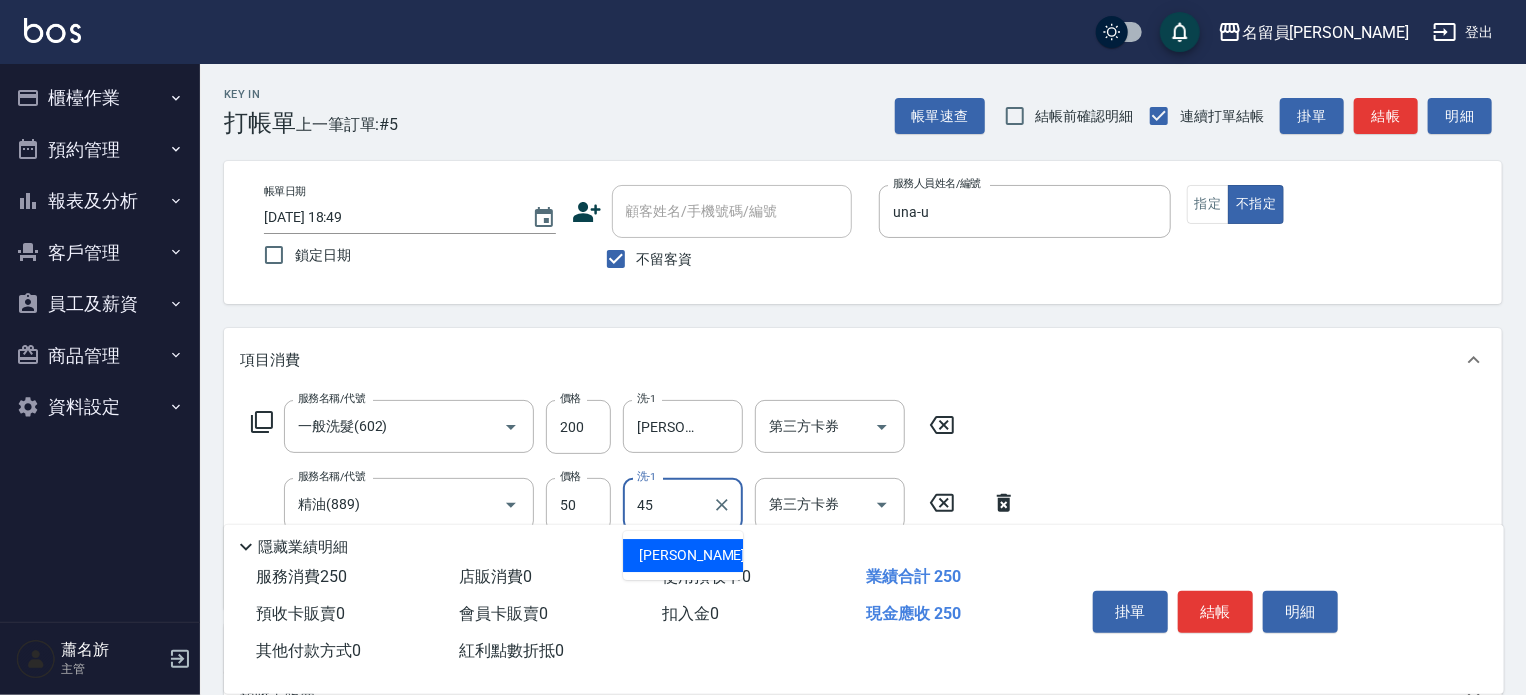 type on "[PERSON_NAME]-45" 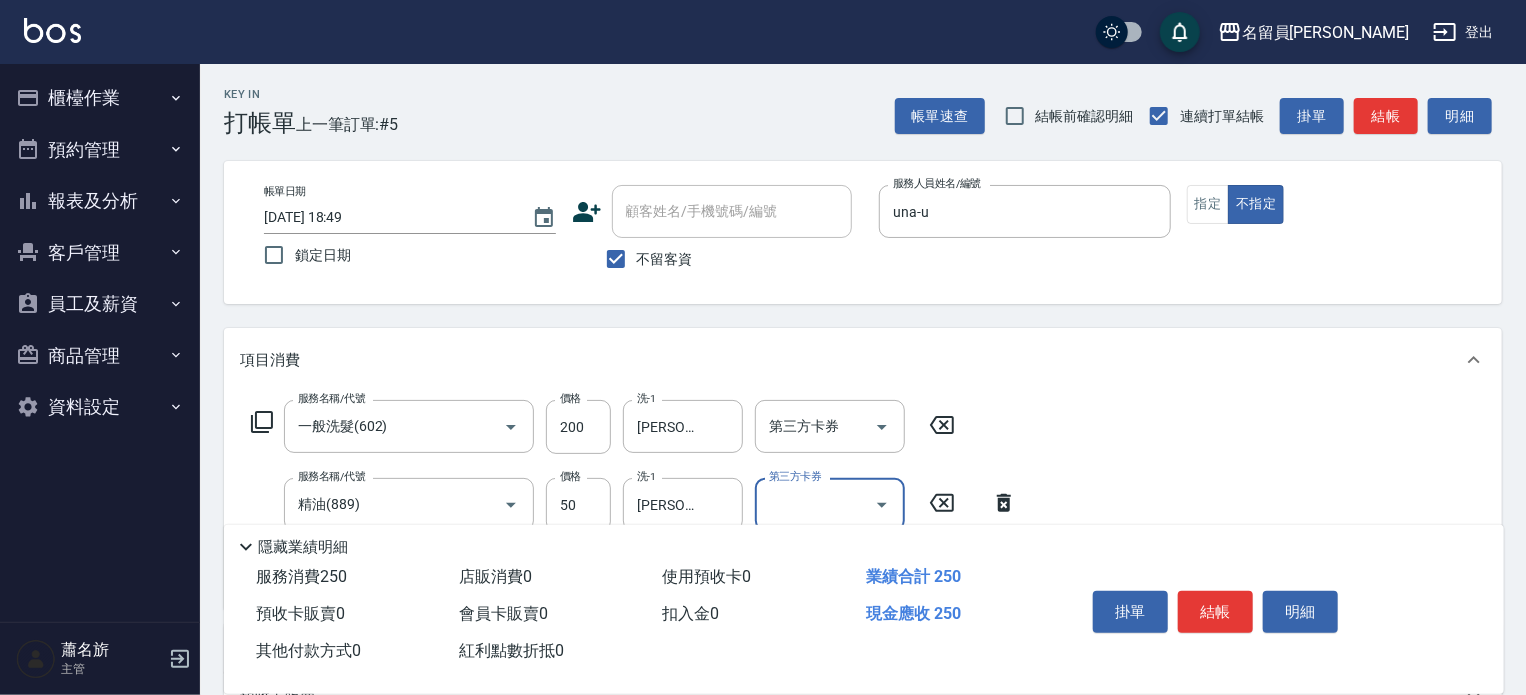 click on "掛單 結帳 明細" at bounding box center [1215, 614] 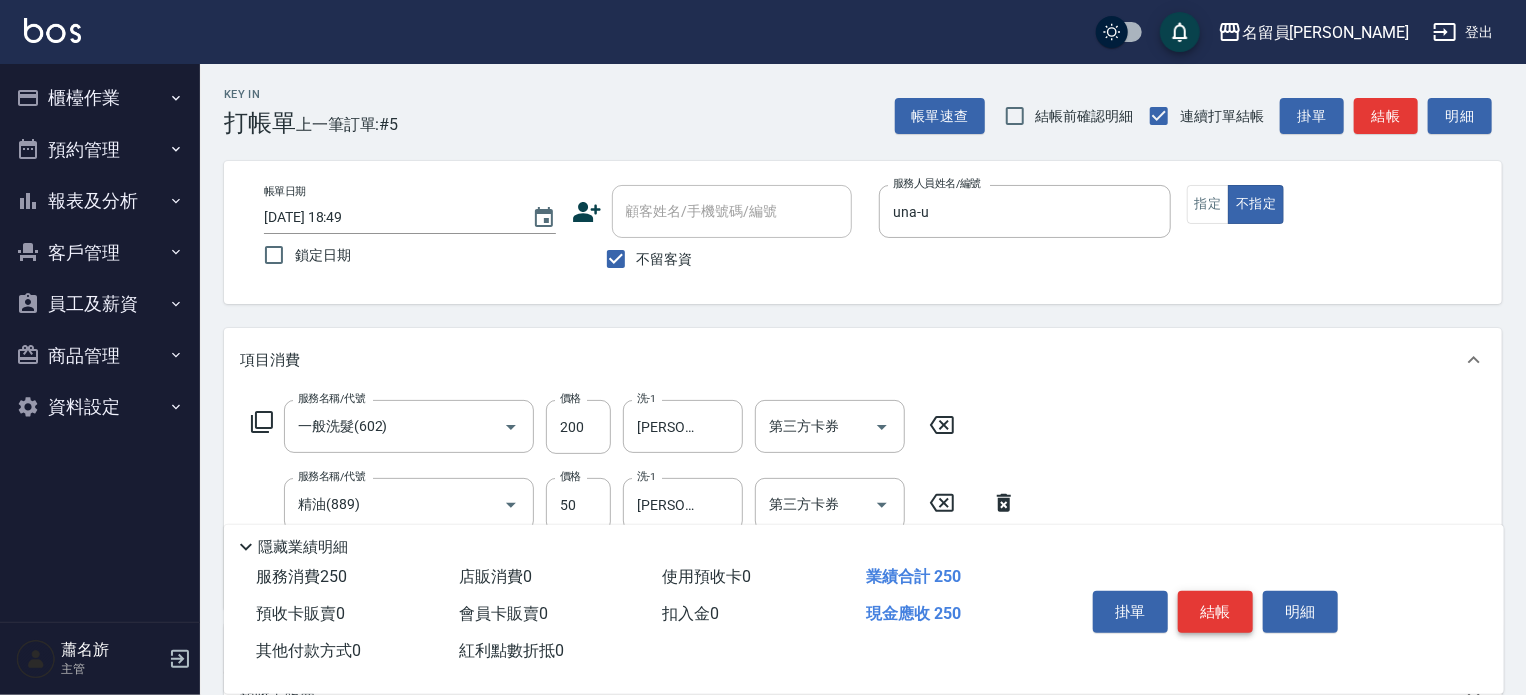 click on "結帳" at bounding box center (1215, 612) 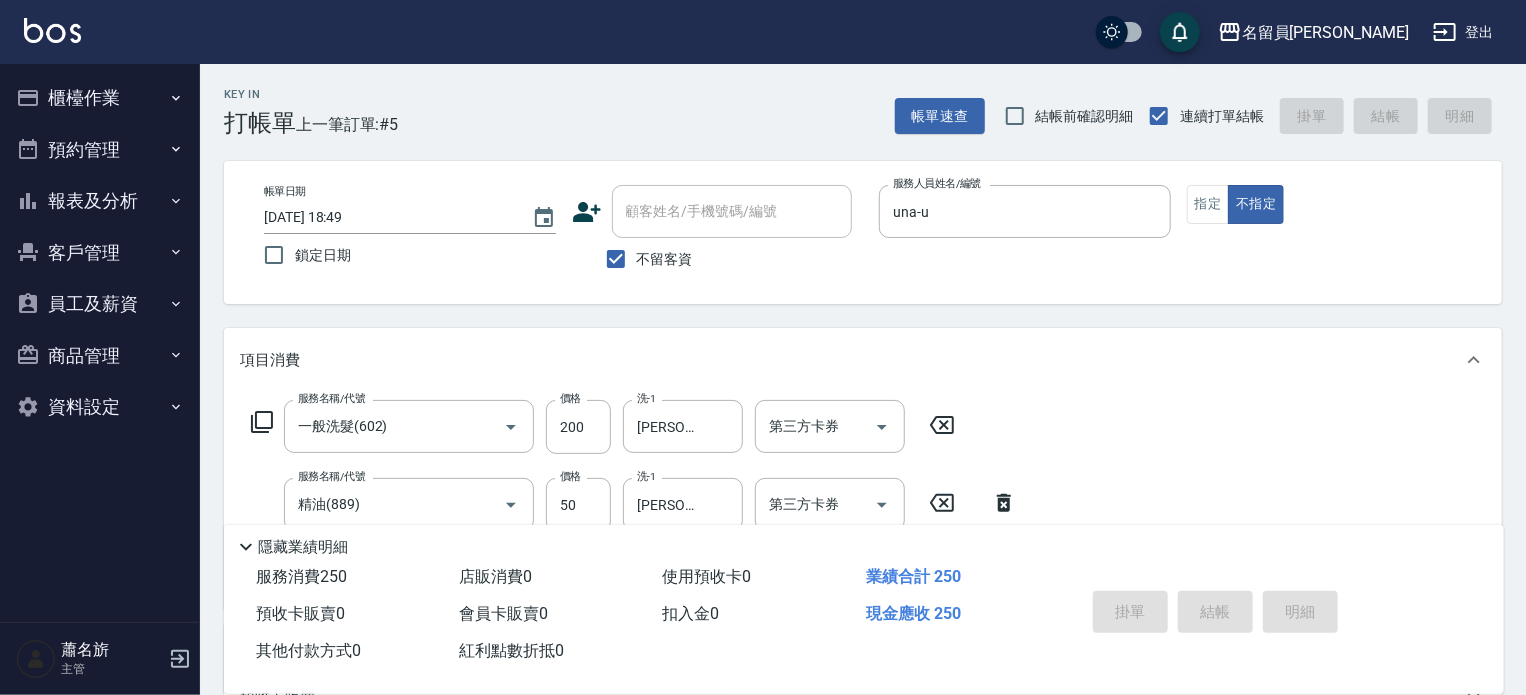 type 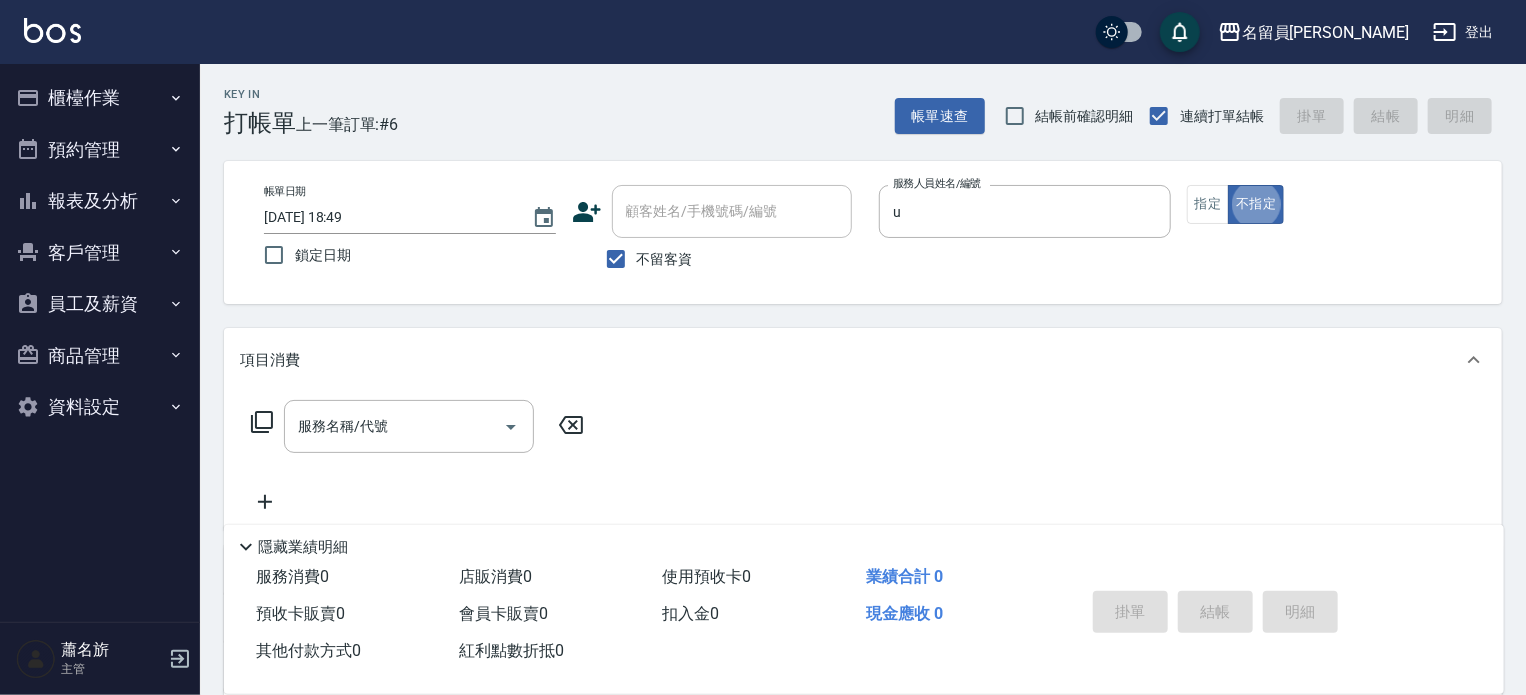 type on "una-u" 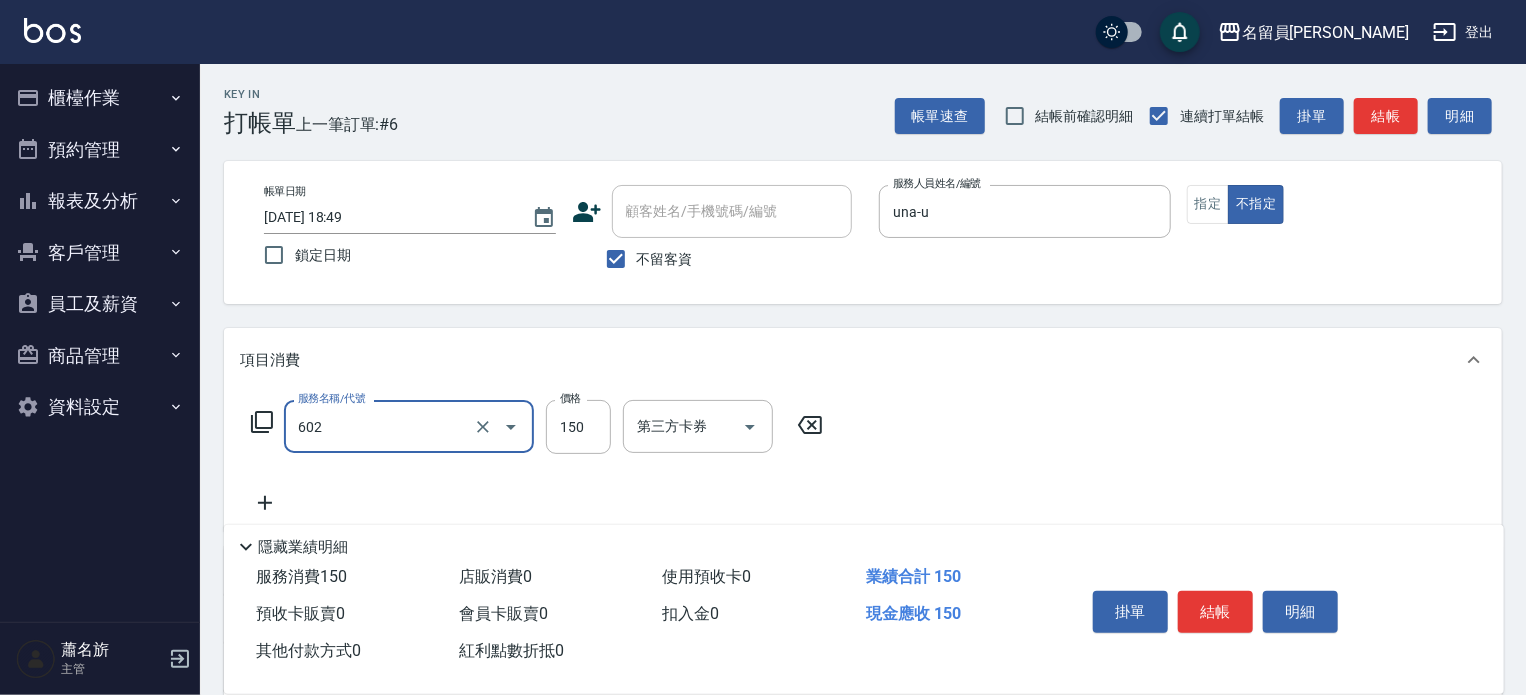 type on "一般洗髮(602)" 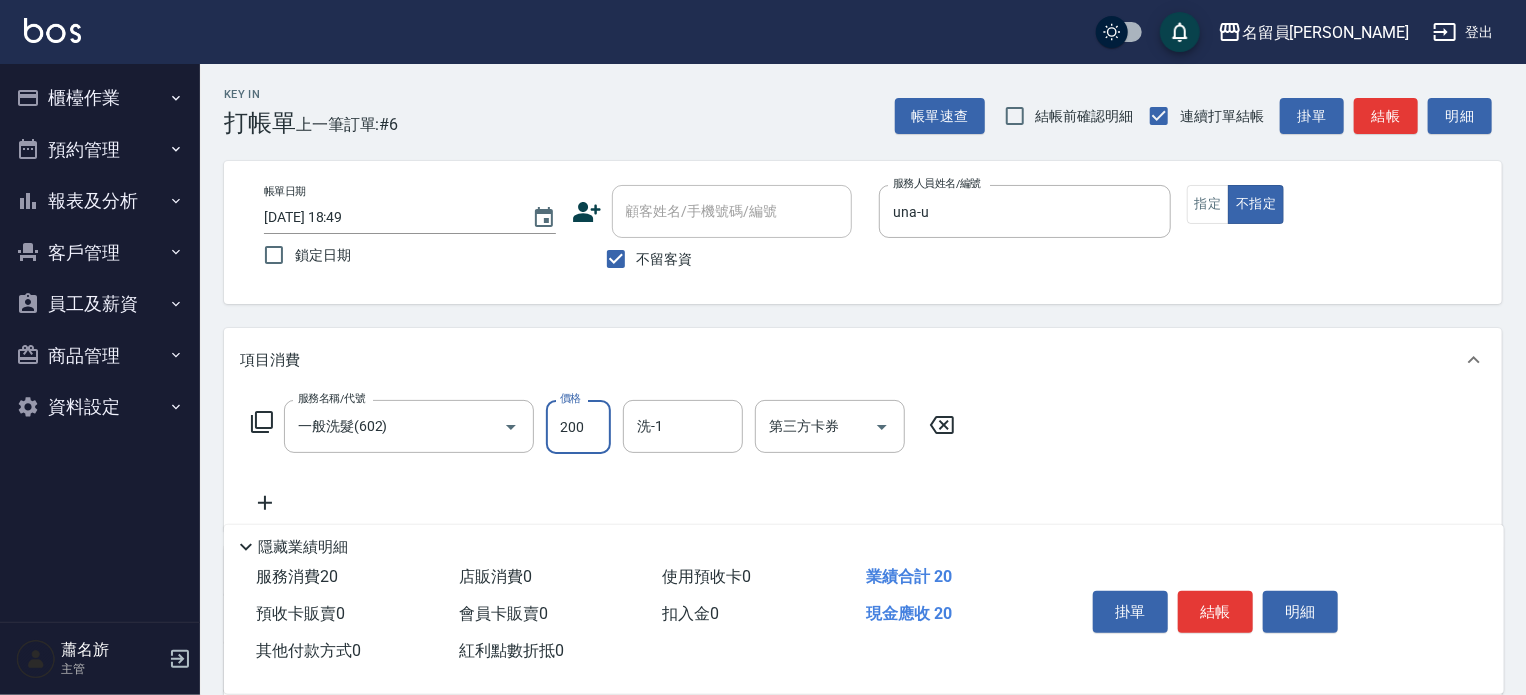 type on "200" 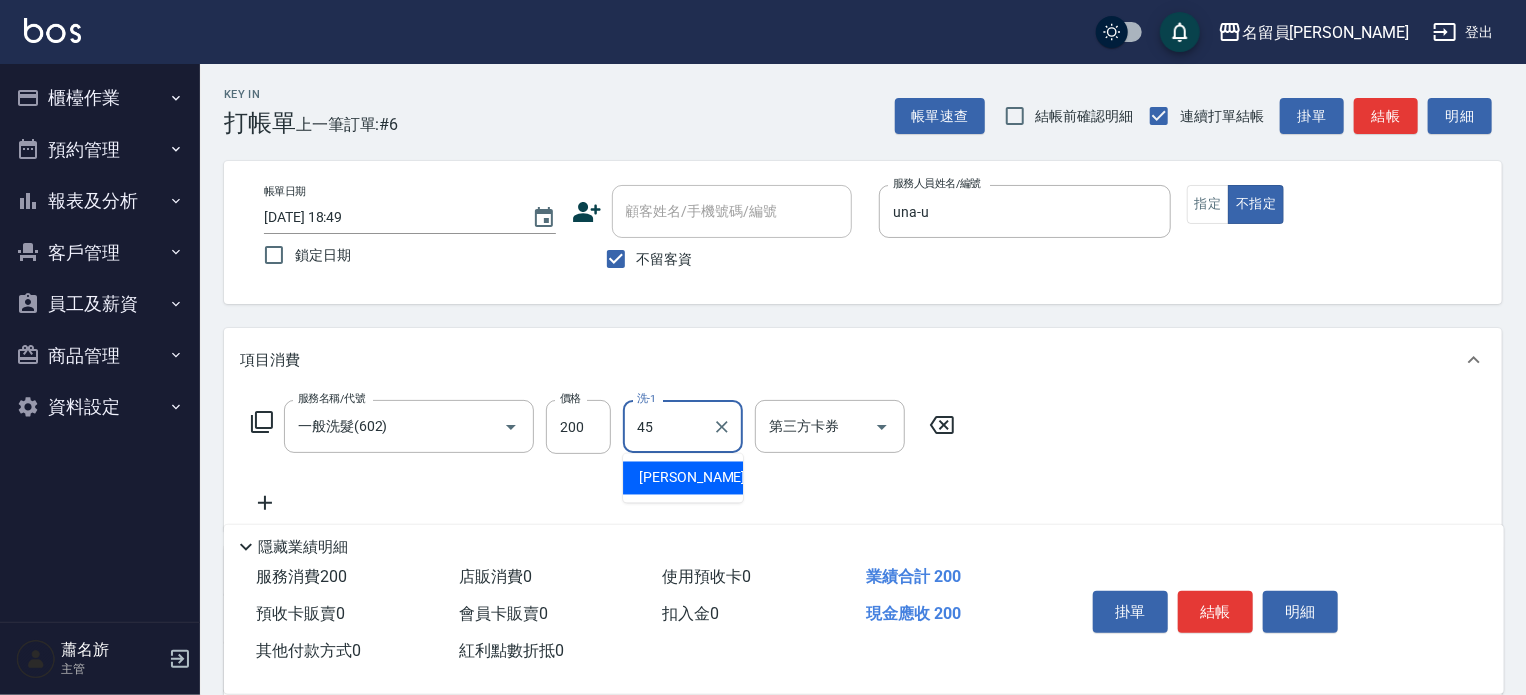 type on "[PERSON_NAME]-45" 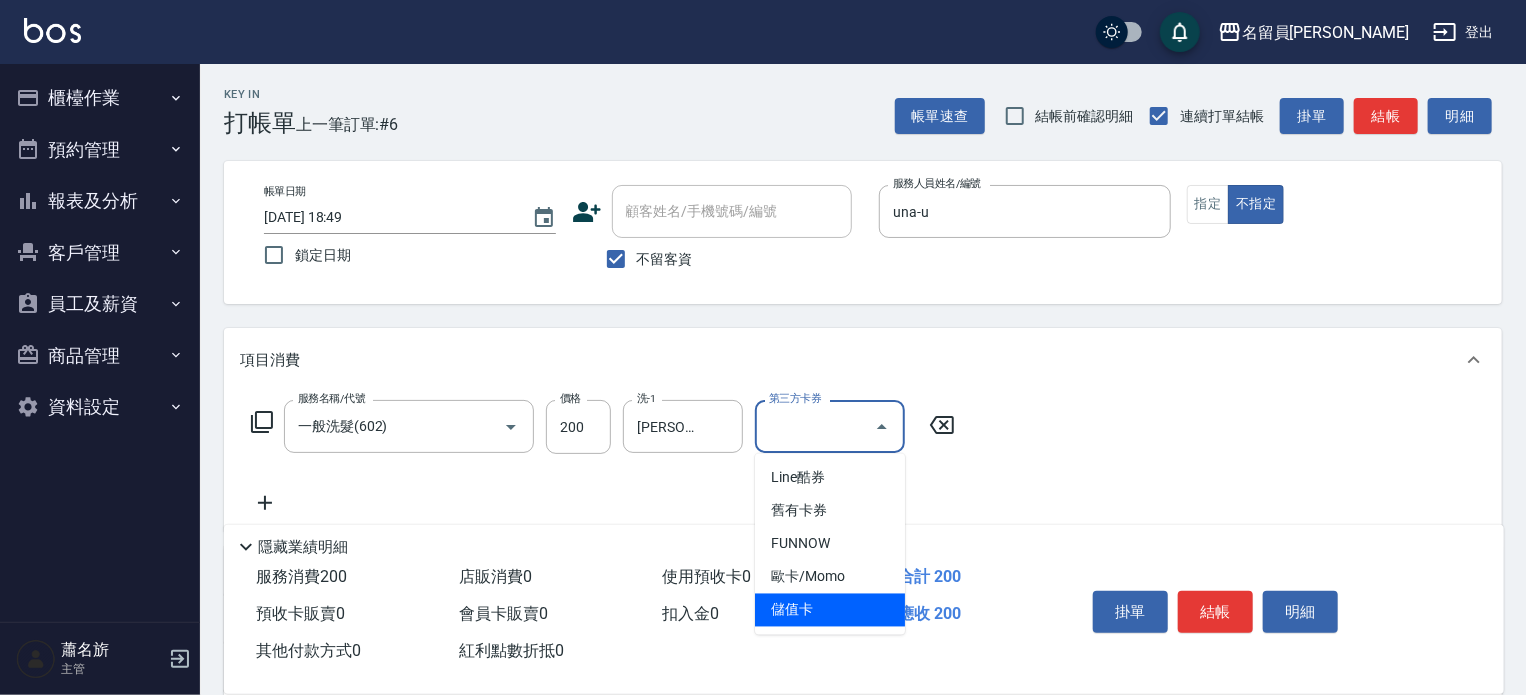 type on "儲值卡" 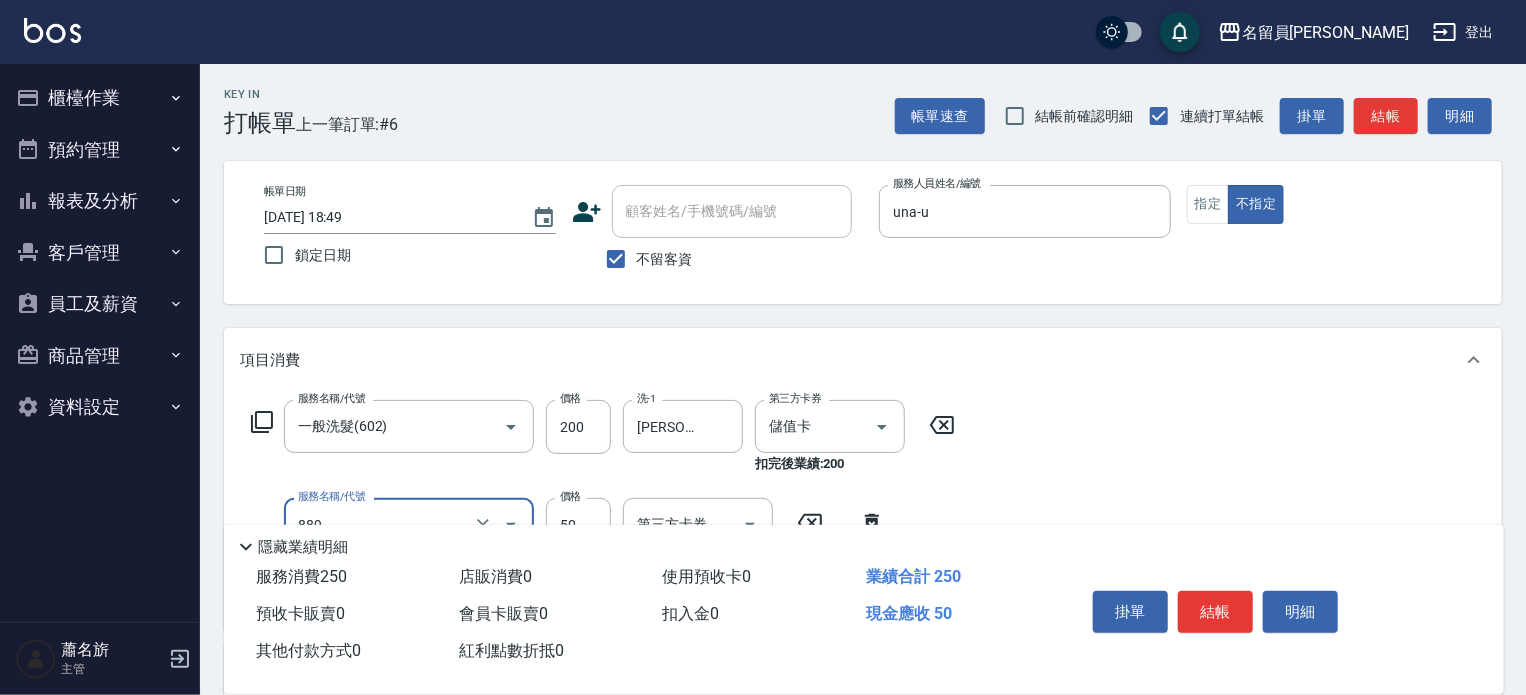 type on "精油(889)" 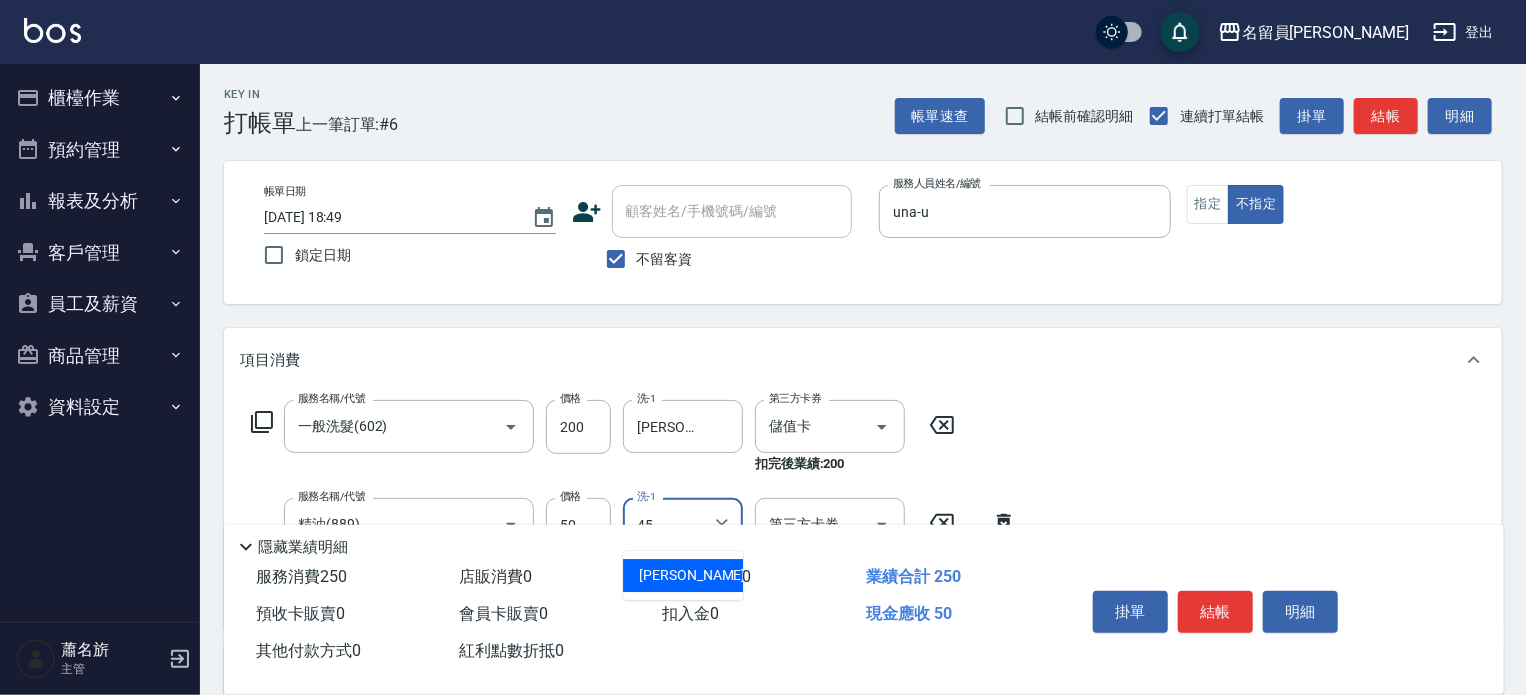 type on "[PERSON_NAME]-45" 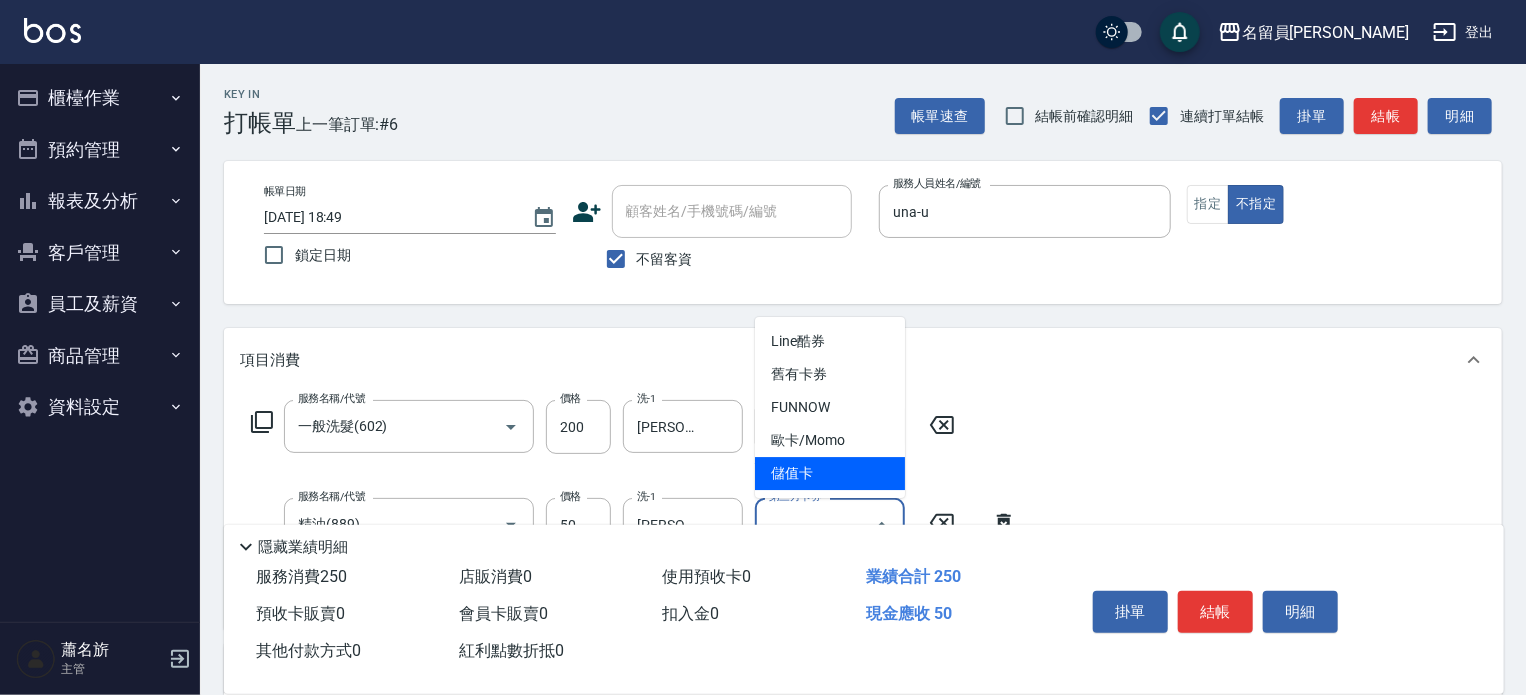 type on "儲值卡" 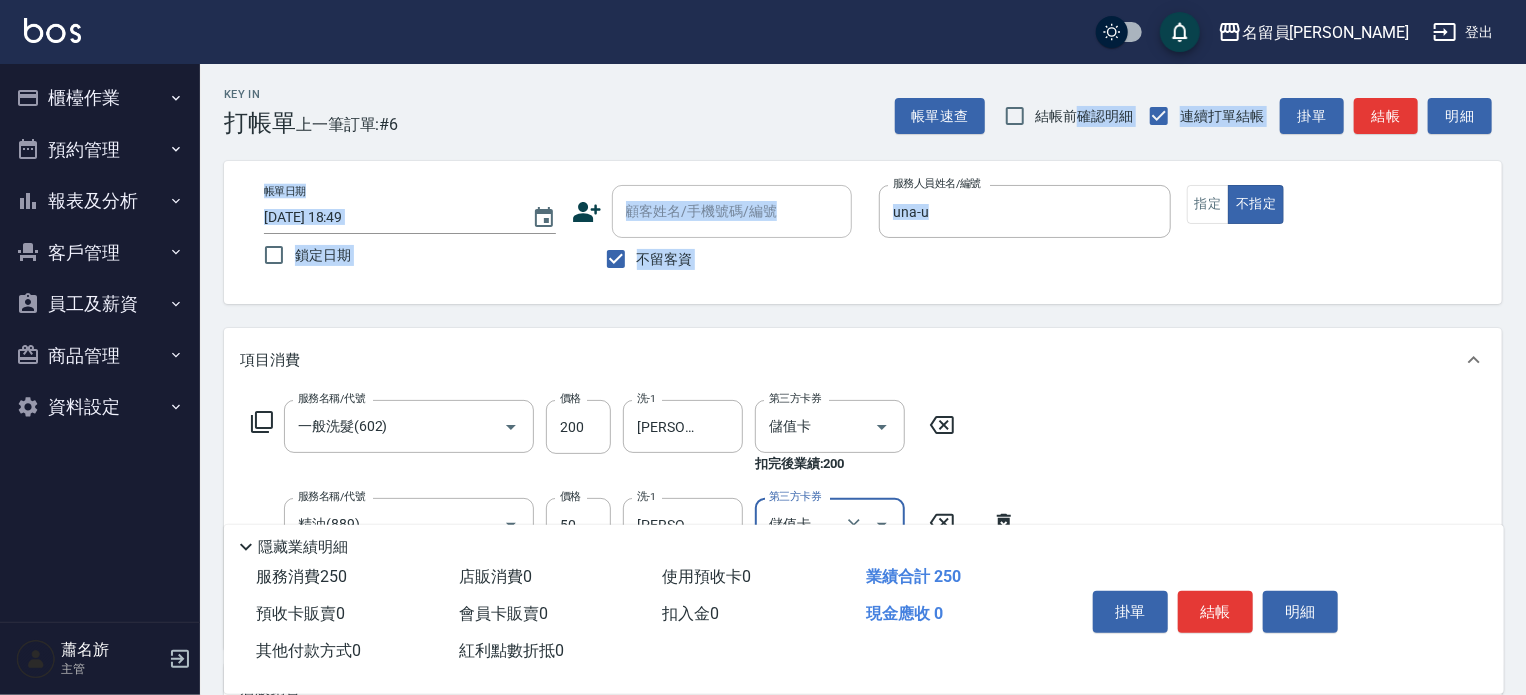 drag, startPoint x: 1216, startPoint y: 219, endPoint x: 1244, endPoint y: 235, distance: 32.24903 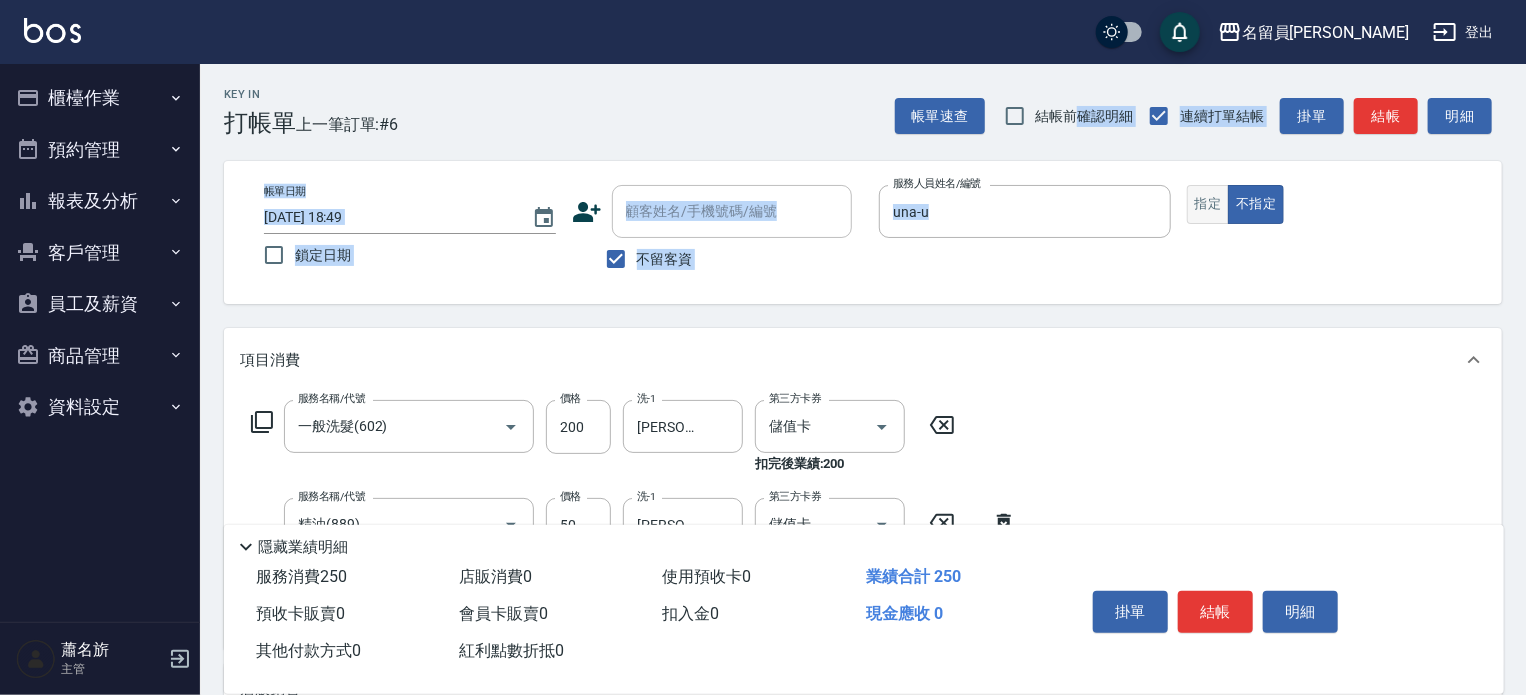 click on "指定" at bounding box center (1208, 204) 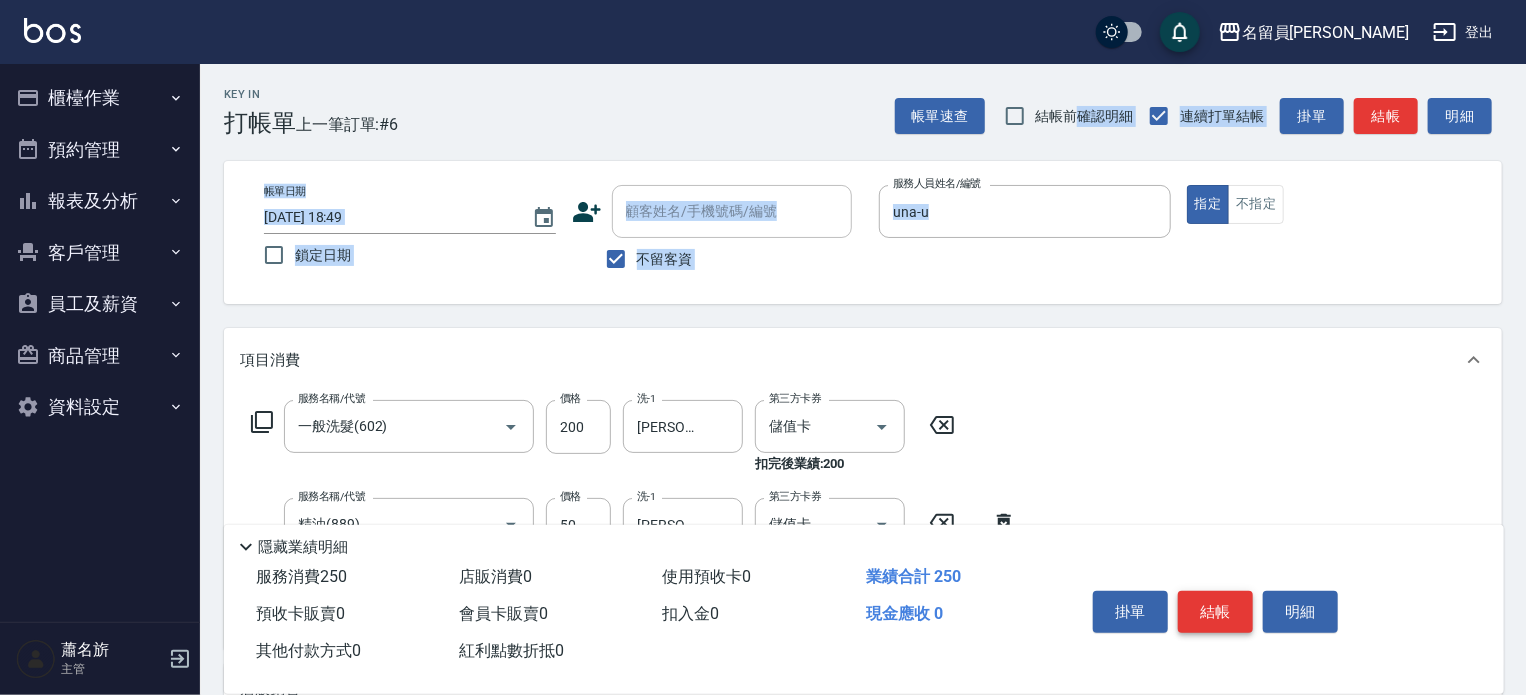 click on "結帳" at bounding box center (1215, 612) 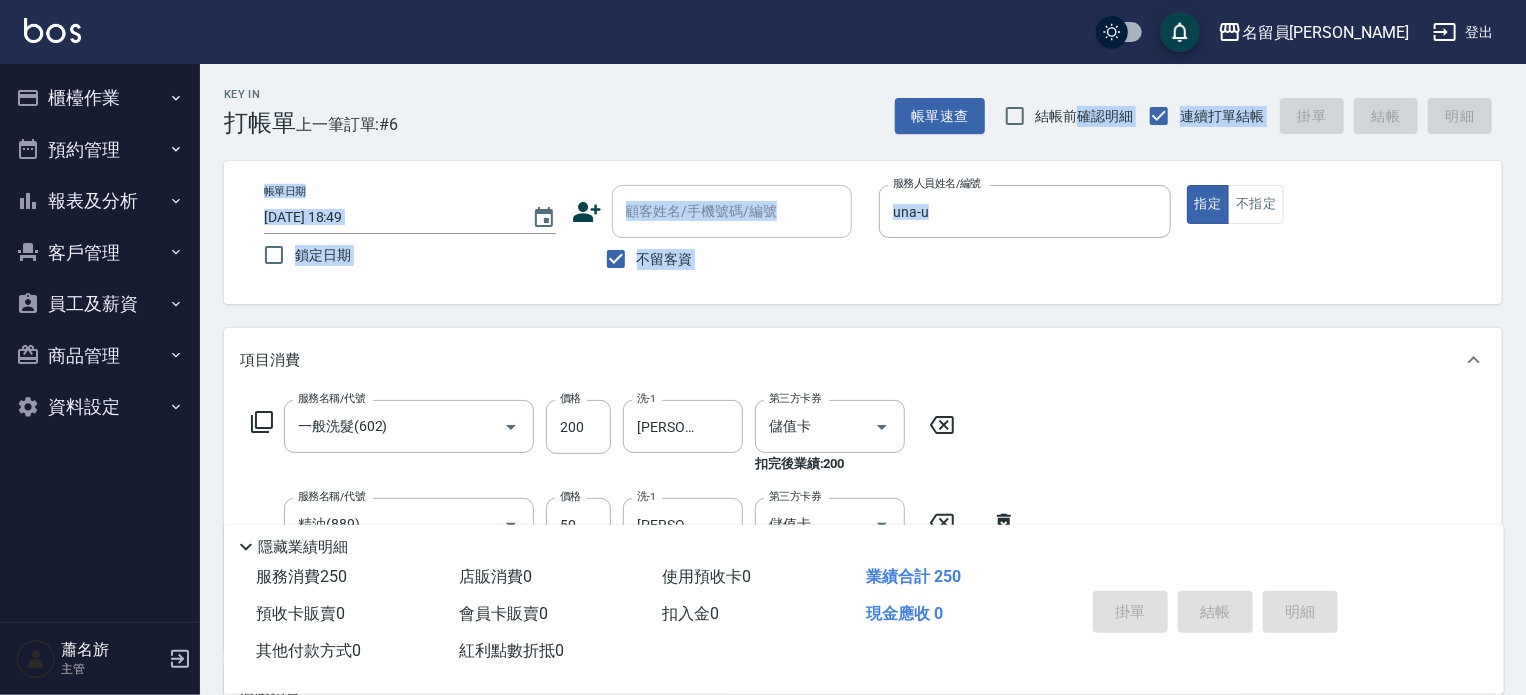 type on "[DATE] 18:50" 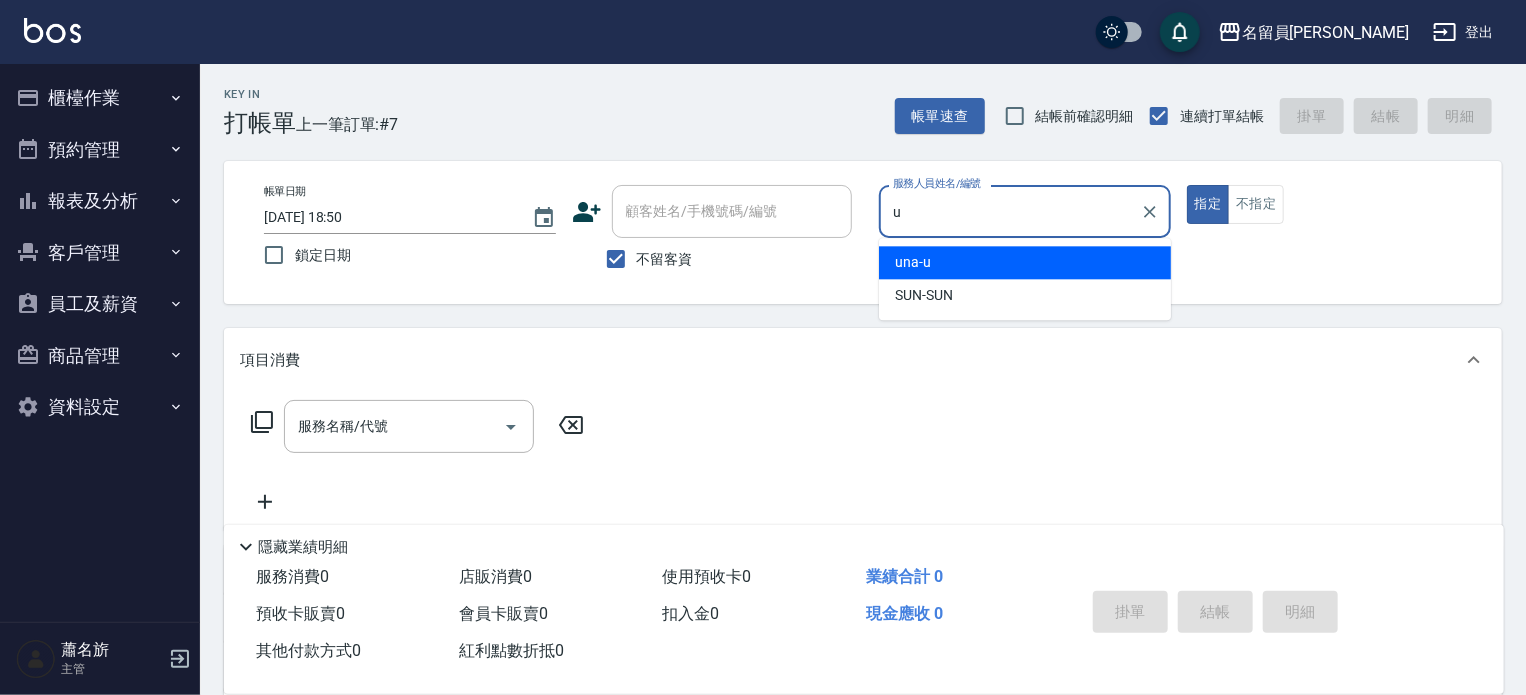type on "una-u" 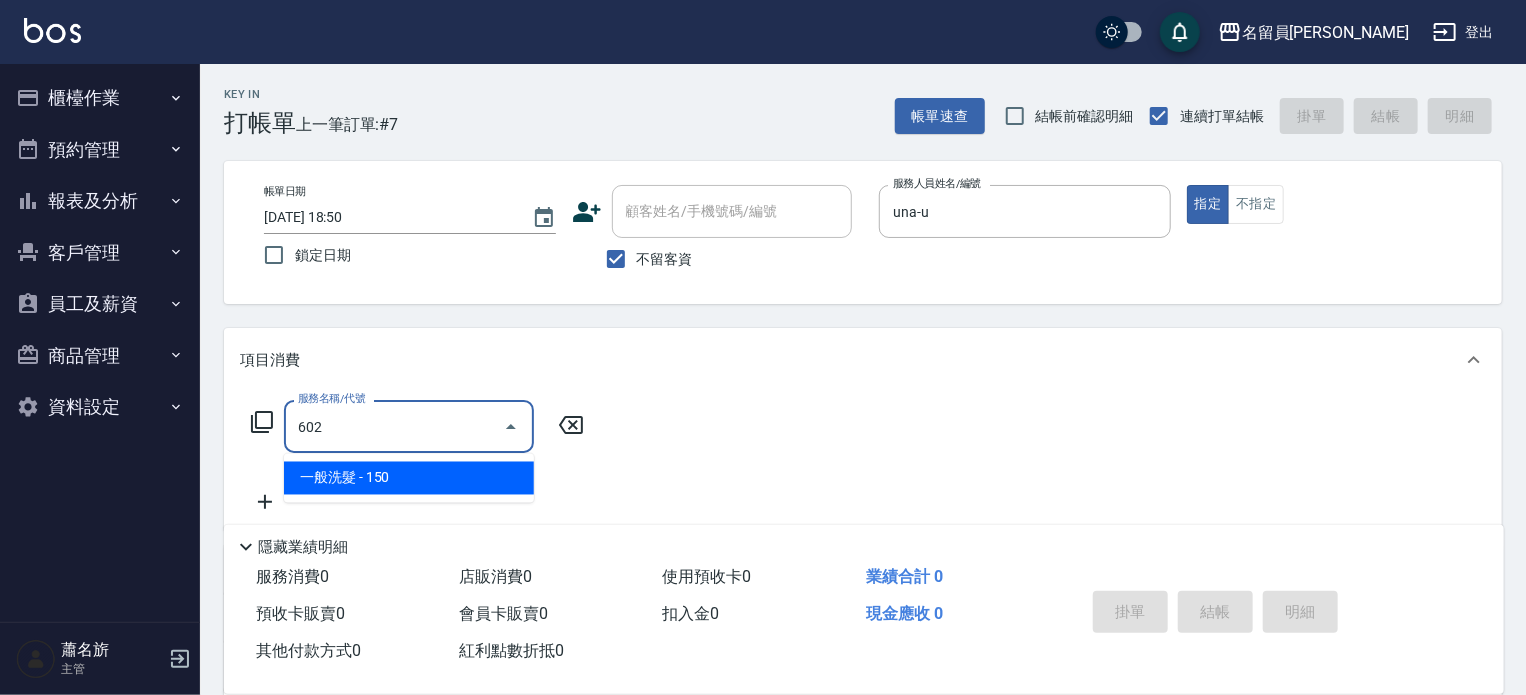 type on "一般洗髮(602)" 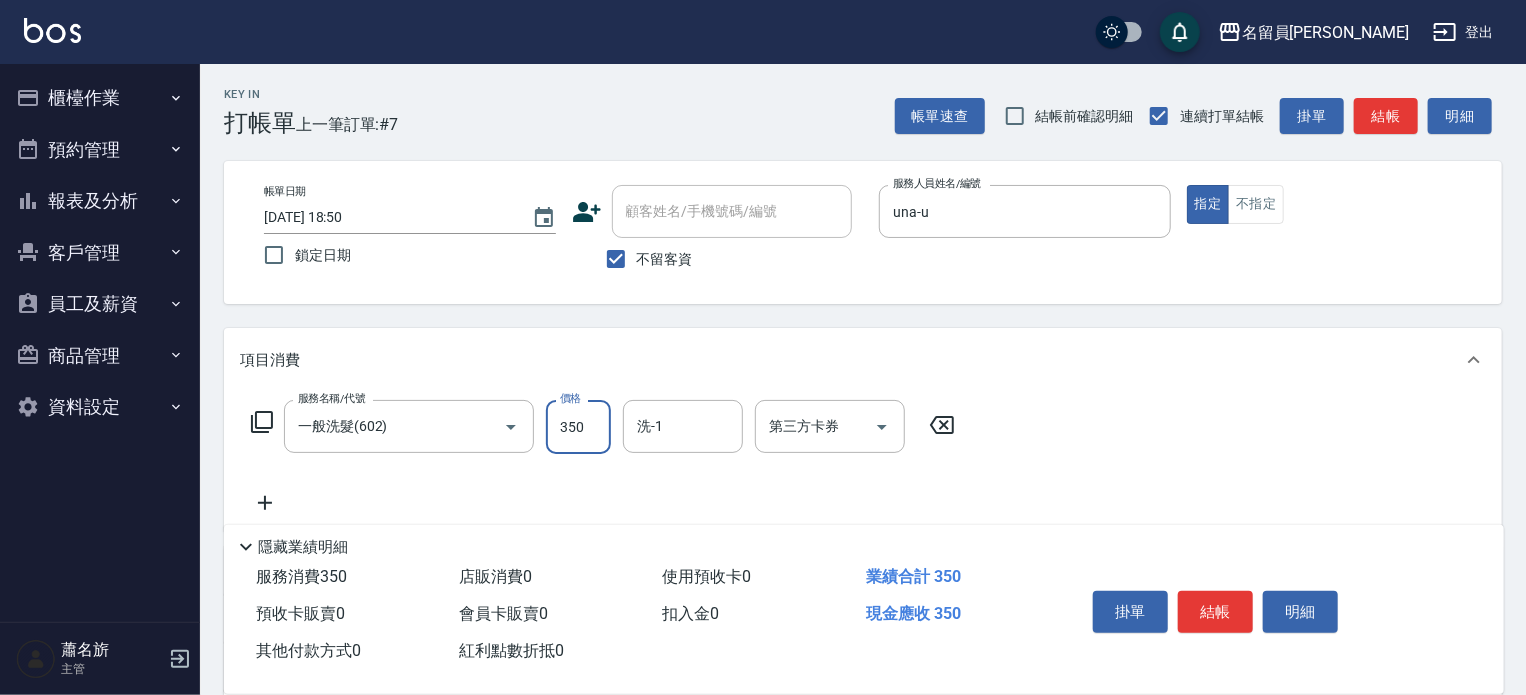 type on "350" 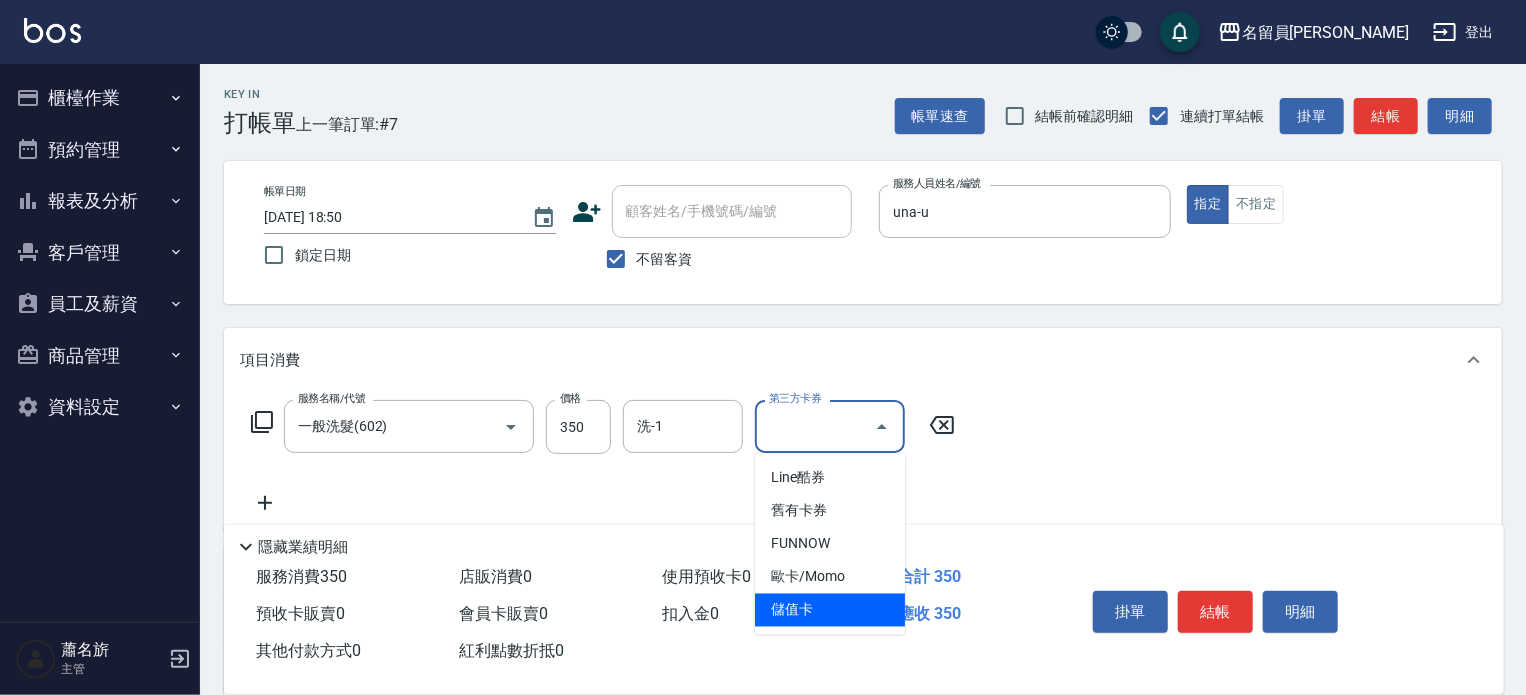type on "儲值卡" 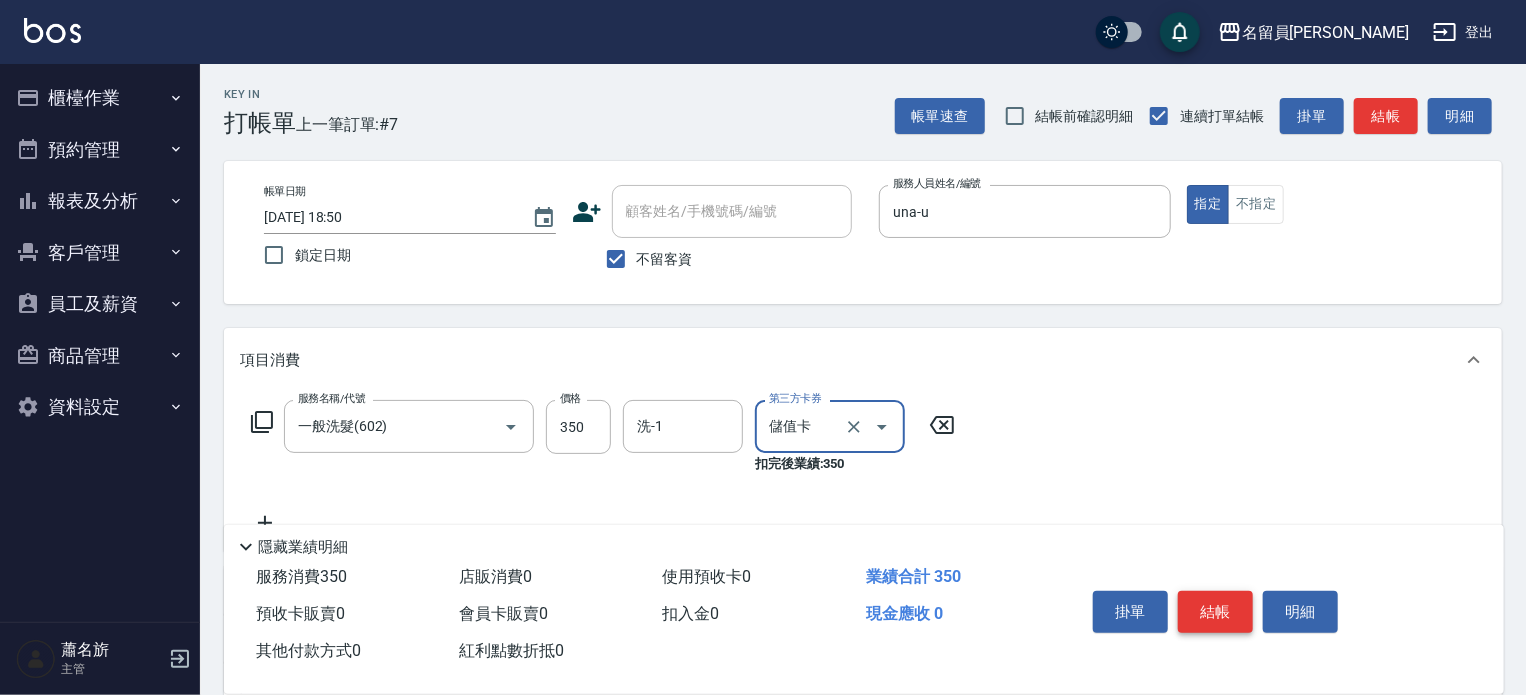 click on "結帳" at bounding box center [1215, 612] 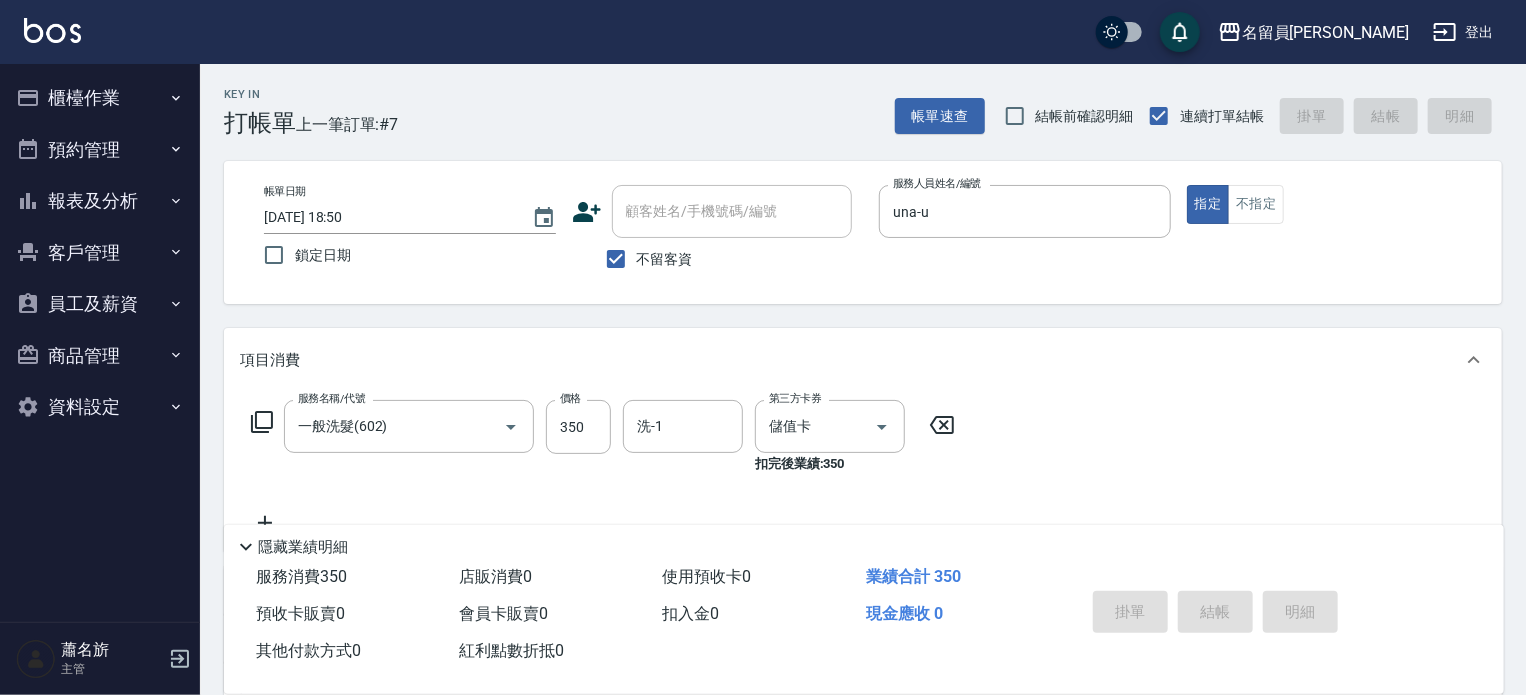 type 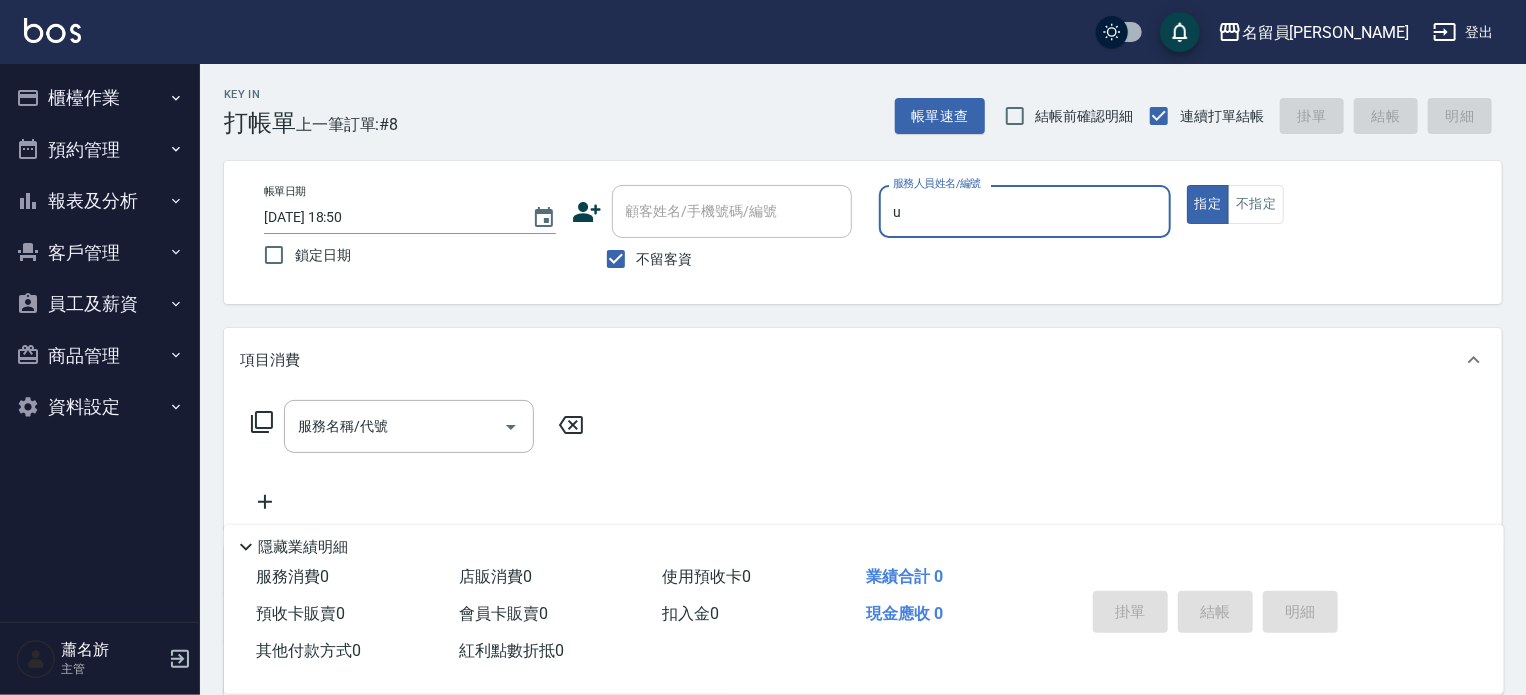 type on "una-u" 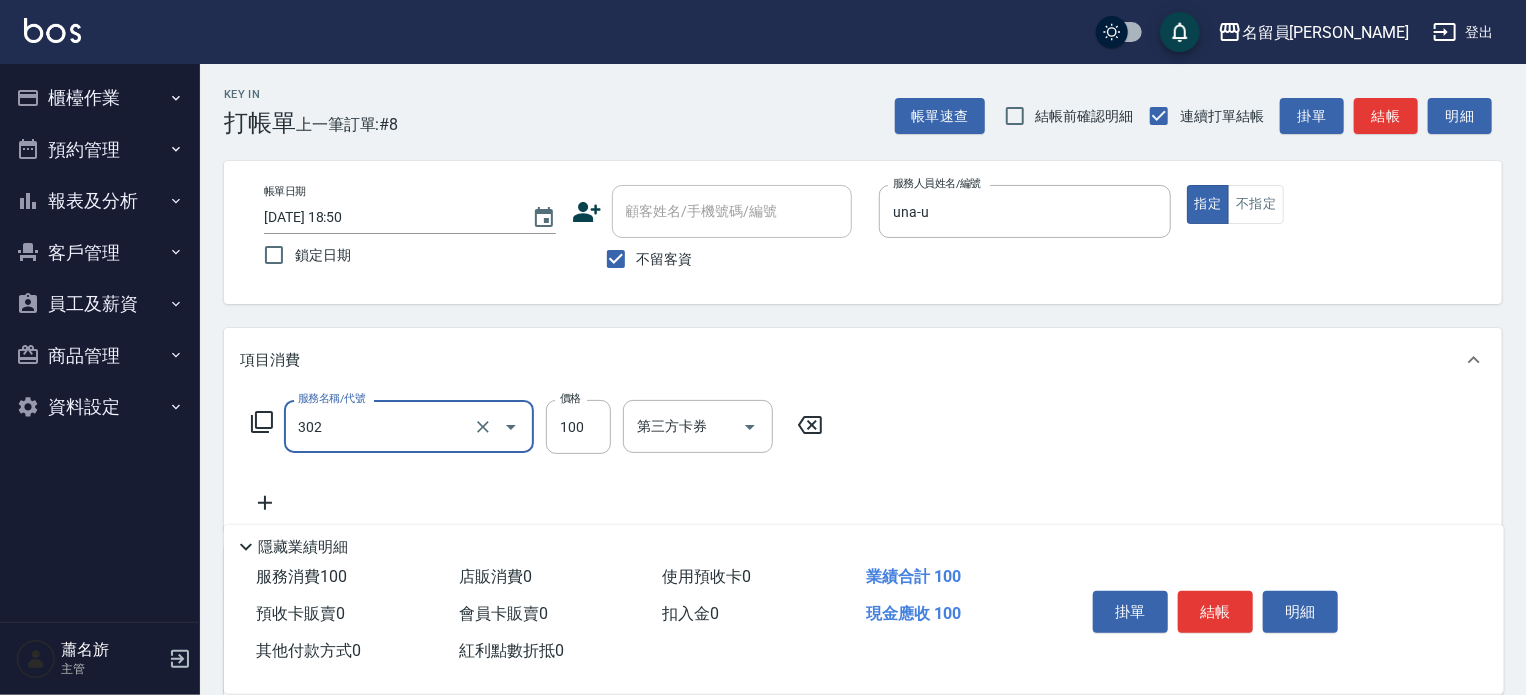 type on "剪髮(302)" 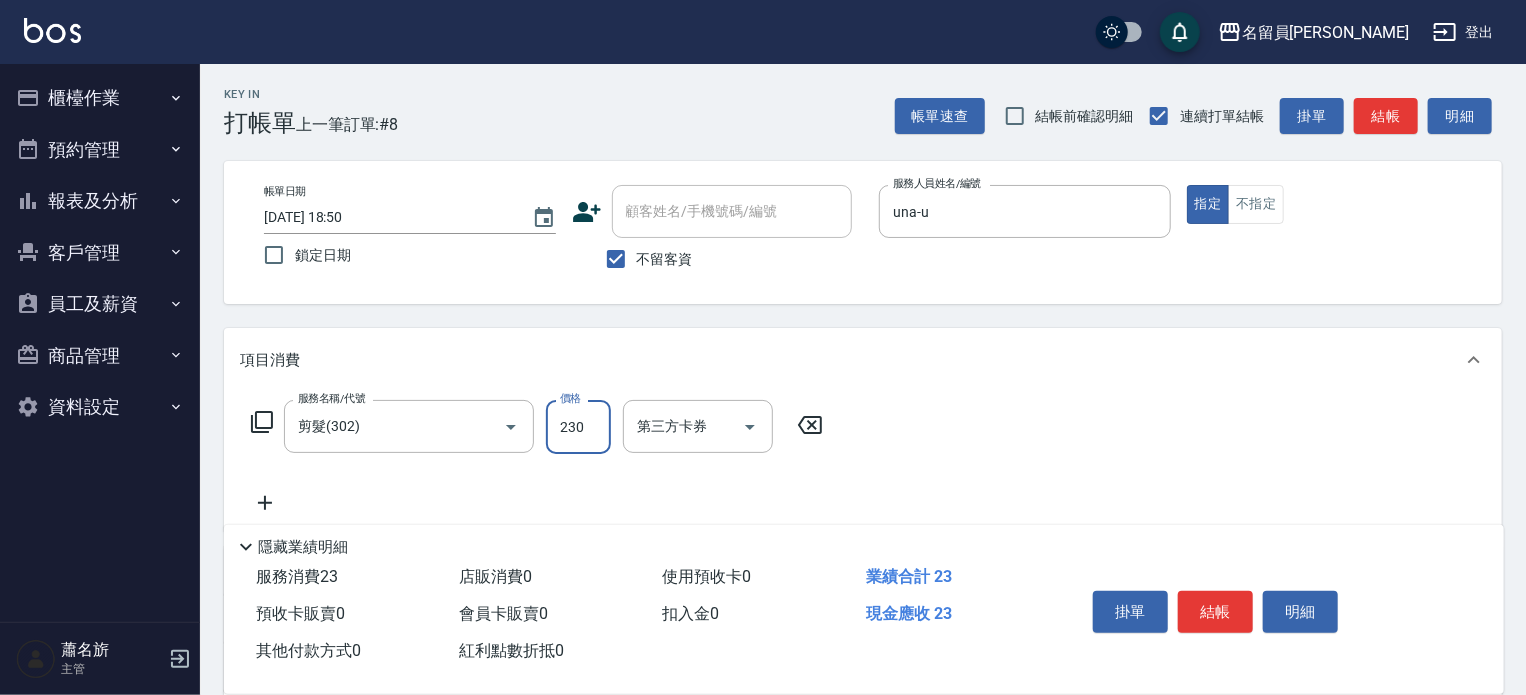 type on "230" 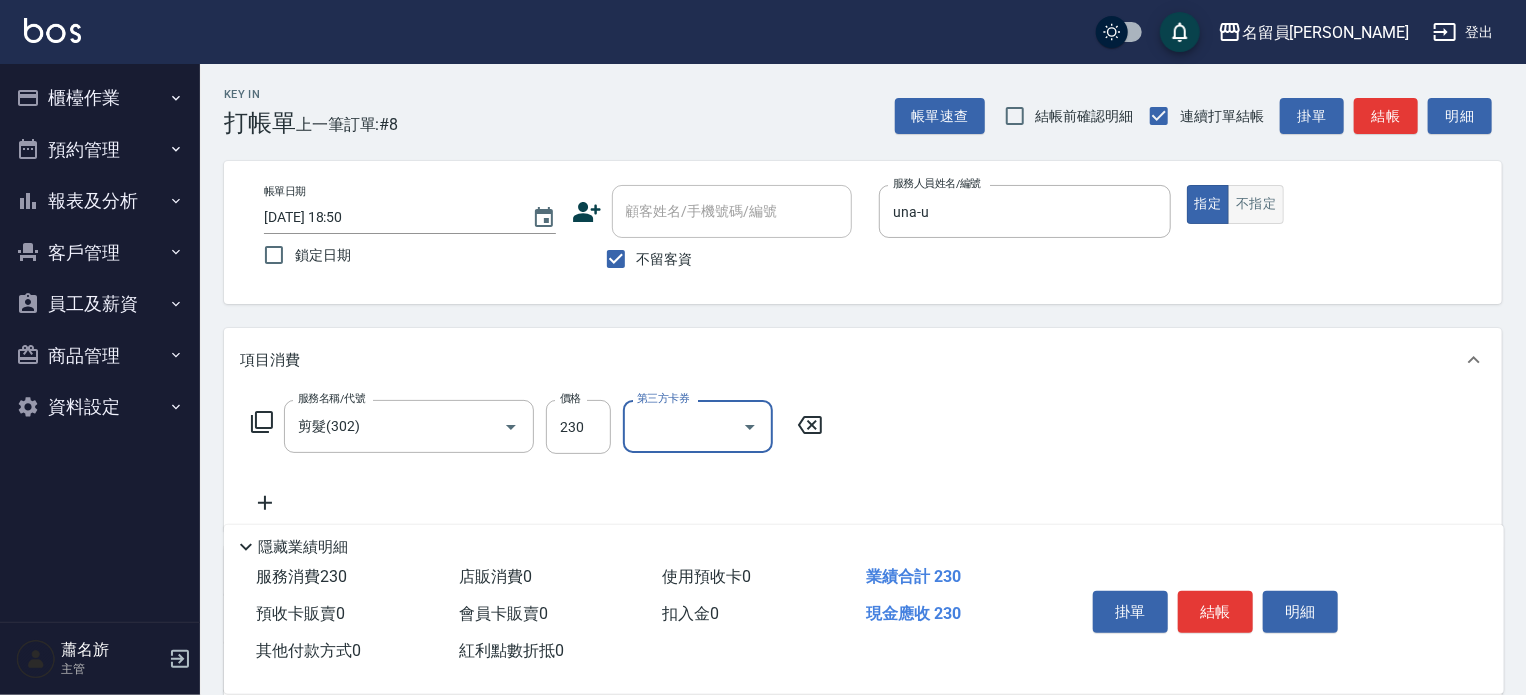 click on "不指定" at bounding box center [1256, 204] 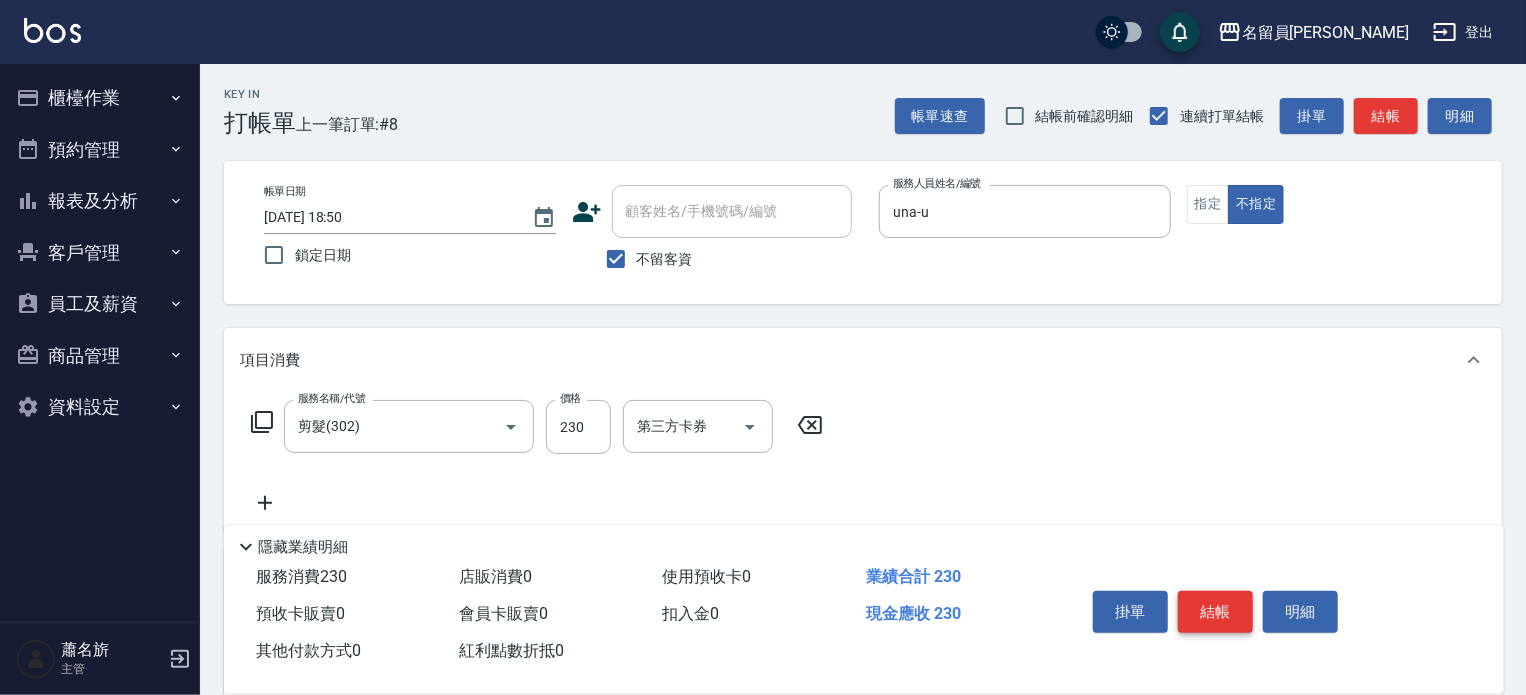 click on "結帳" at bounding box center (1215, 612) 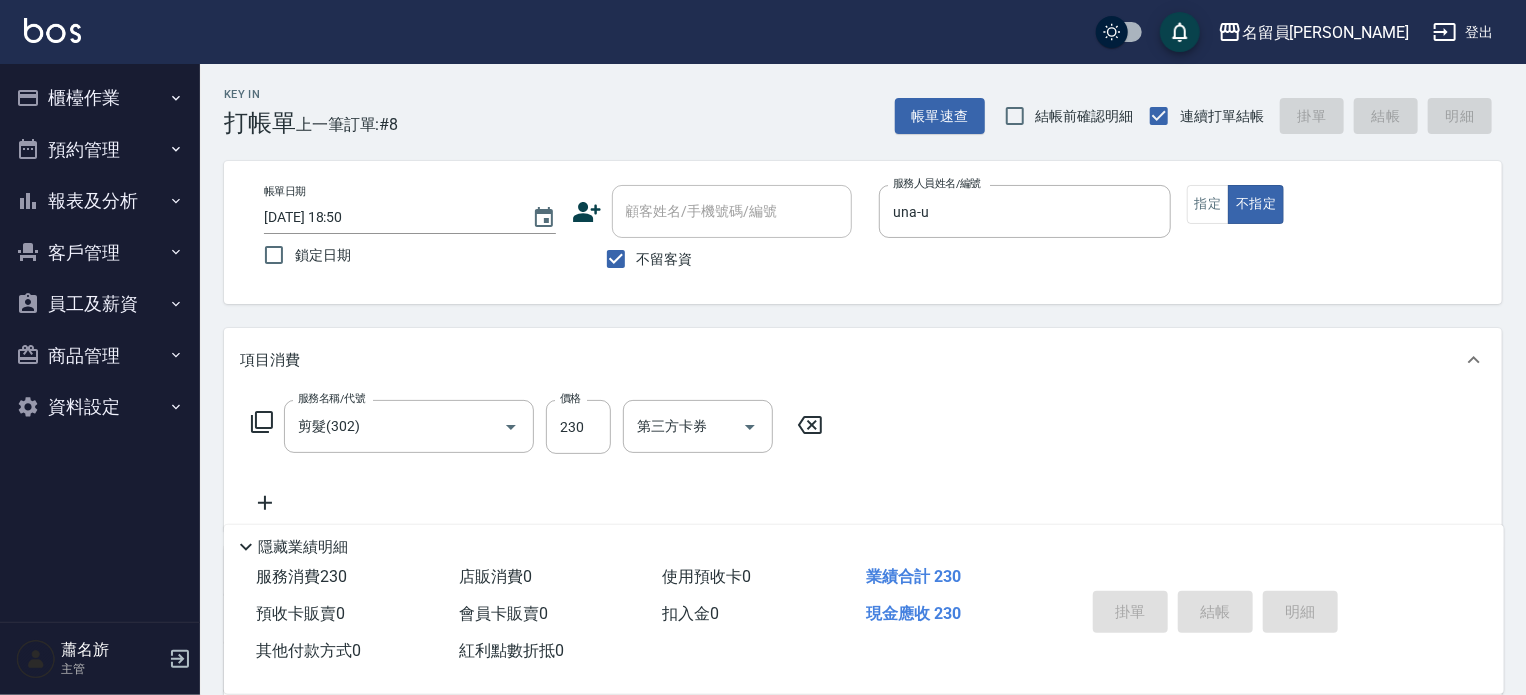 type 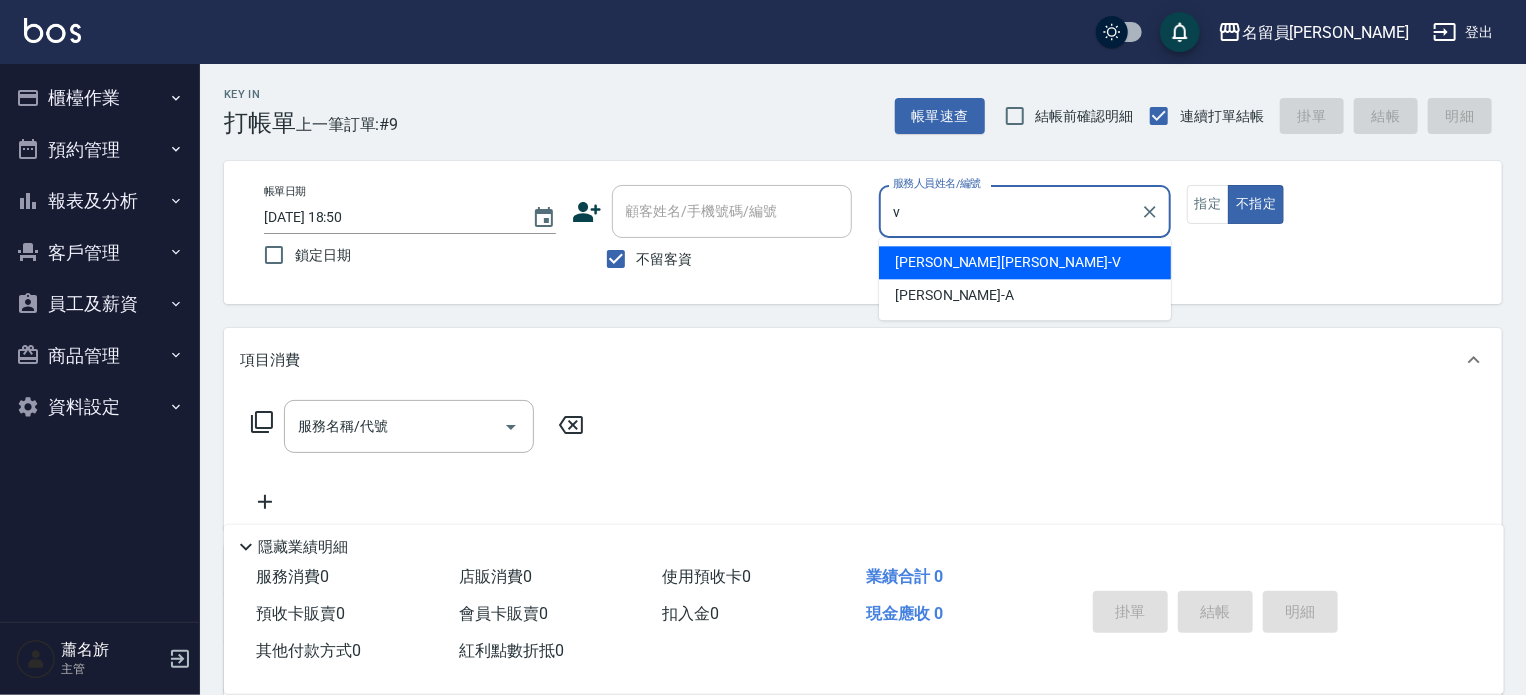 type on "[PERSON_NAME][PERSON_NAME]-V" 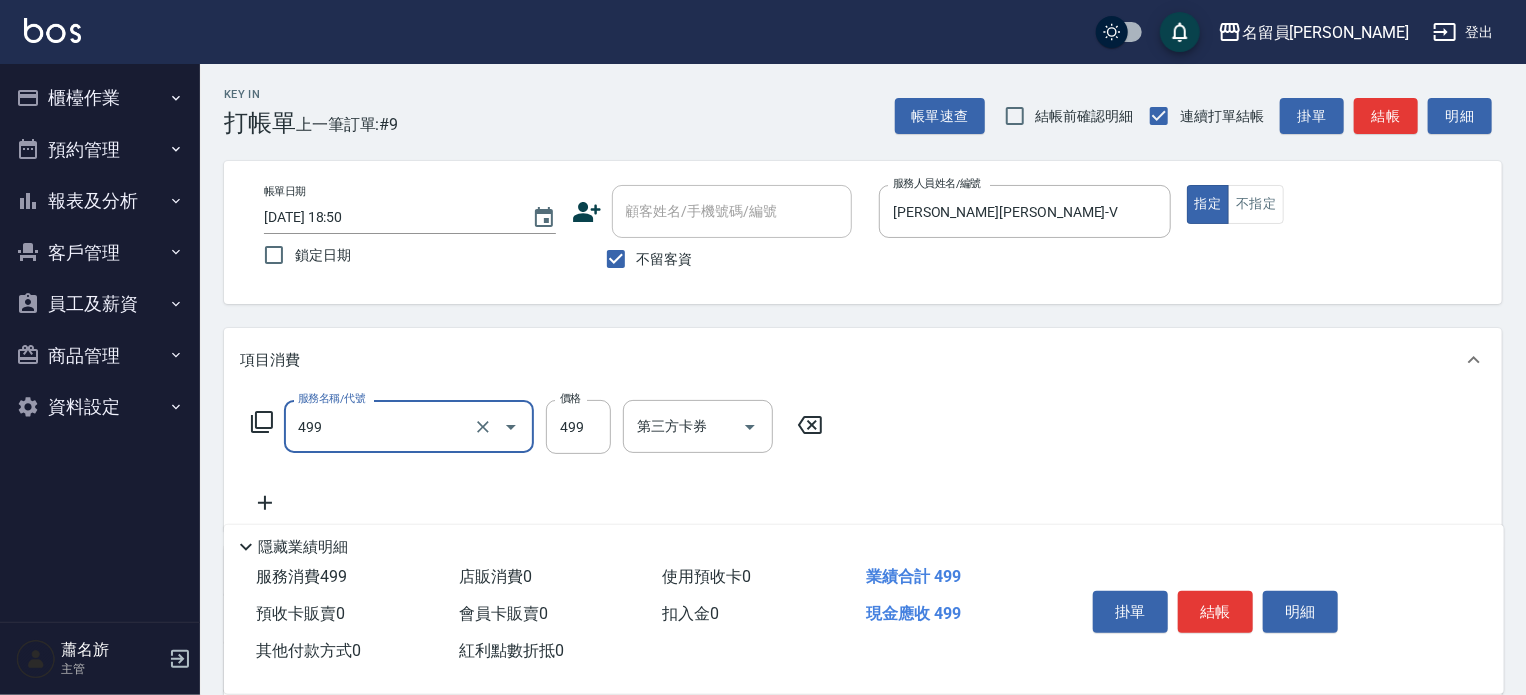 type on "去角質洗髮(499)" 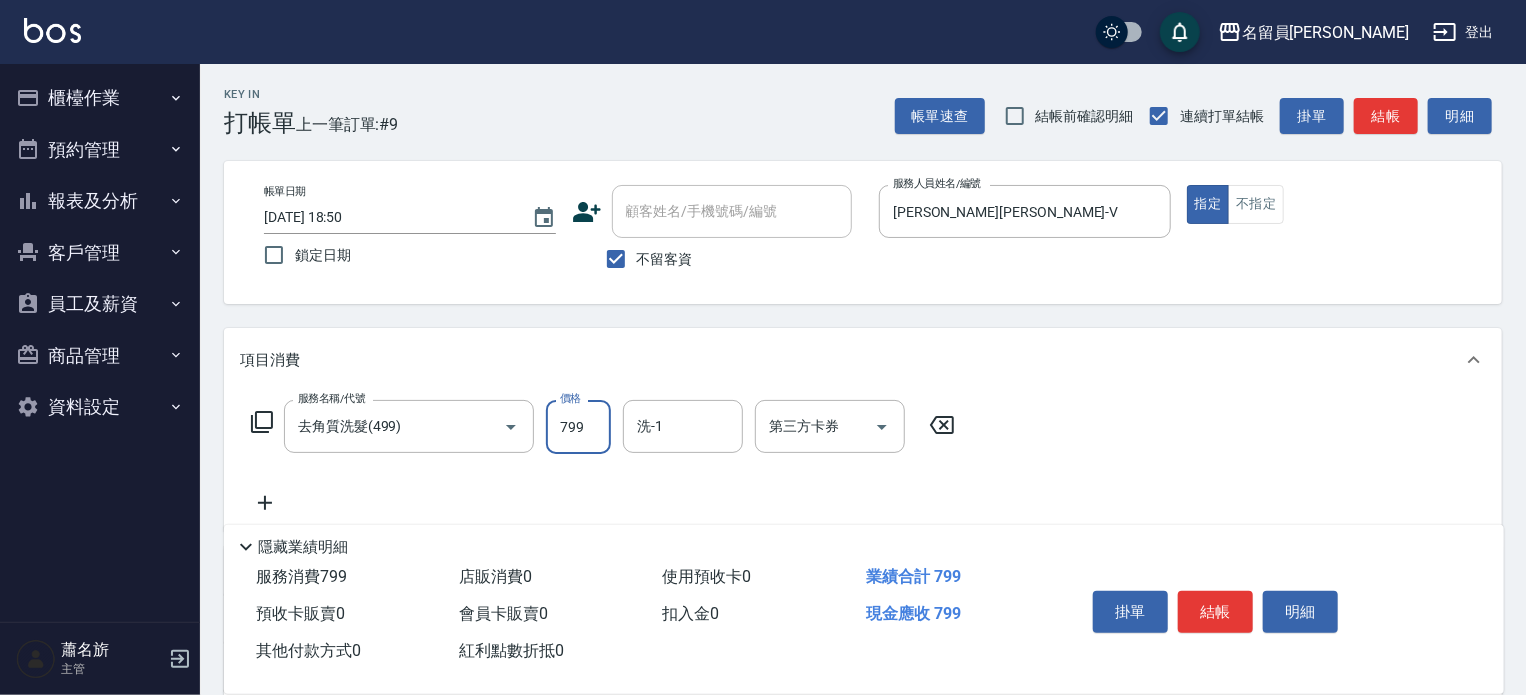 type on "799" 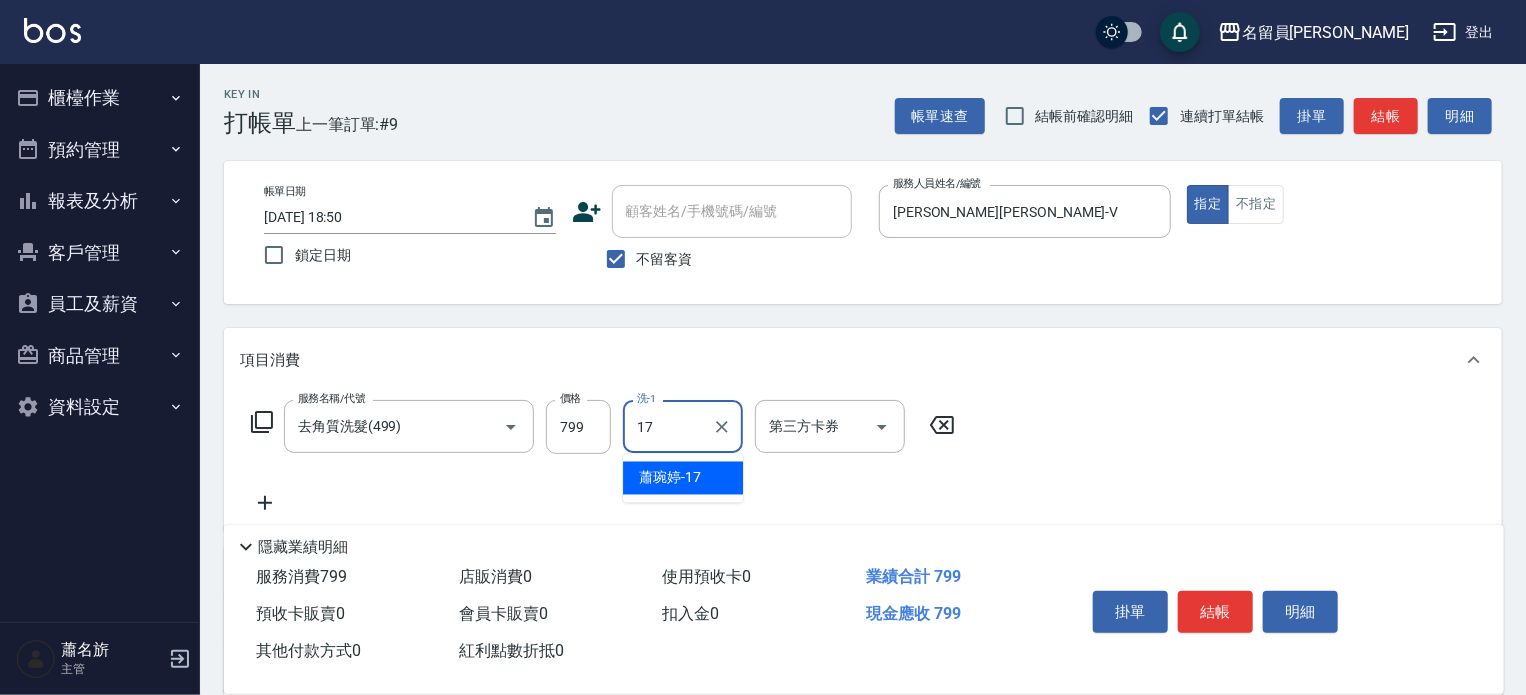 type on "[PERSON_NAME]-17" 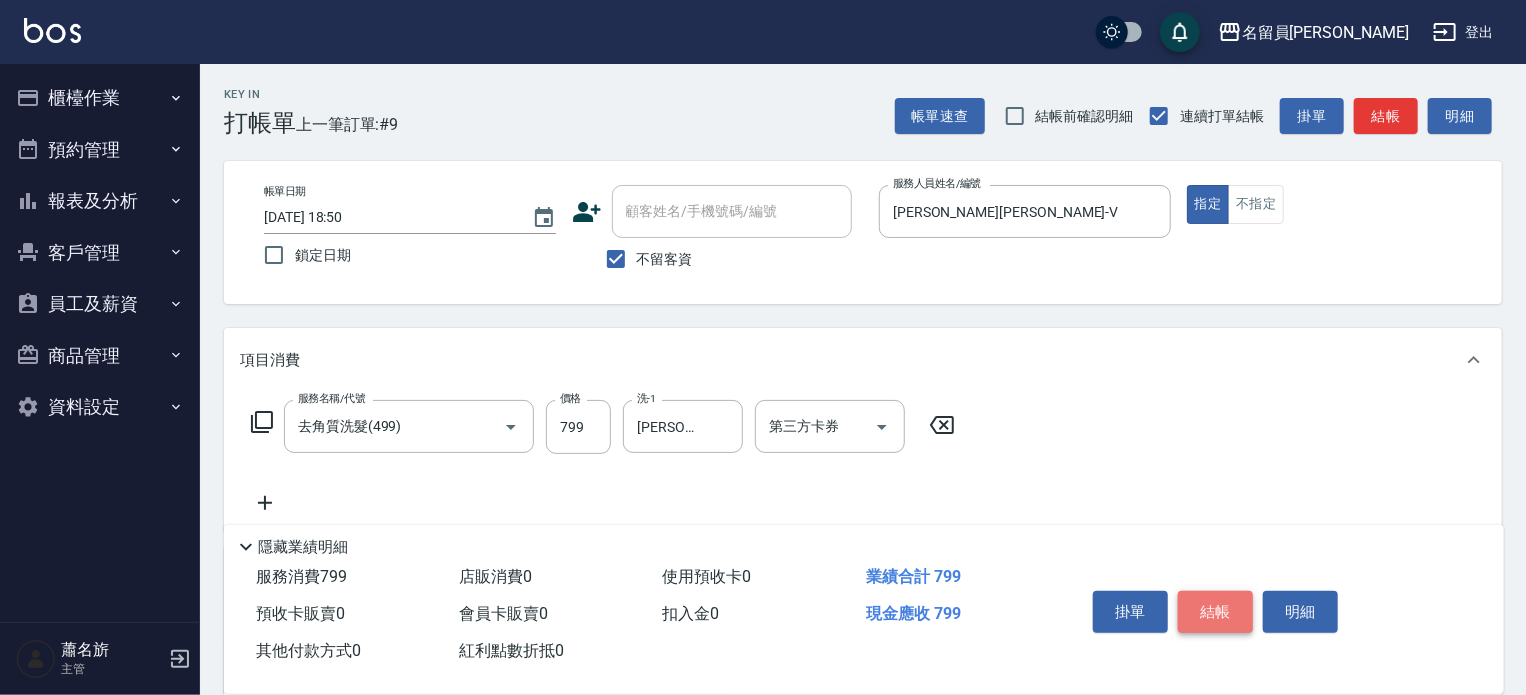 click on "結帳" at bounding box center [1215, 612] 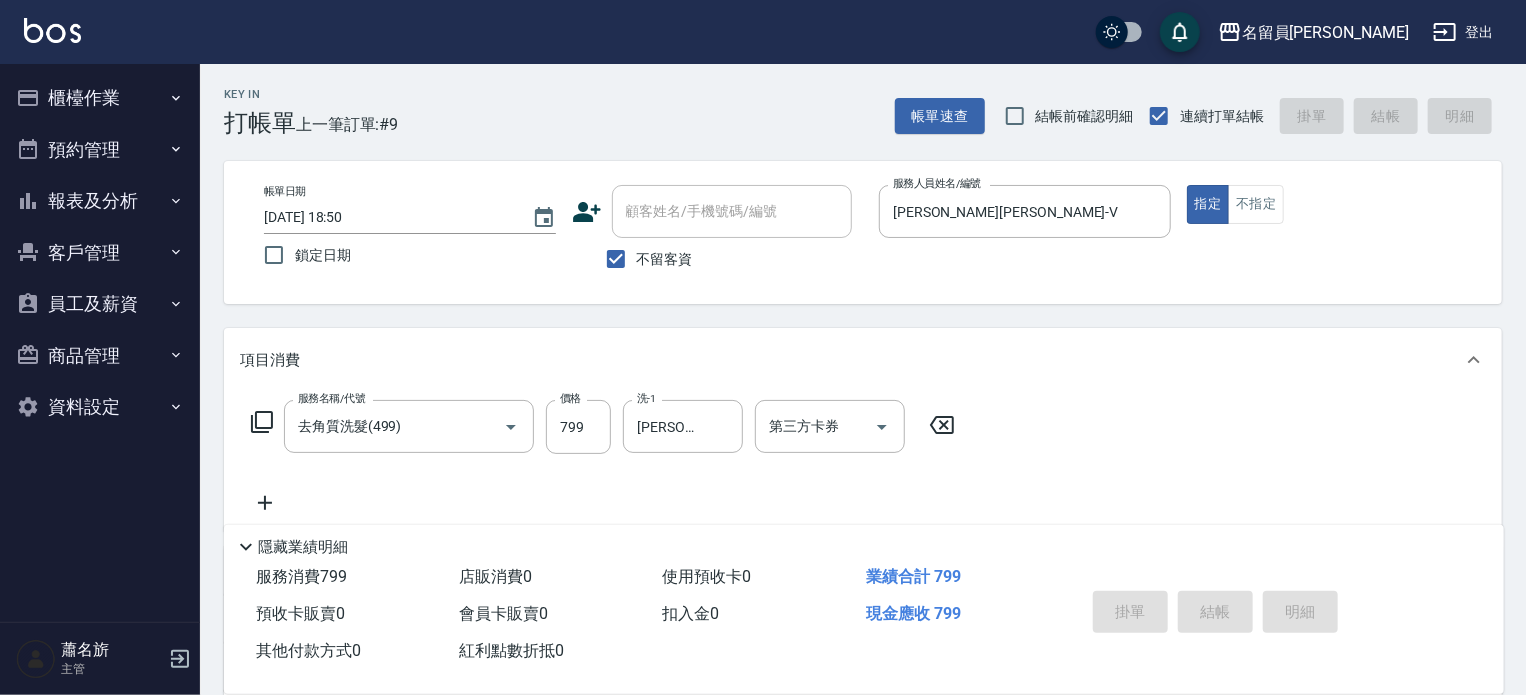 type 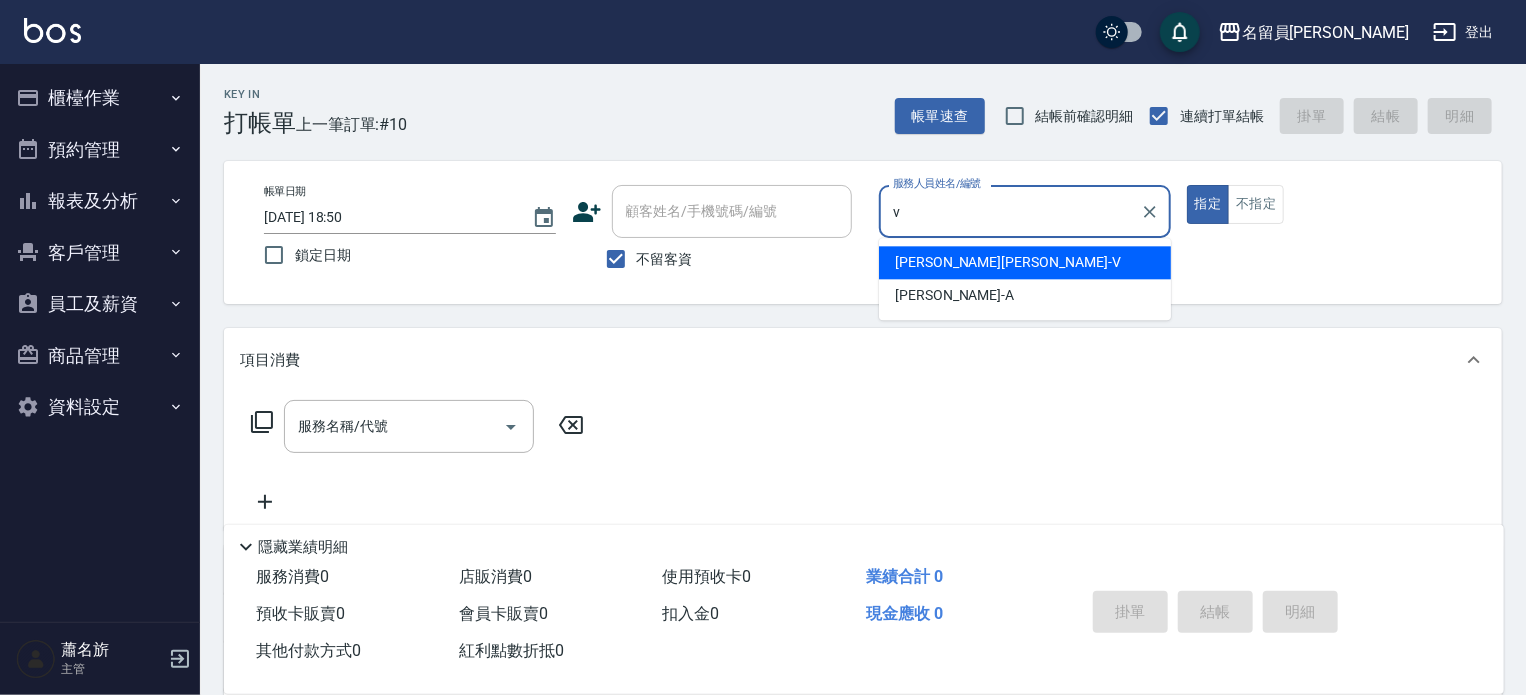 type on "[PERSON_NAME][PERSON_NAME]-V" 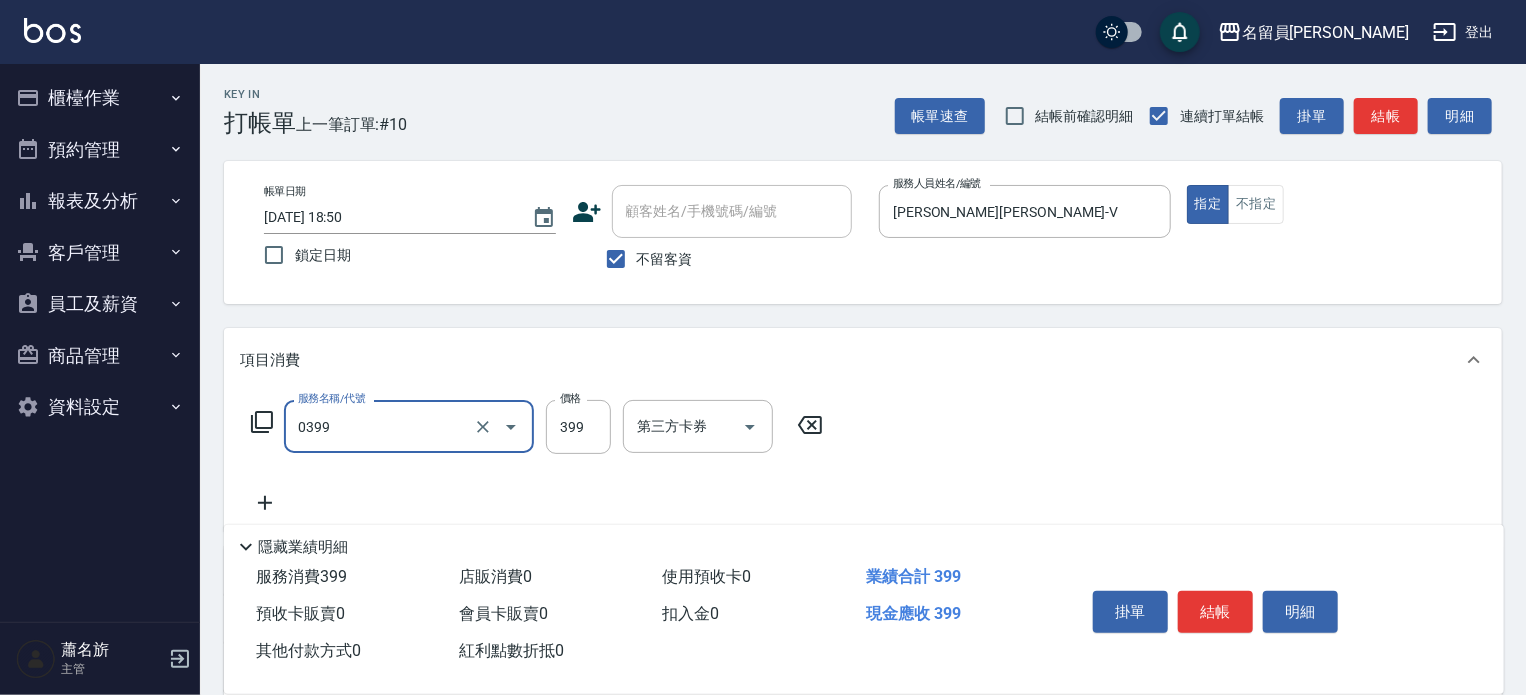 type on "海鹽SPA(0399)" 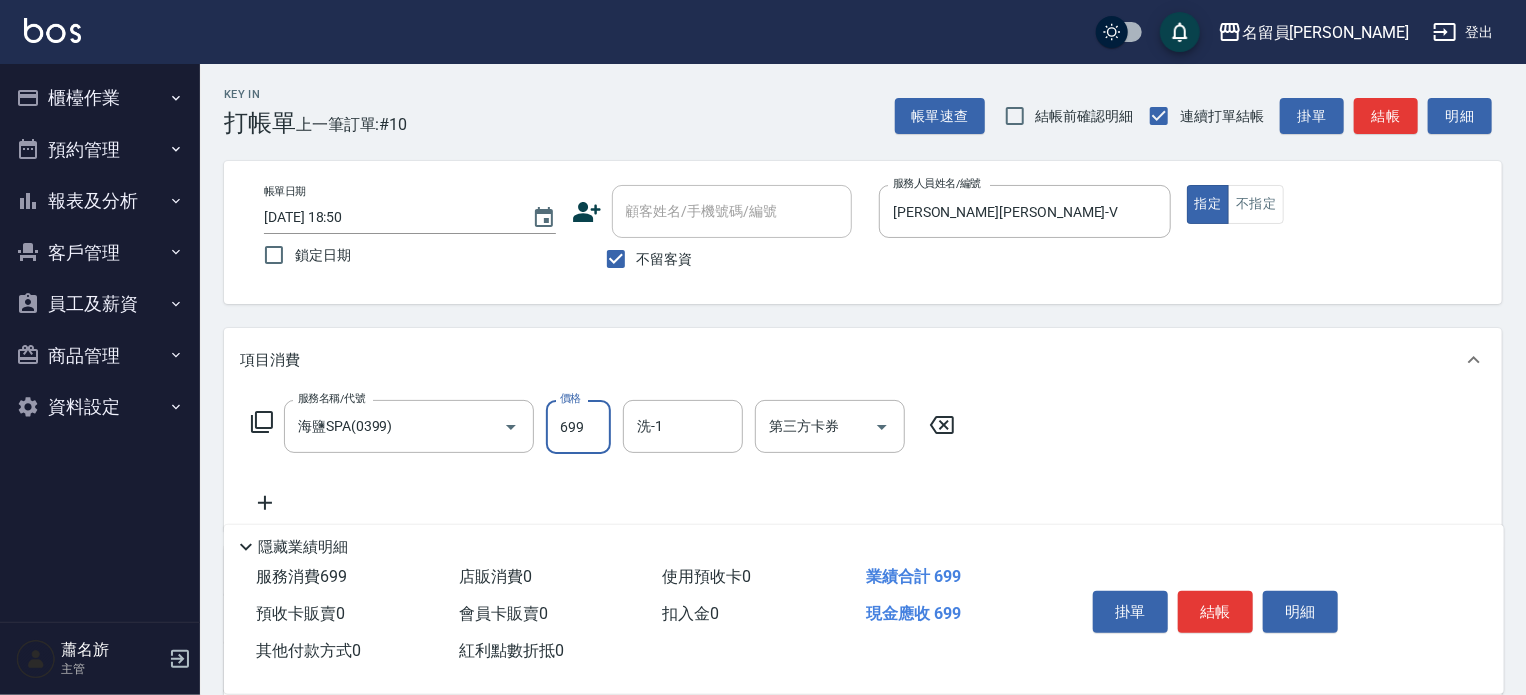 type on "699" 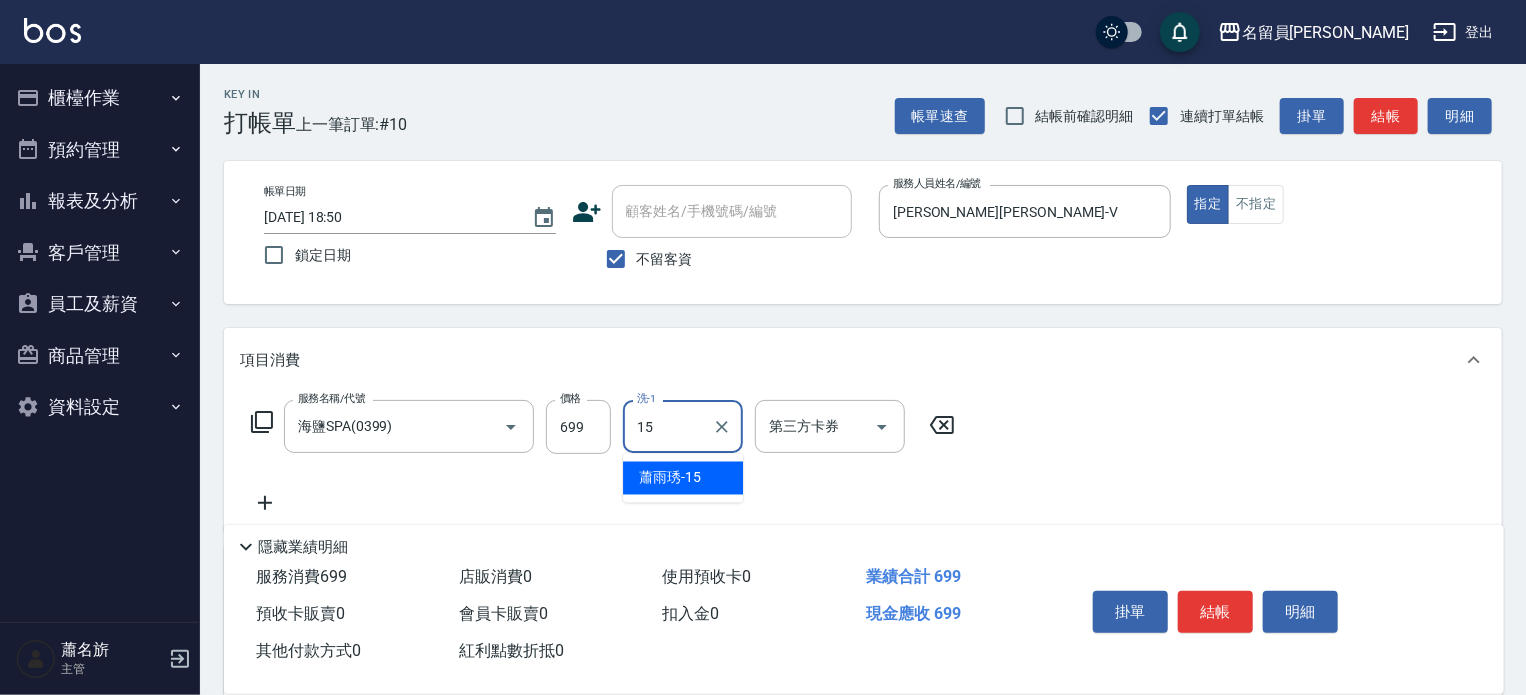 type on "[PERSON_NAME]-15" 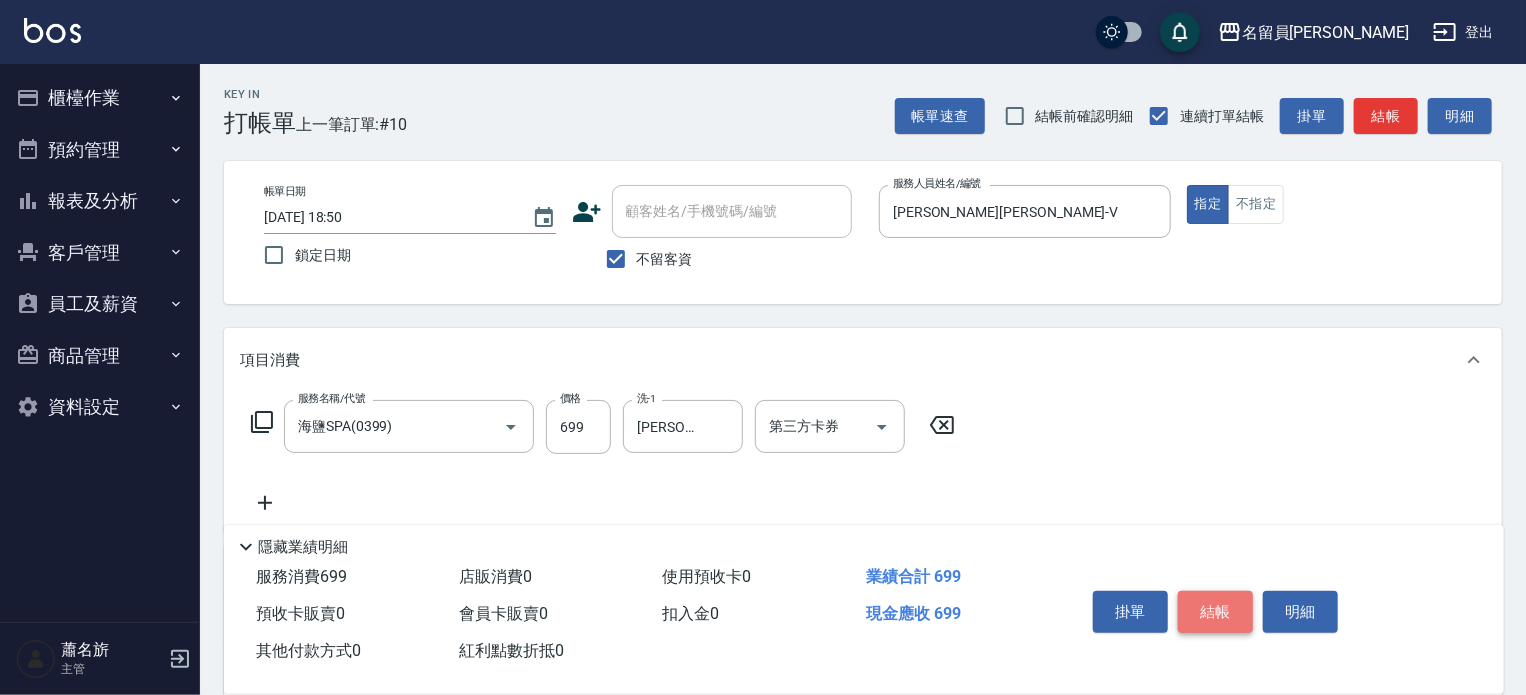 click on "結帳" at bounding box center (1215, 612) 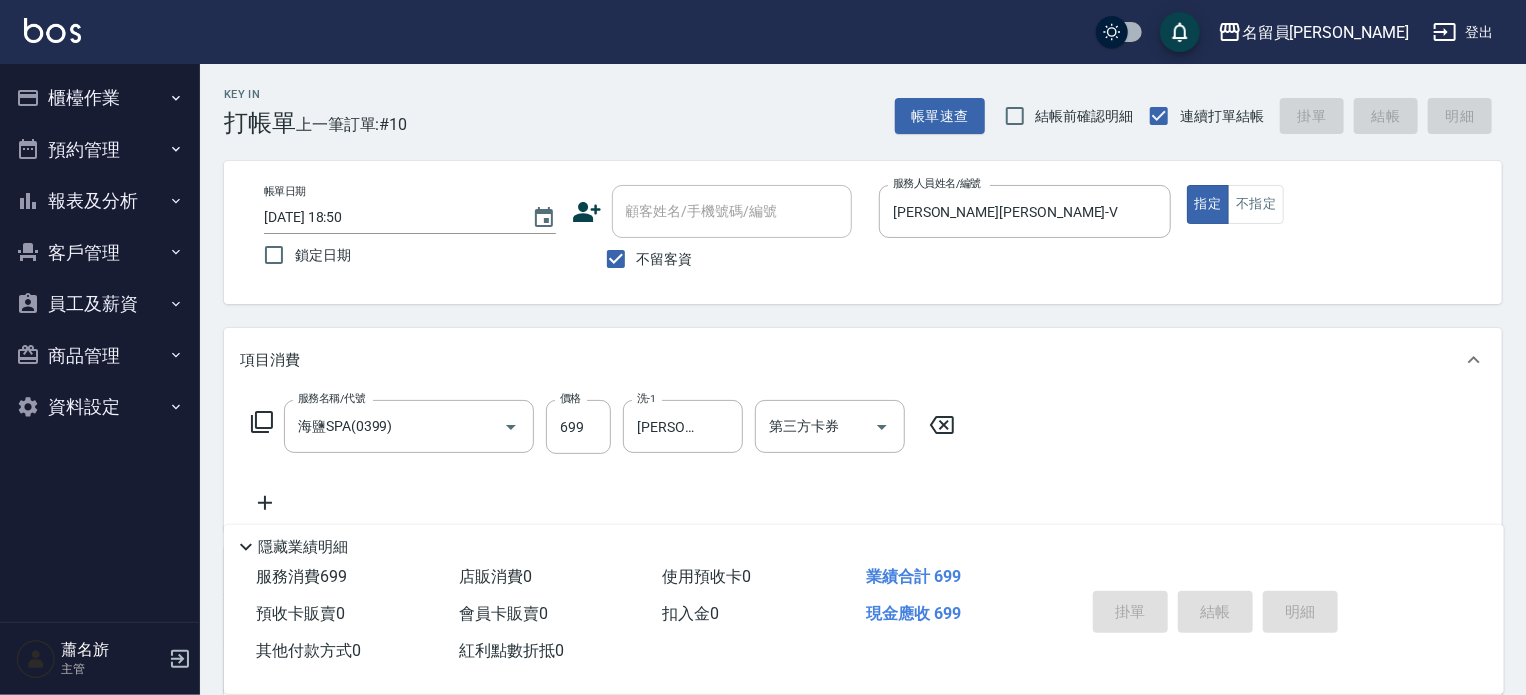 type on "[DATE] 18:51" 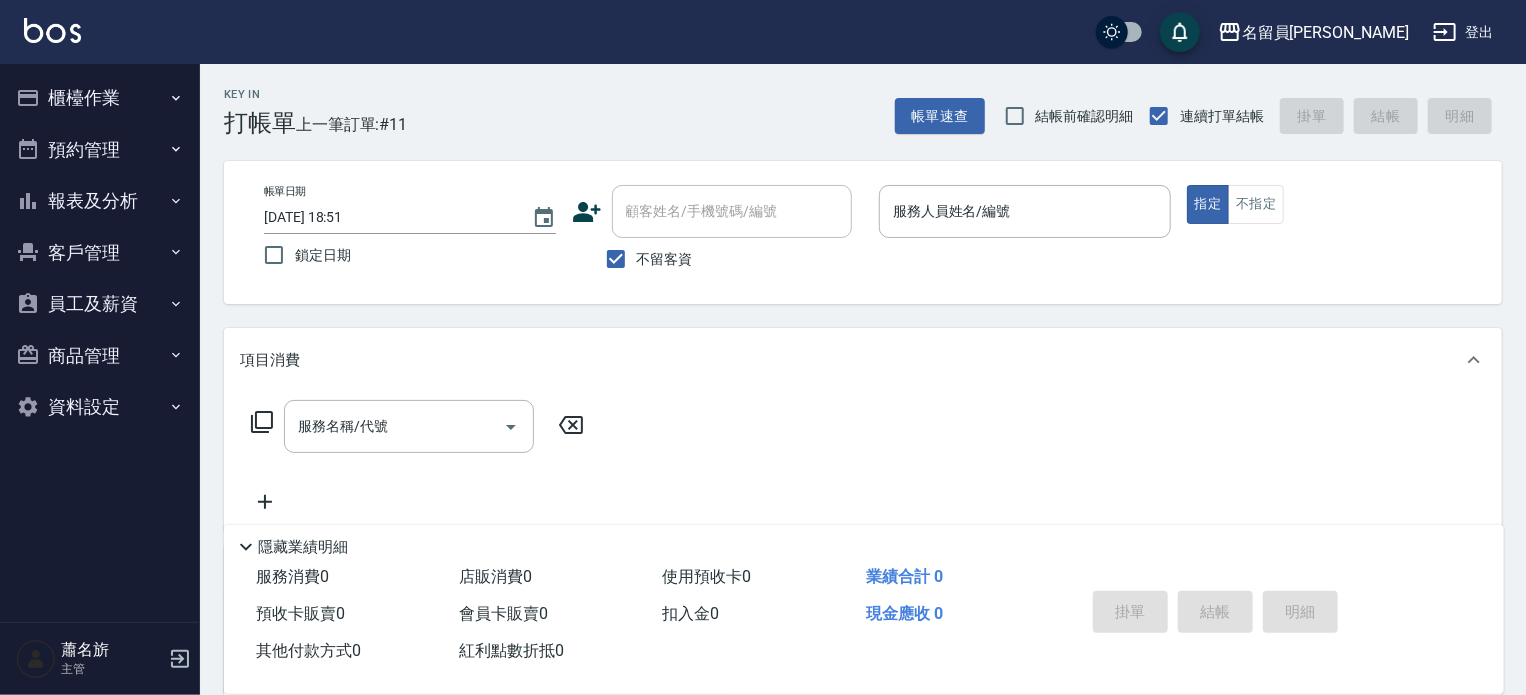 click on "掛單 結帳 明細" at bounding box center [1215, 614] 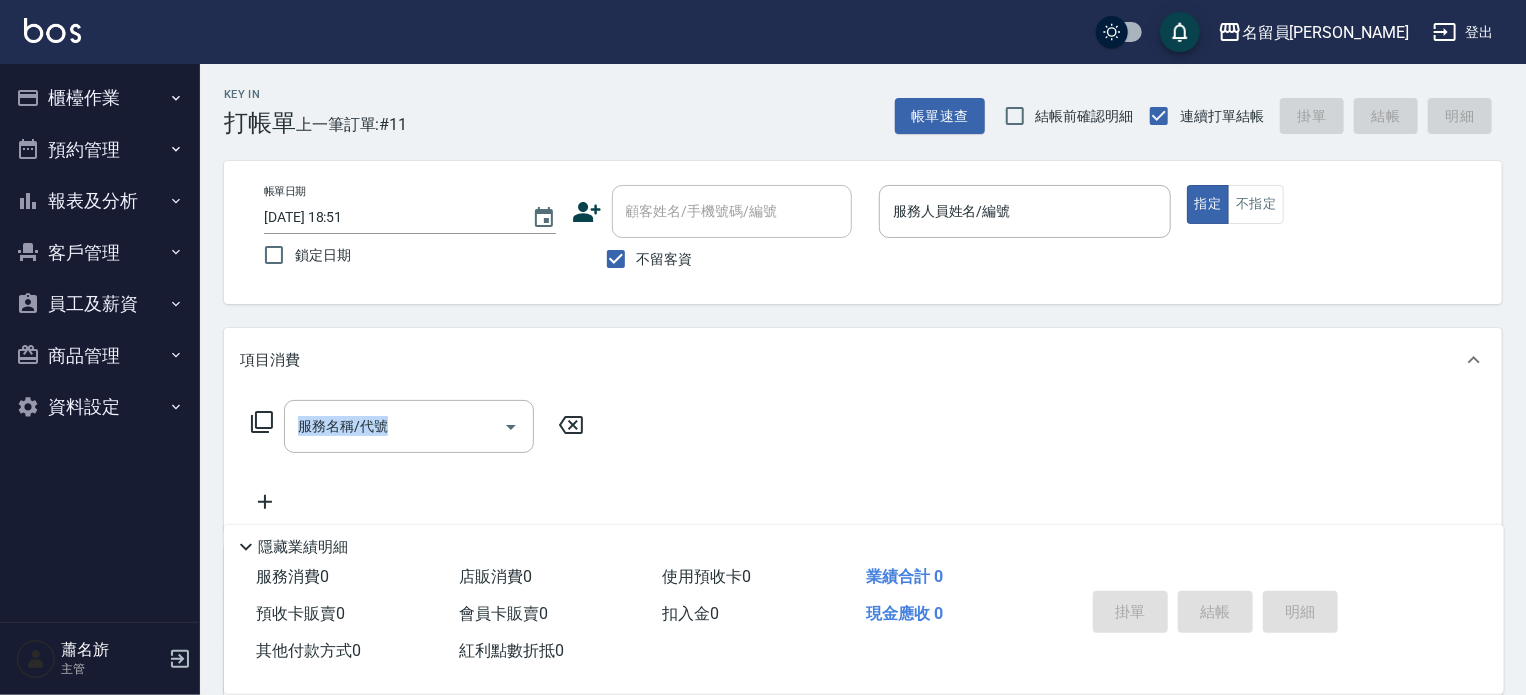drag, startPoint x: 888, startPoint y: 413, endPoint x: 1004, endPoint y: 156, distance: 281.9663 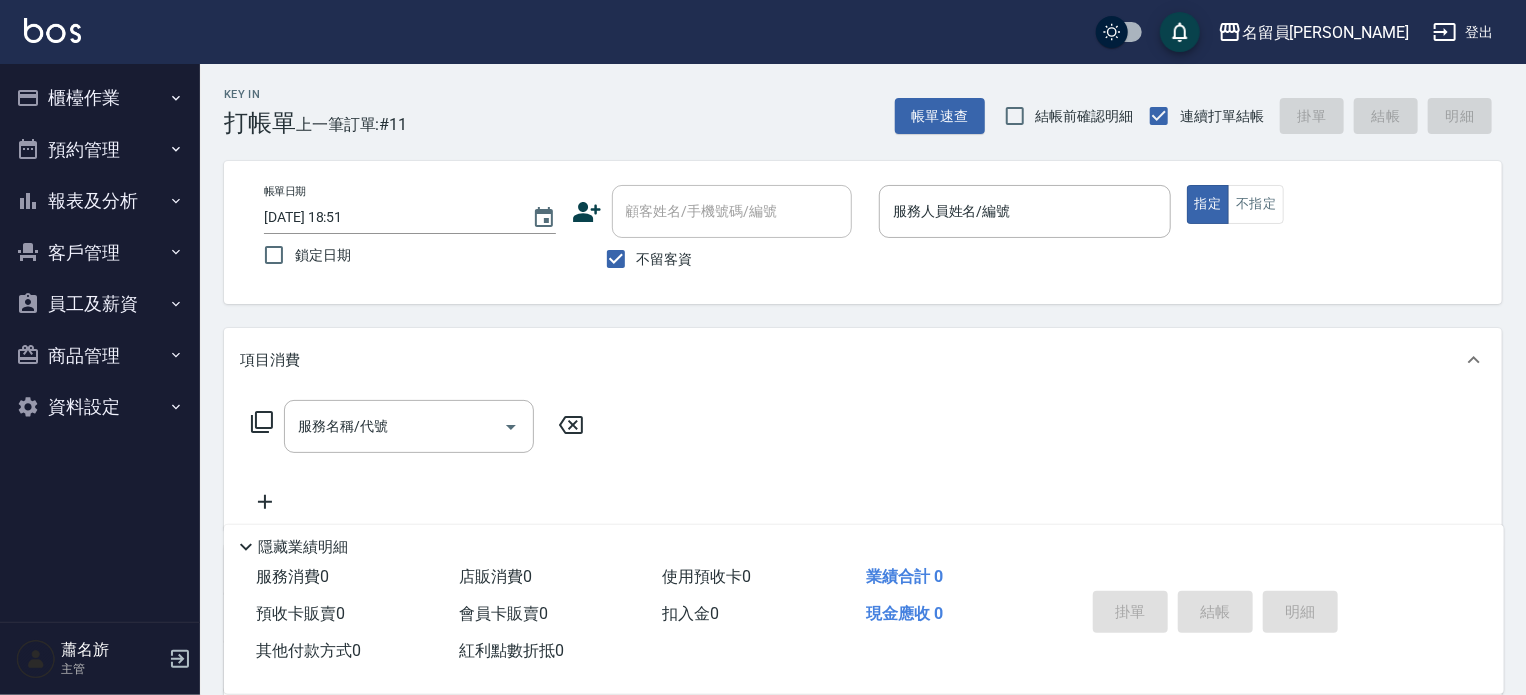 drag, startPoint x: 1004, startPoint y: 155, endPoint x: 1010, endPoint y: 165, distance: 11.661903 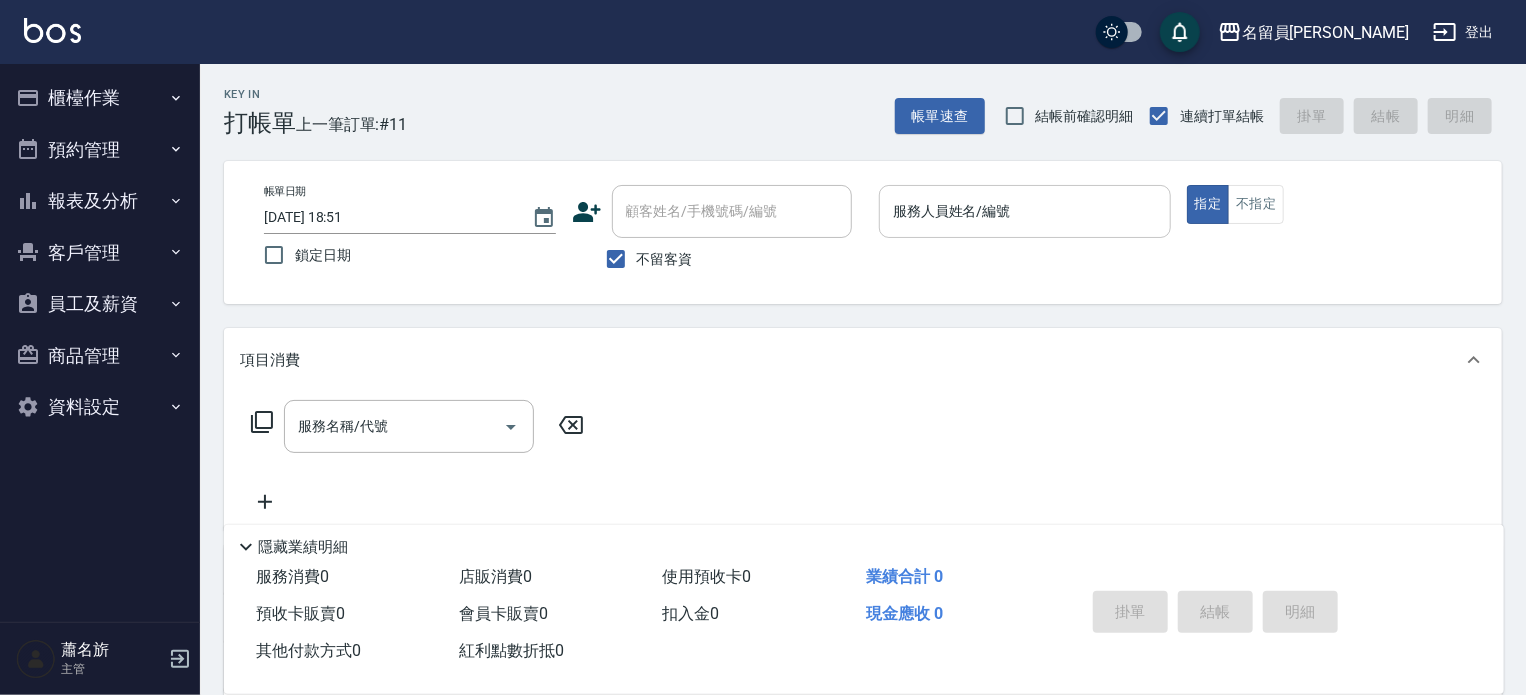 click on "服務人員姓名/編號" at bounding box center [1025, 211] 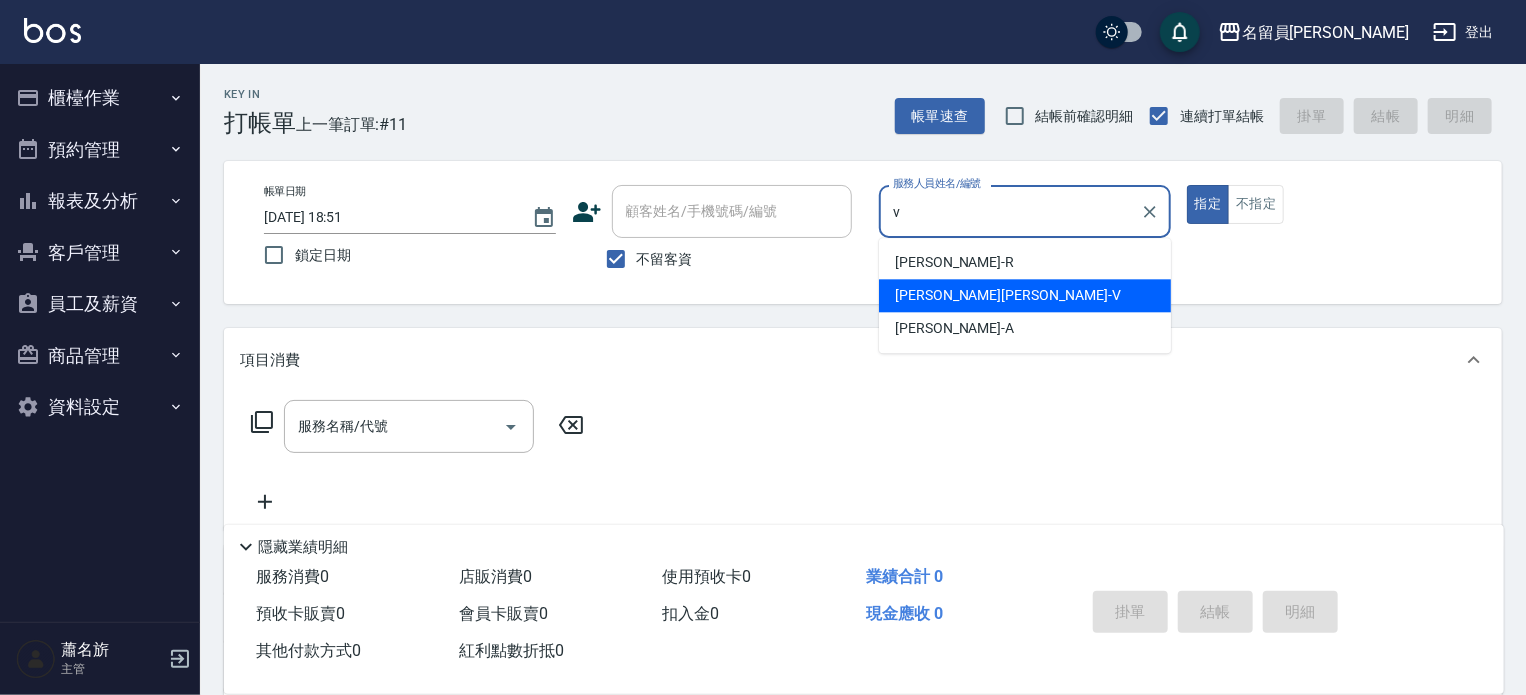 type on "[PERSON_NAME][PERSON_NAME]-V" 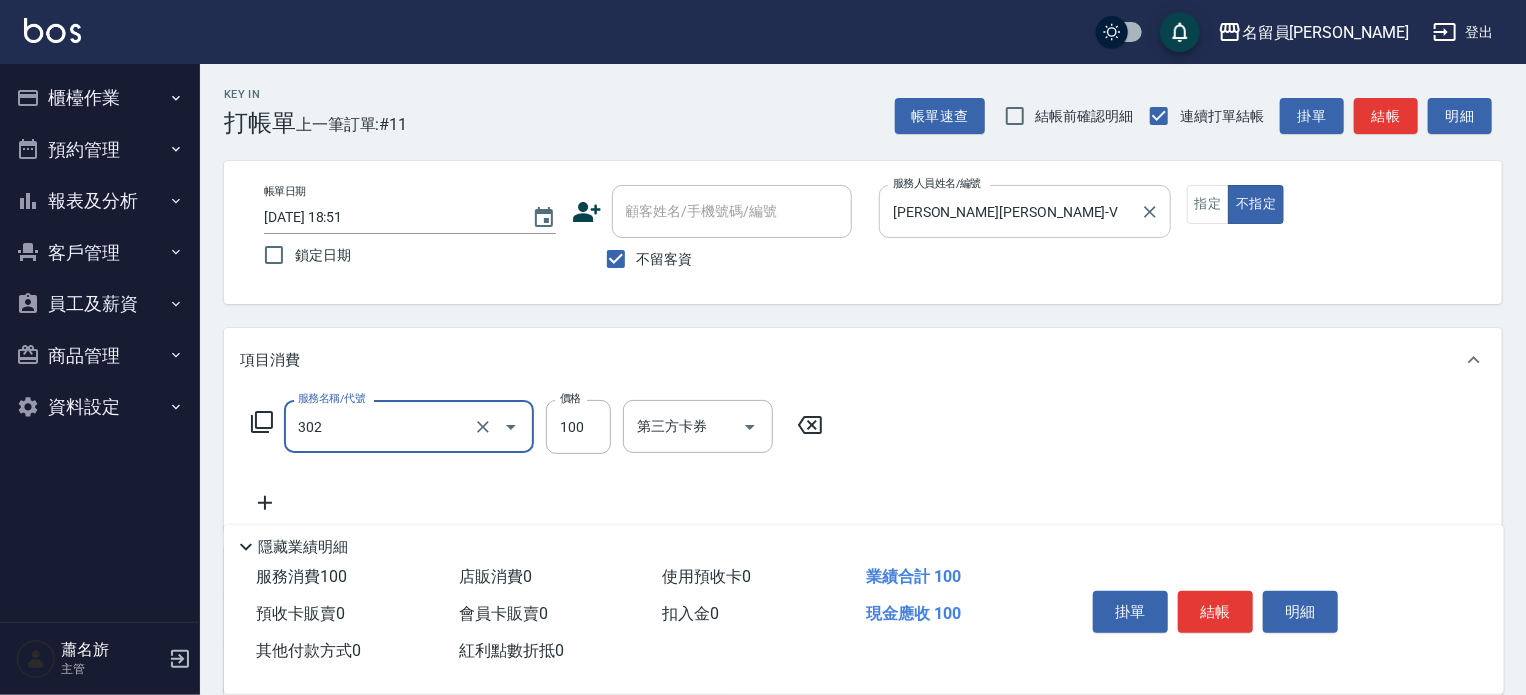 type on "剪髮(302)" 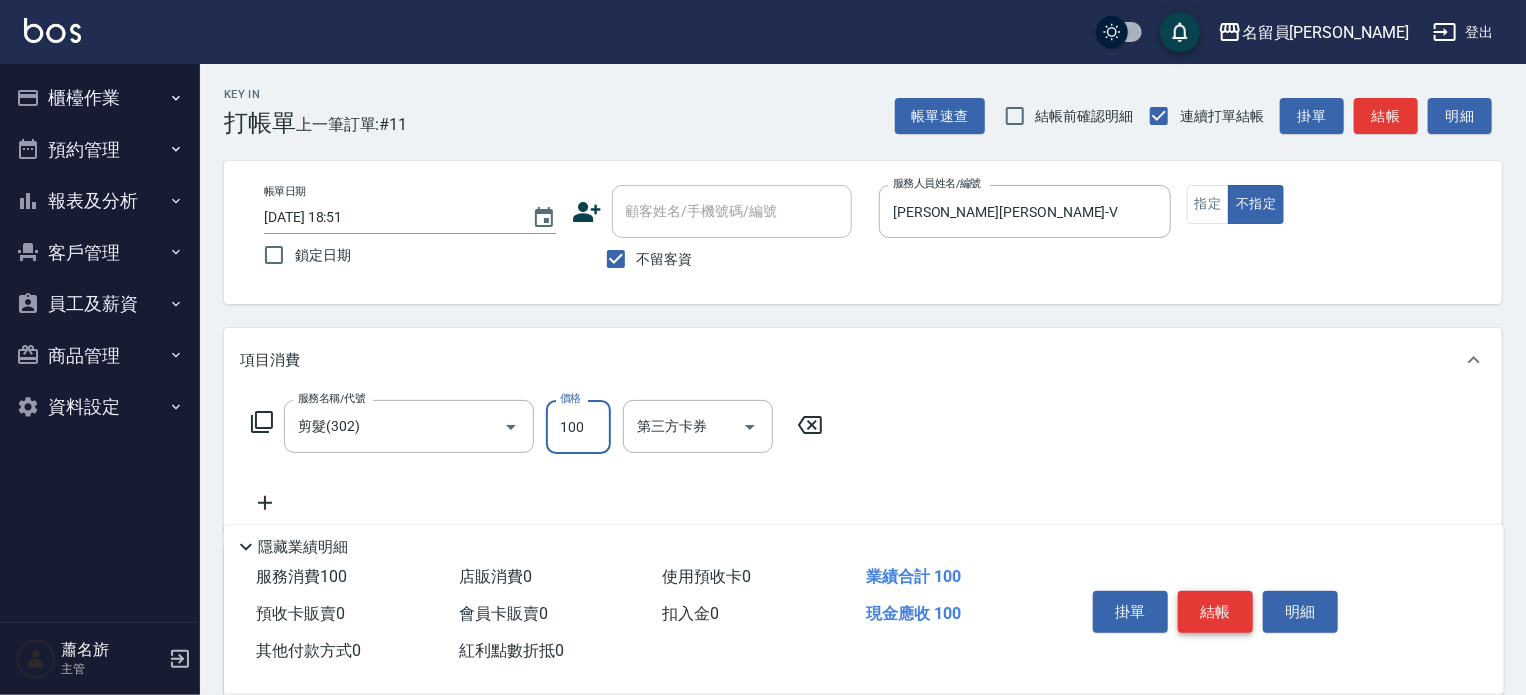 click on "結帳" at bounding box center [1215, 612] 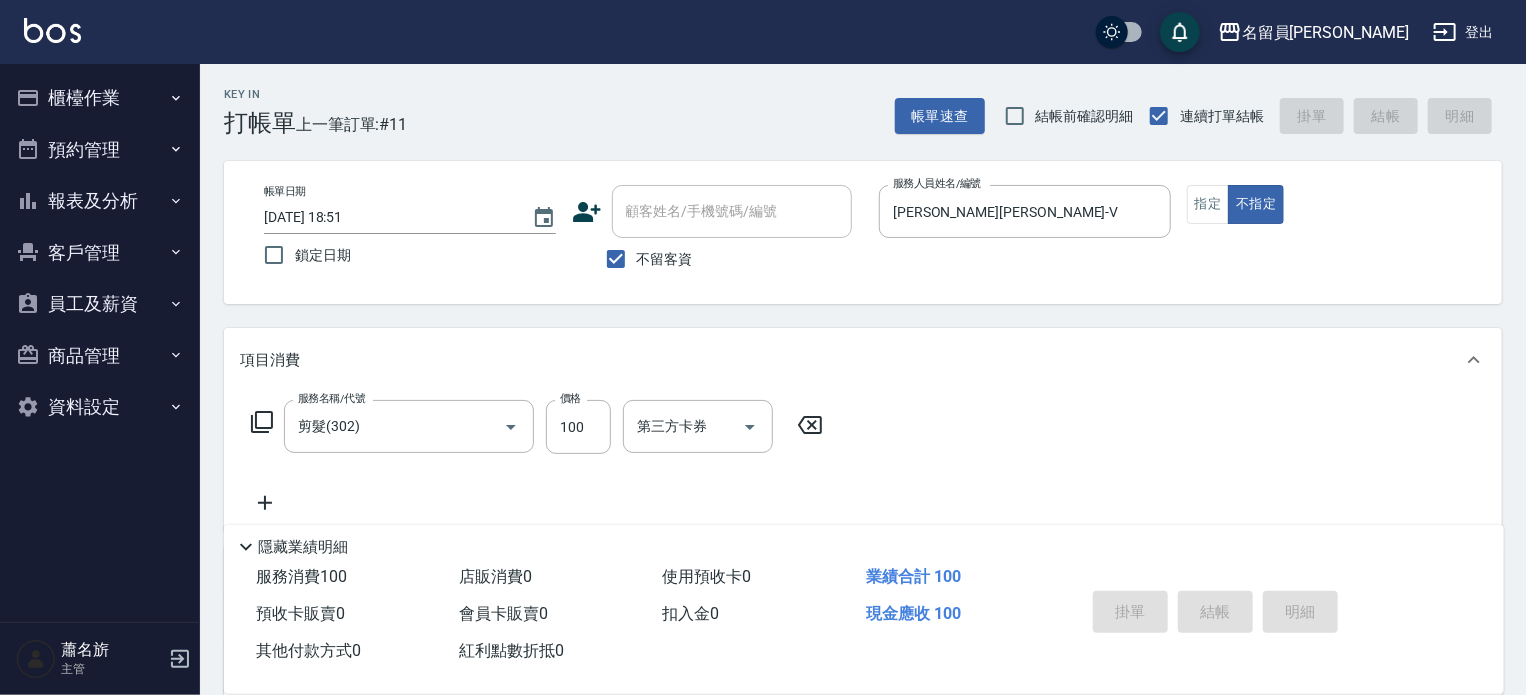 type 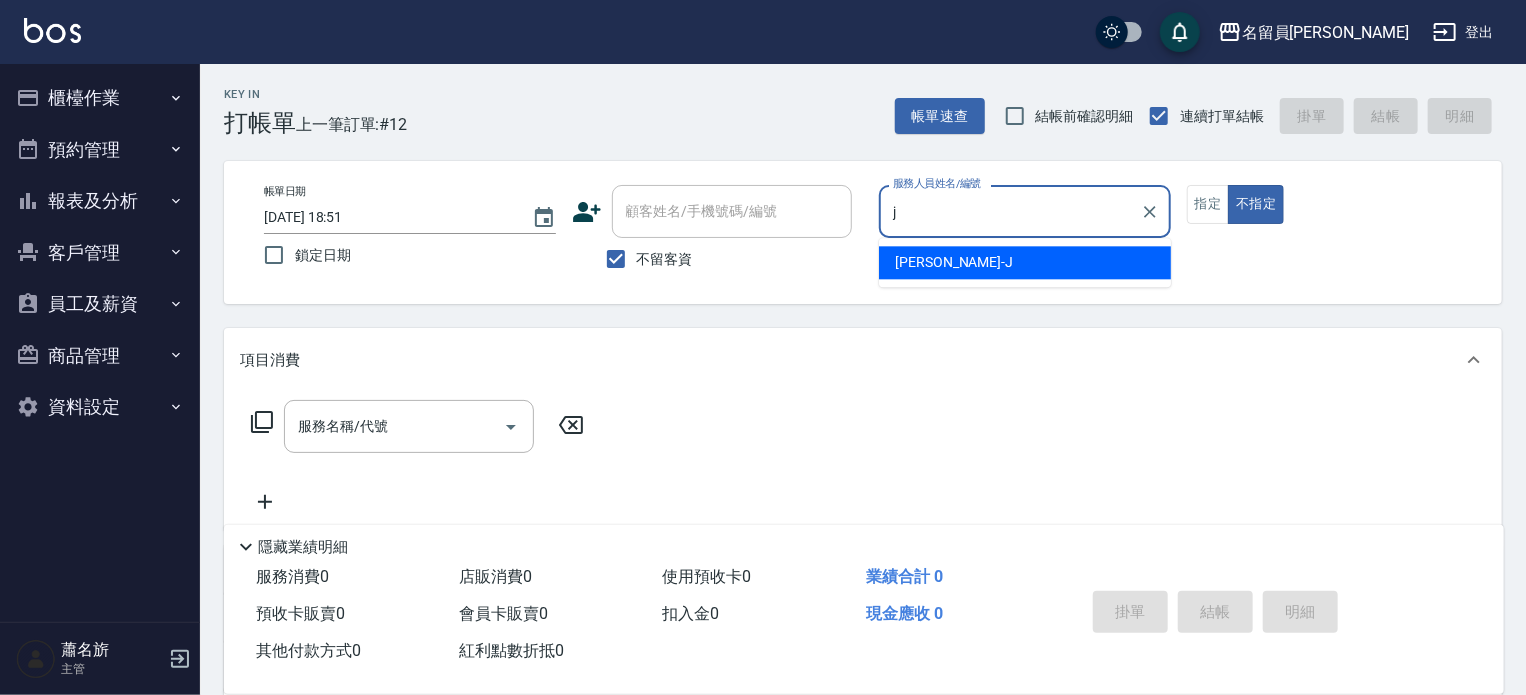 type on "[PERSON_NAME]" 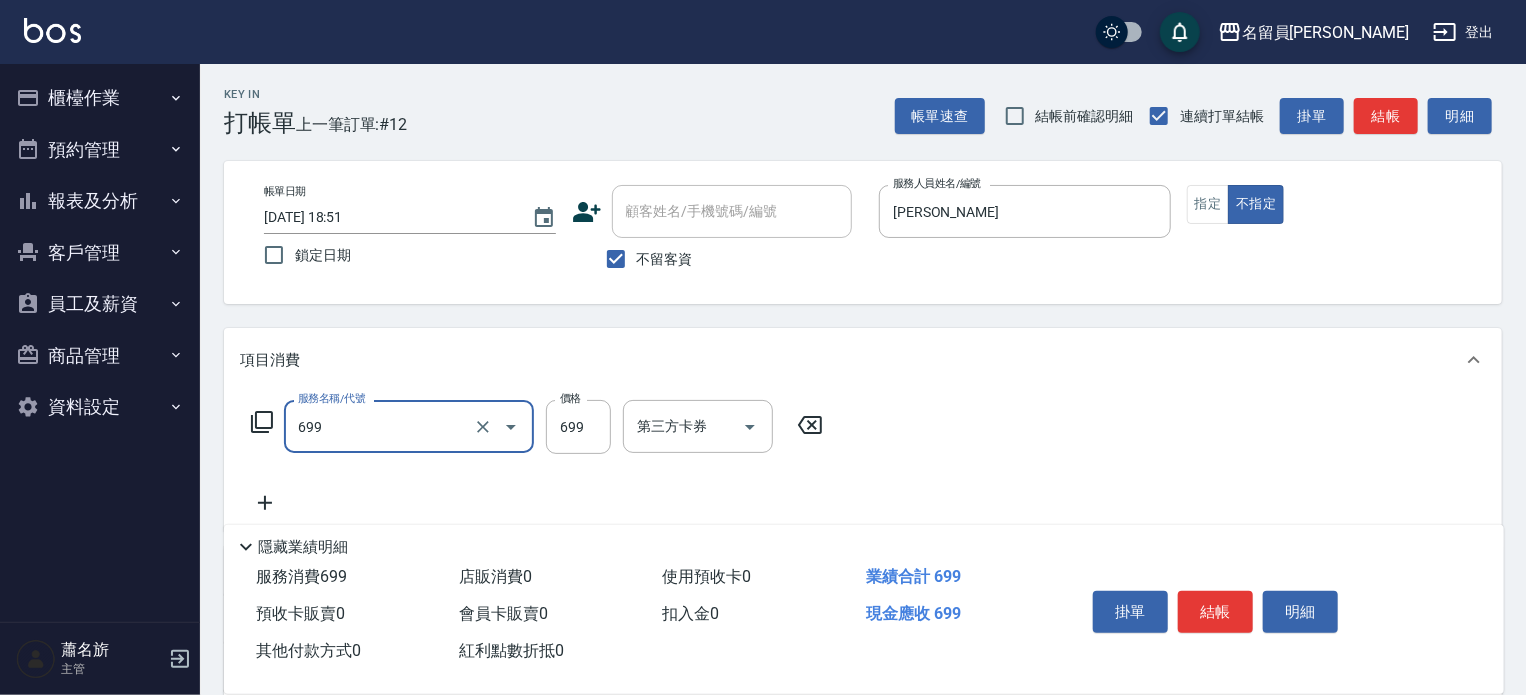 type on "精油洗髮(699)" 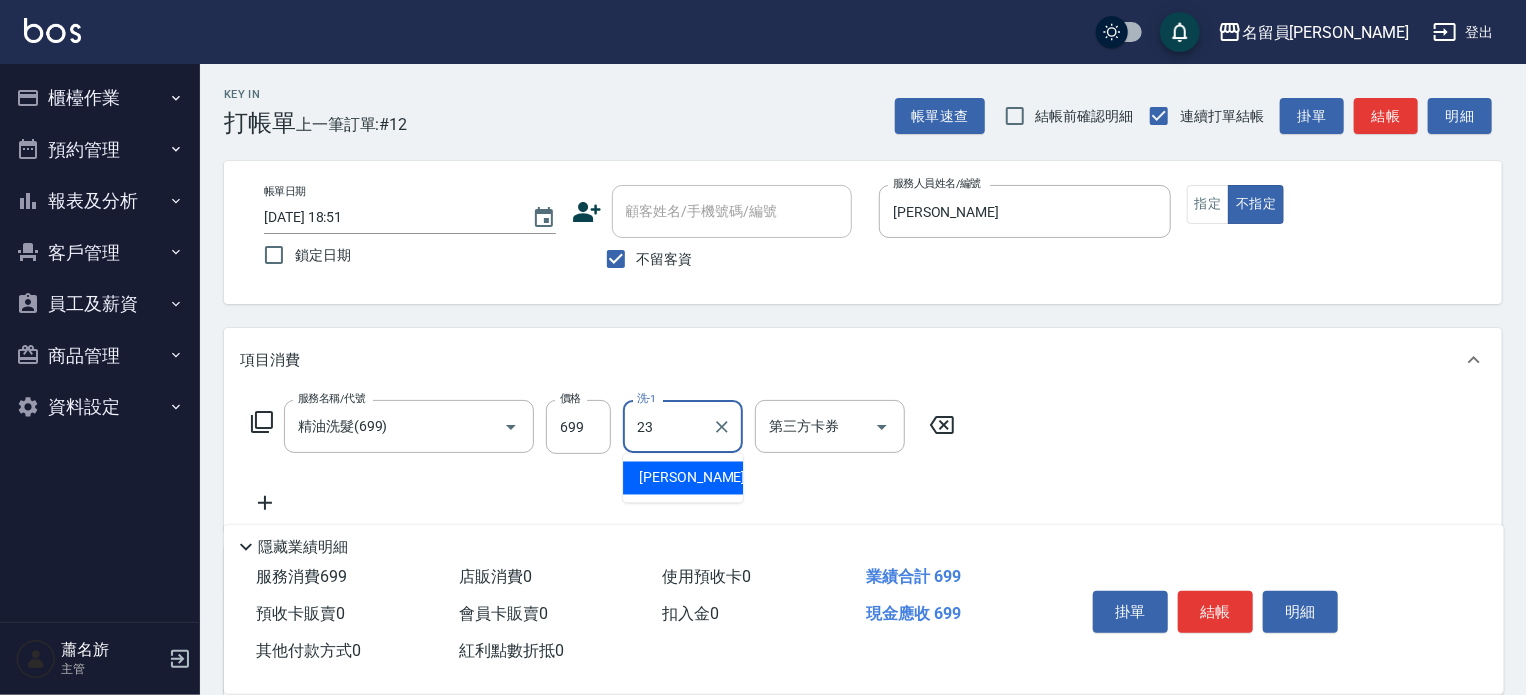 type on "[PERSON_NAME]-23" 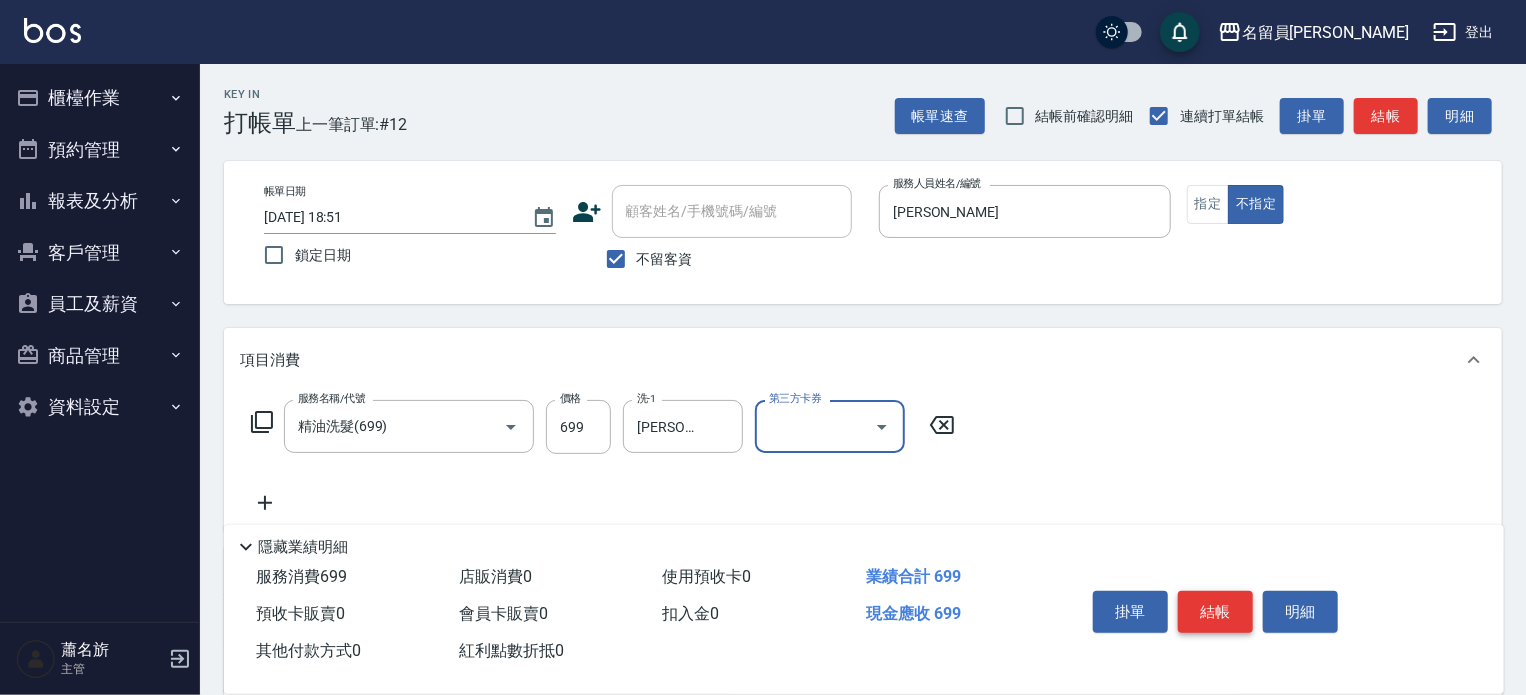 click on "結帳" at bounding box center (1215, 612) 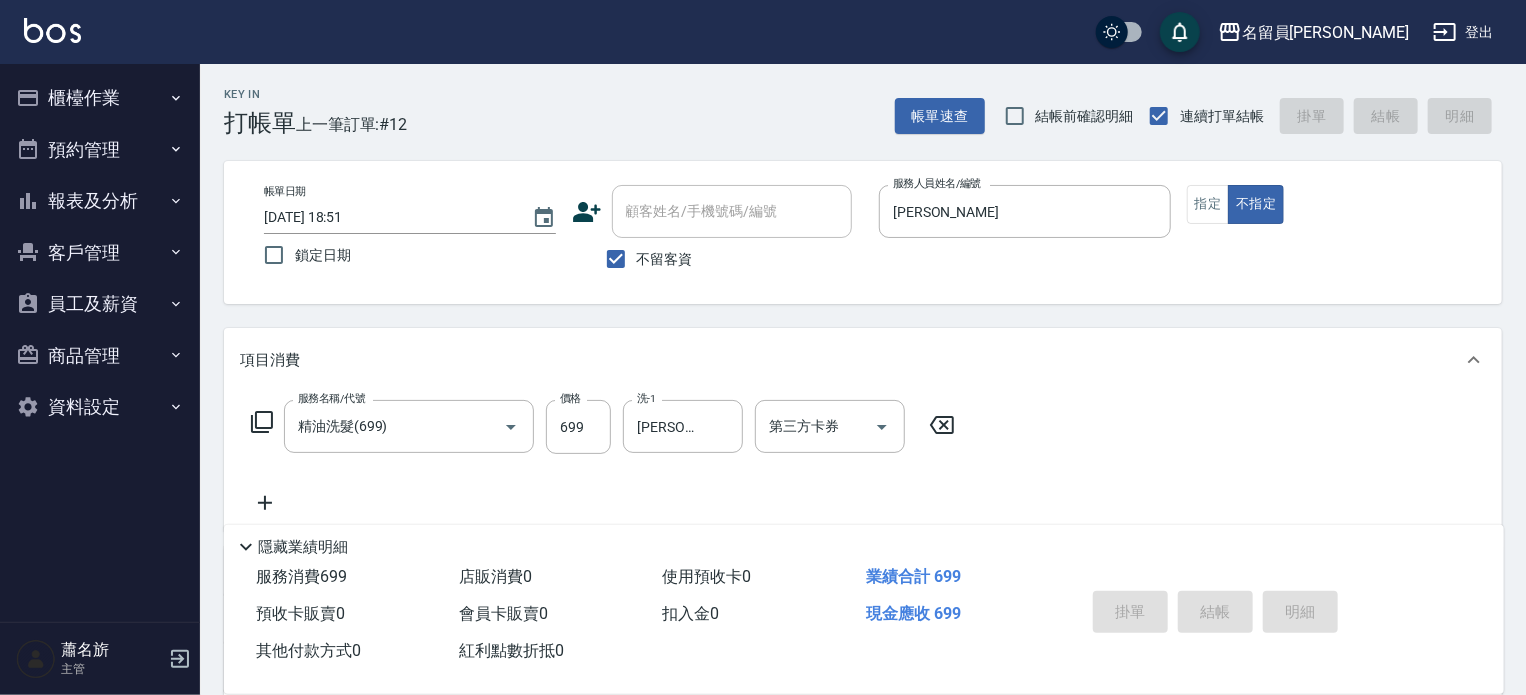type 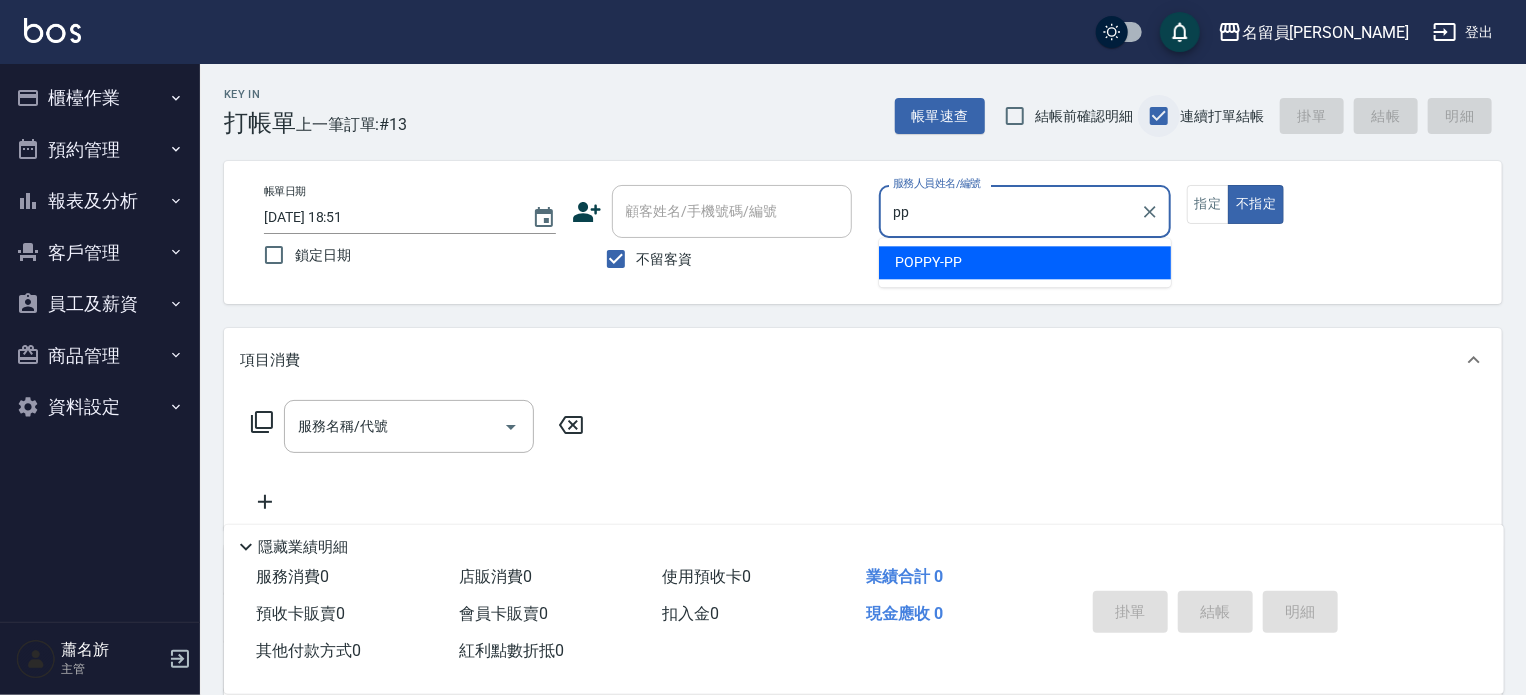 type on "POPPY-PP" 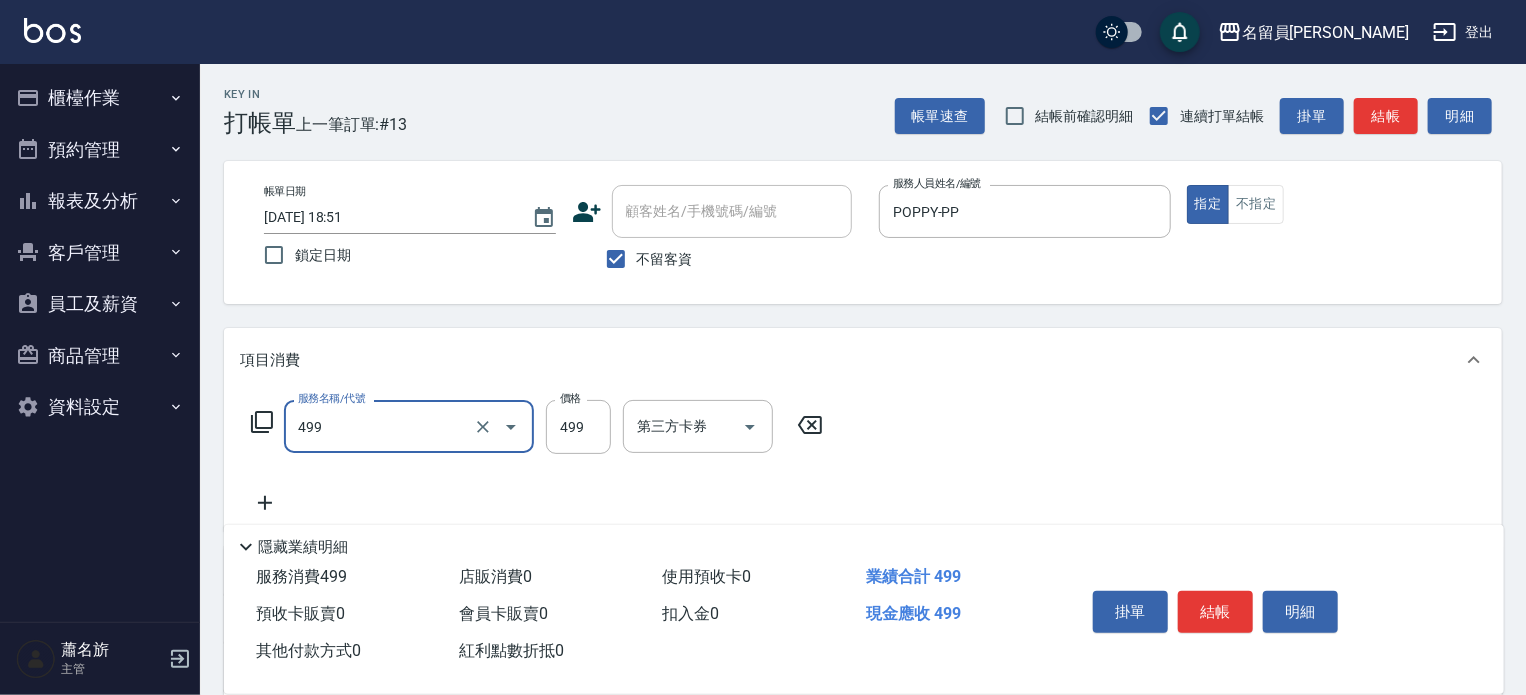 type on "去角質洗髮(499)" 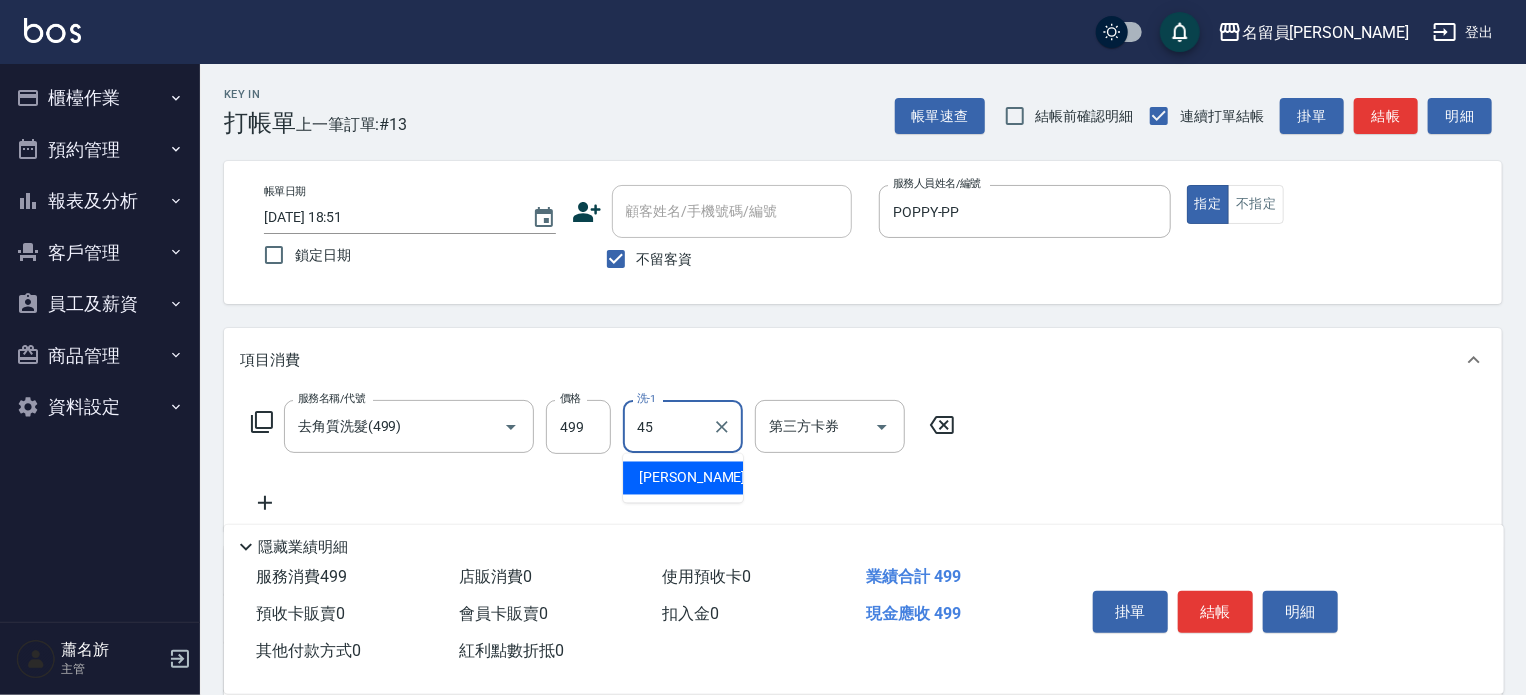 type on "[PERSON_NAME]-45" 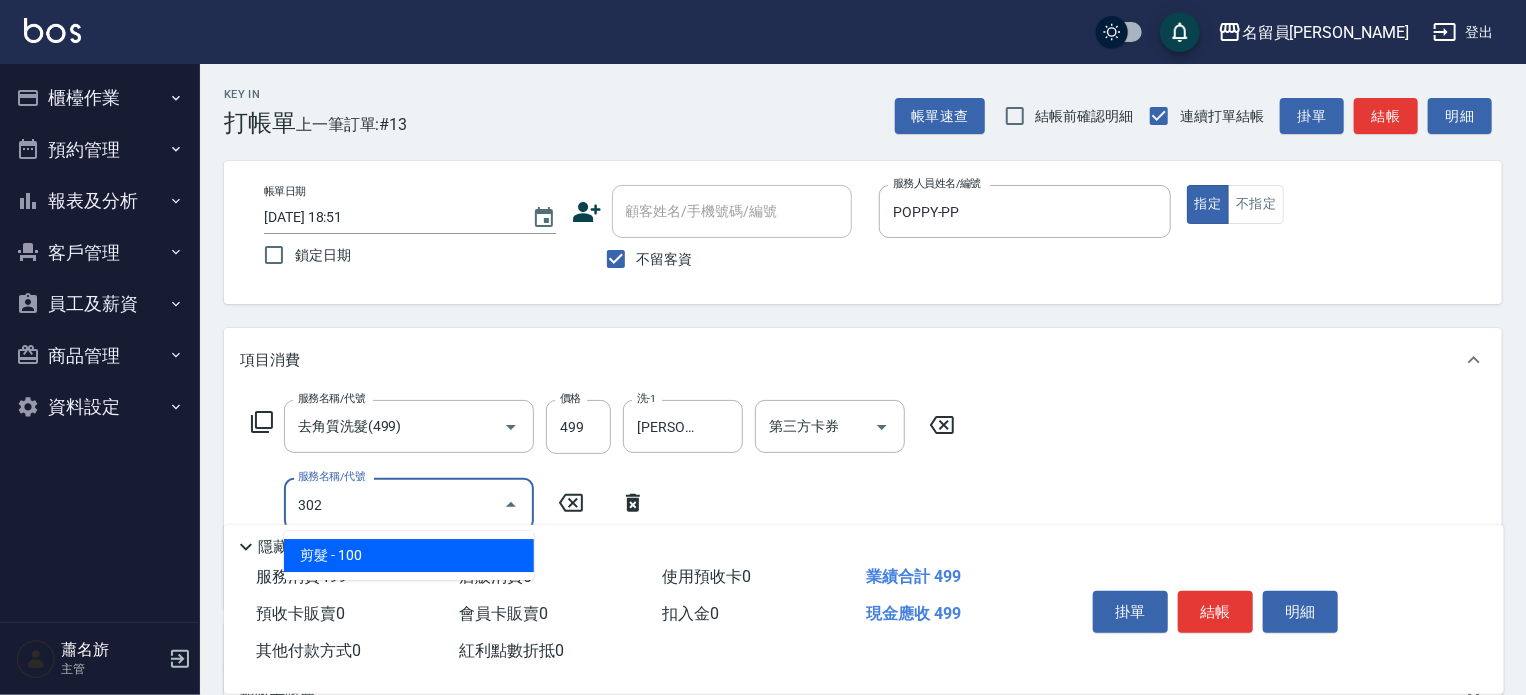 type on "剪髮(302)" 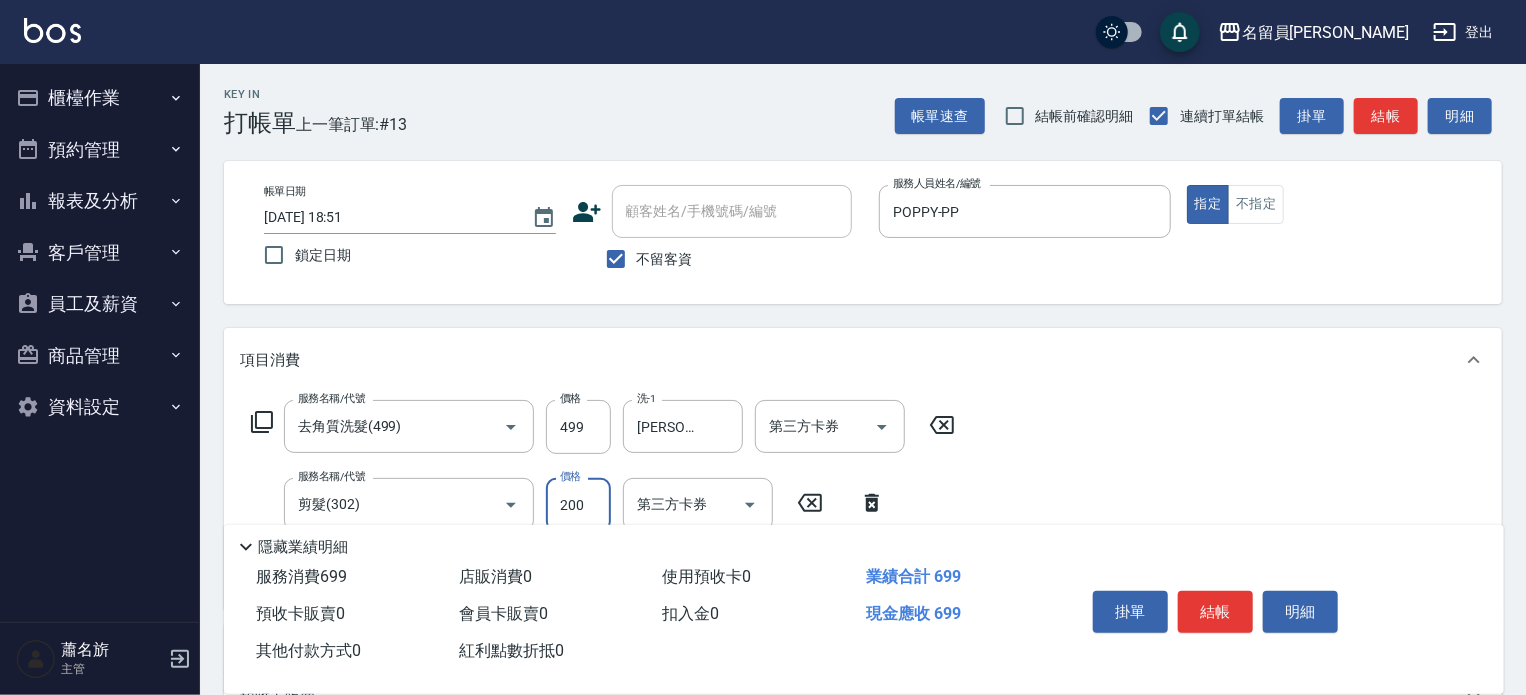 type on "200" 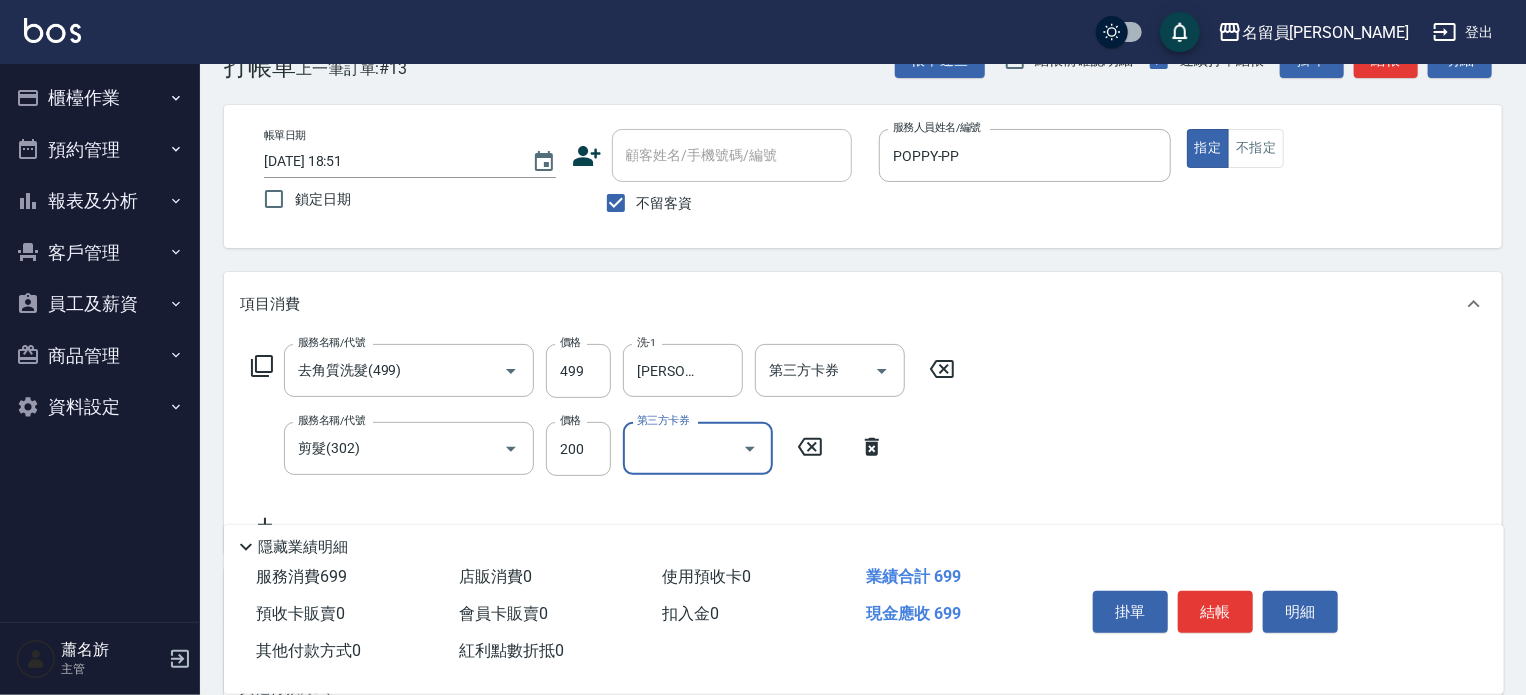 scroll, scrollTop: 100, scrollLeft: 0, axis: vertical 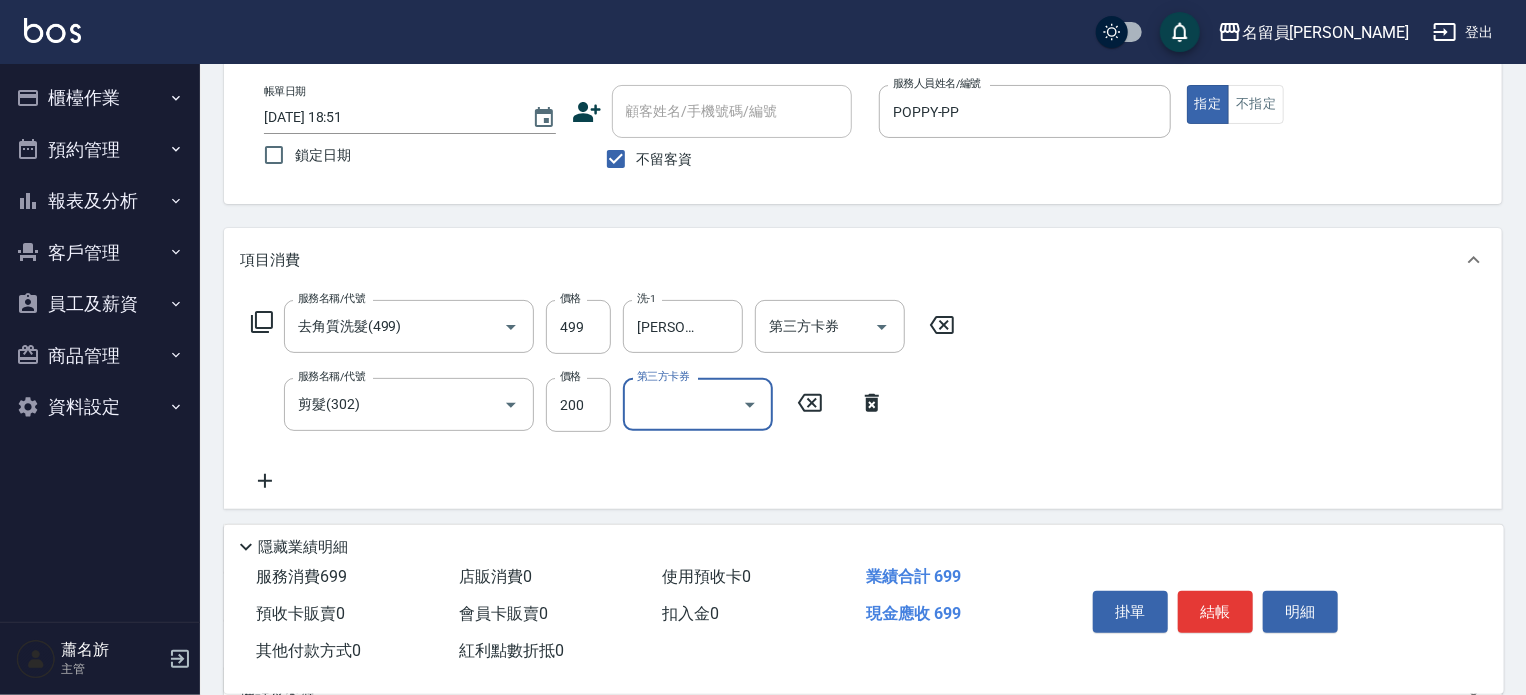 click 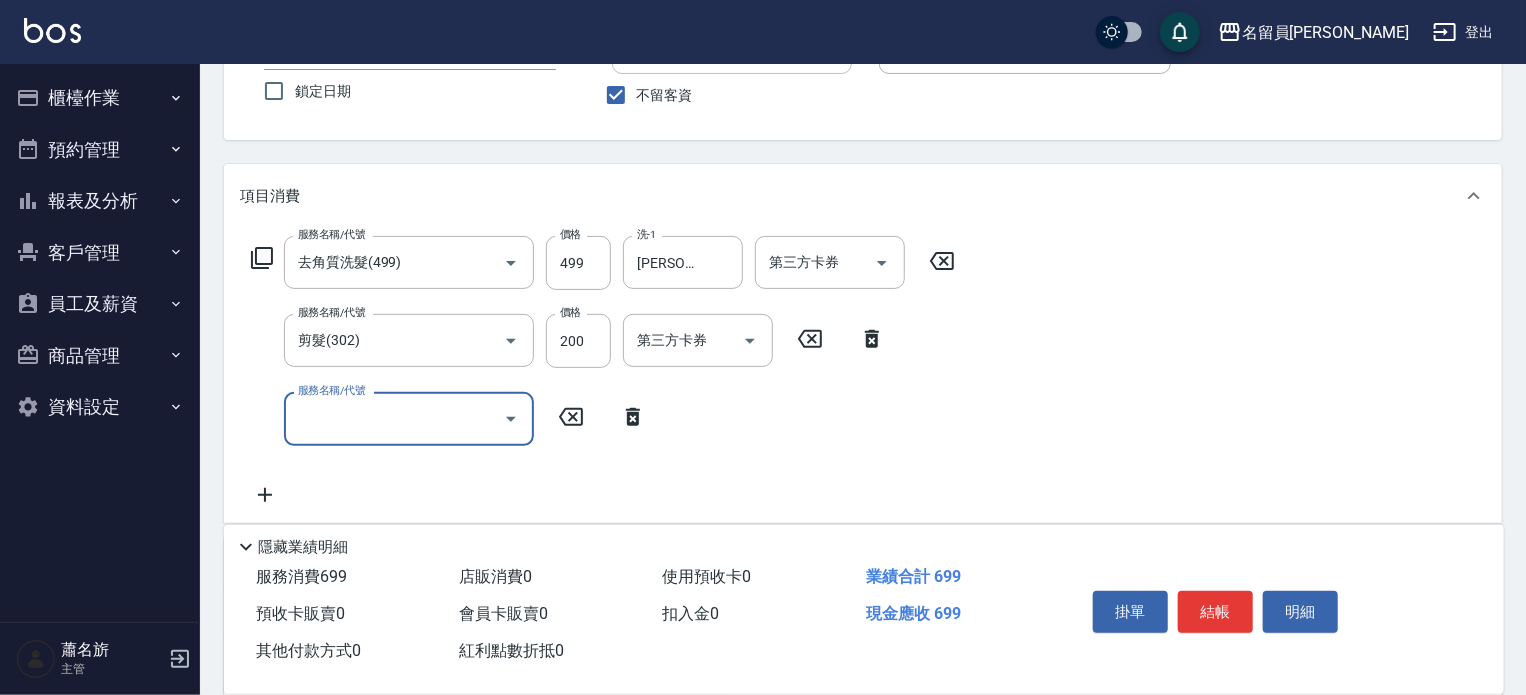 scroll, scrollTop: 200, scrollLeft: 0, axis: vertical 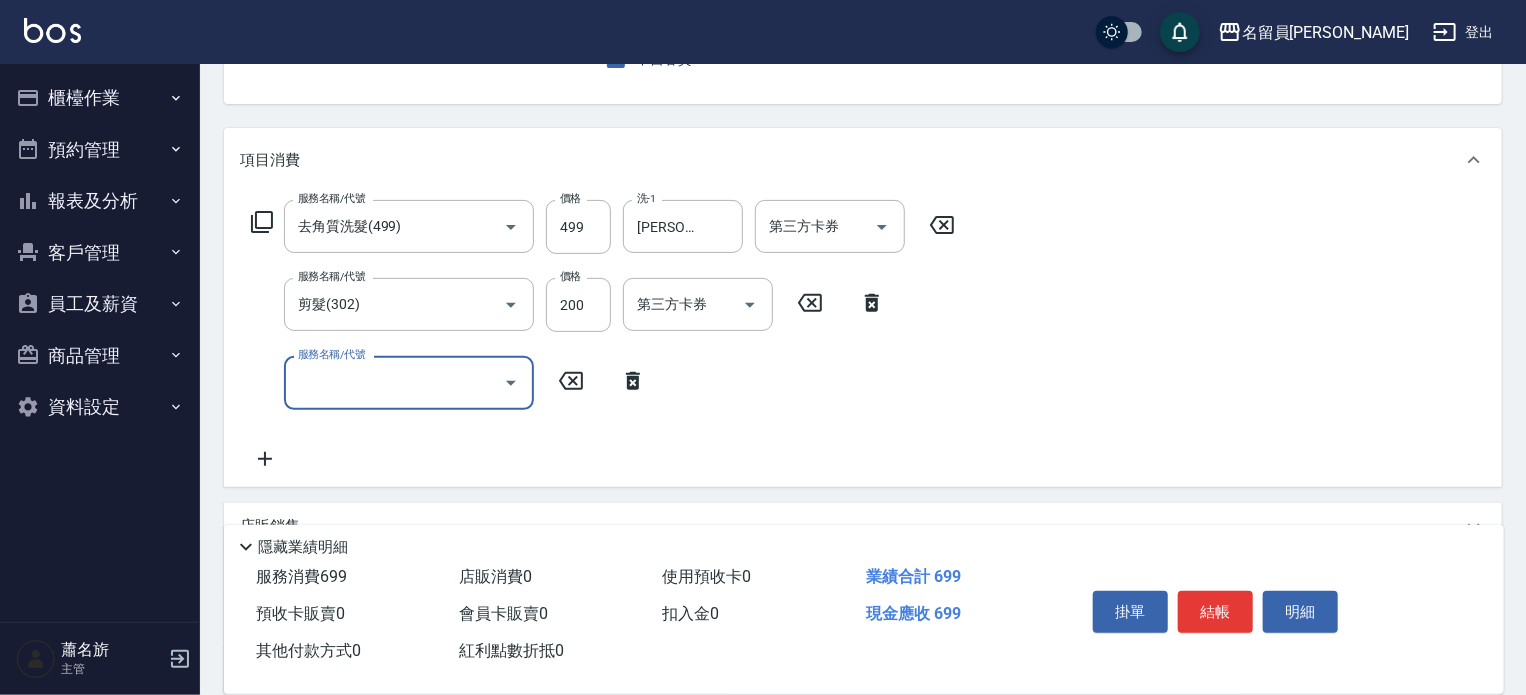 click 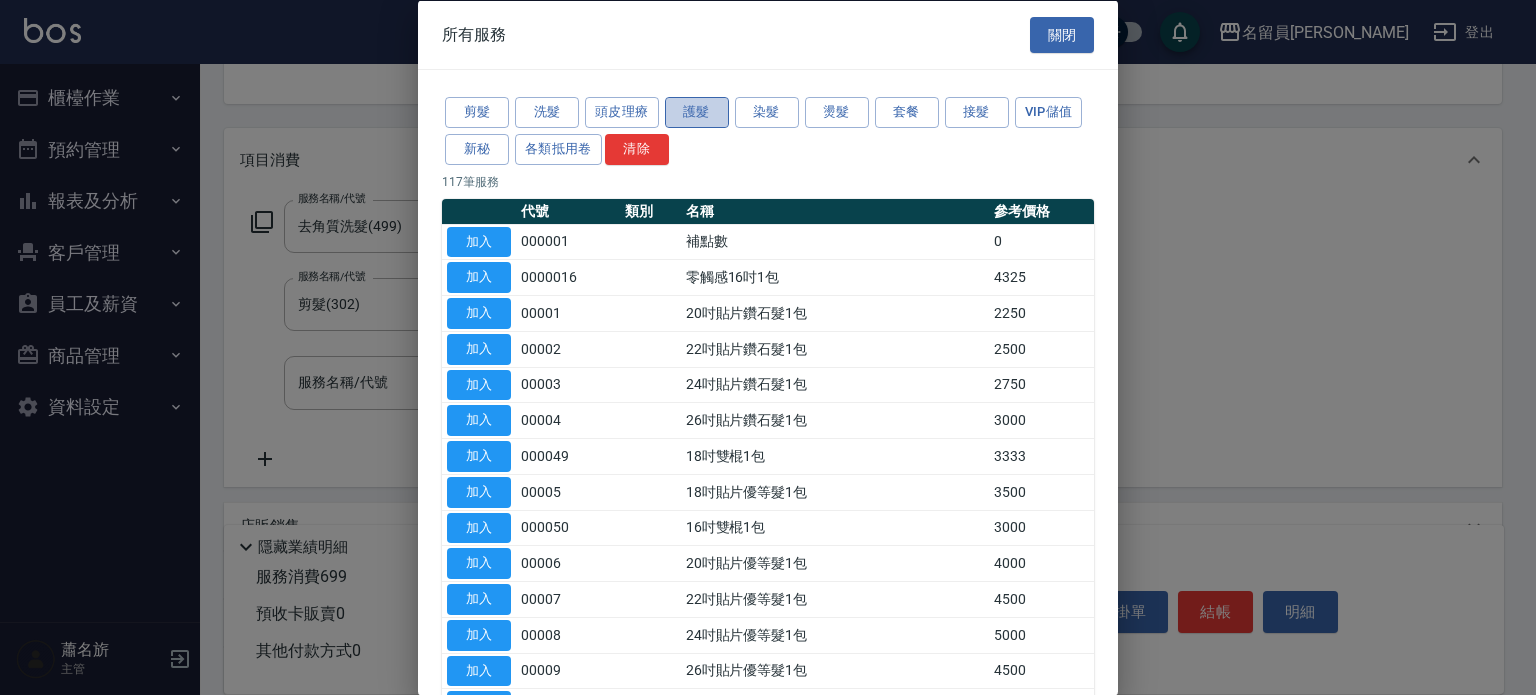 click on "護髮" at bounding box center (697, 112) 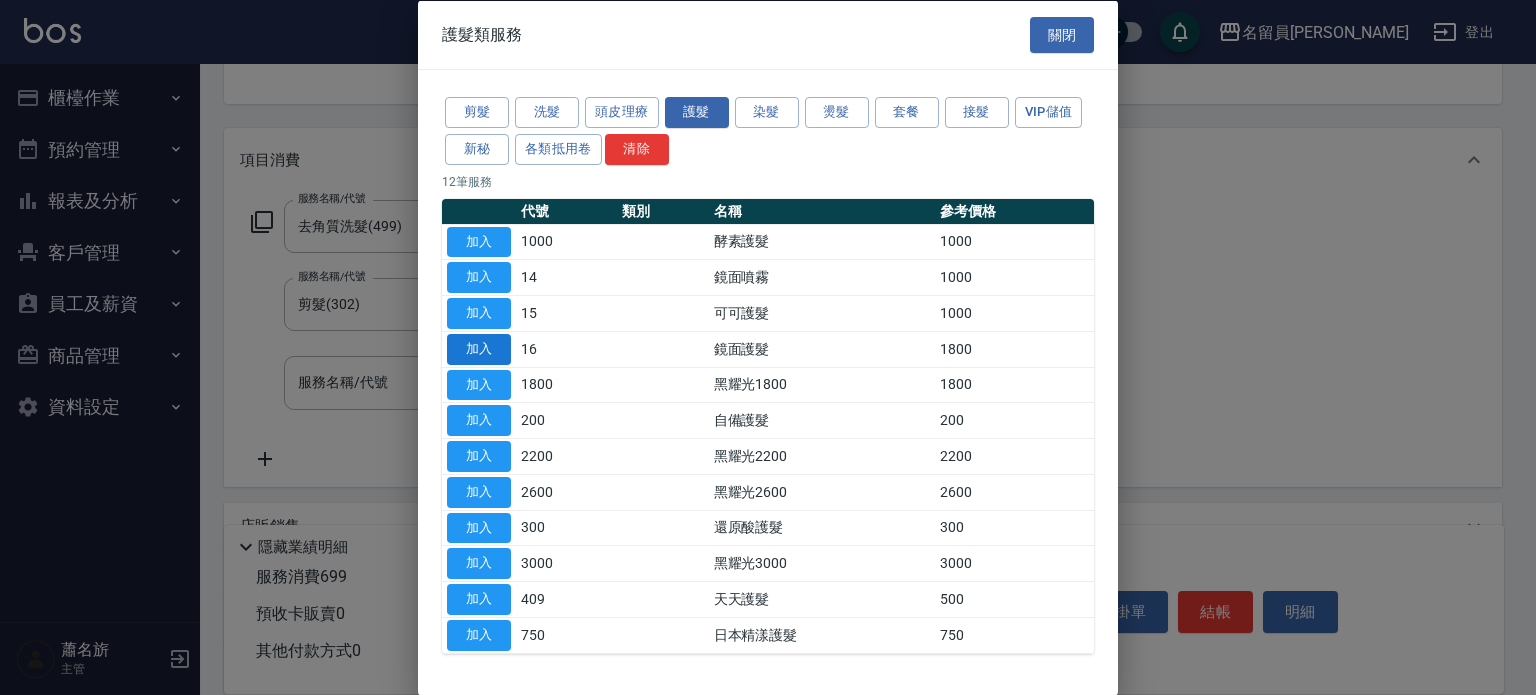 click on "加入" at bounding box center [479, 348] 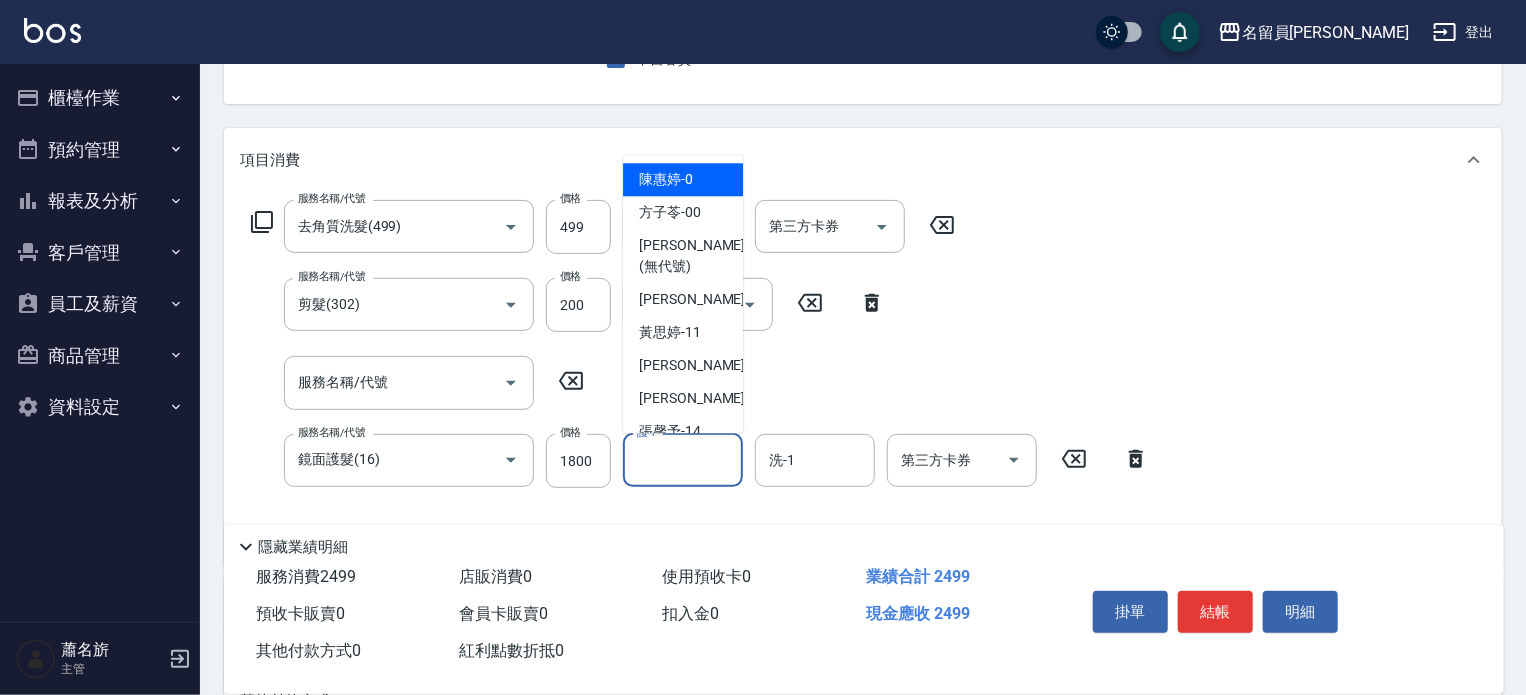click on "護-1 護-1" at bounding box center [683, 460] 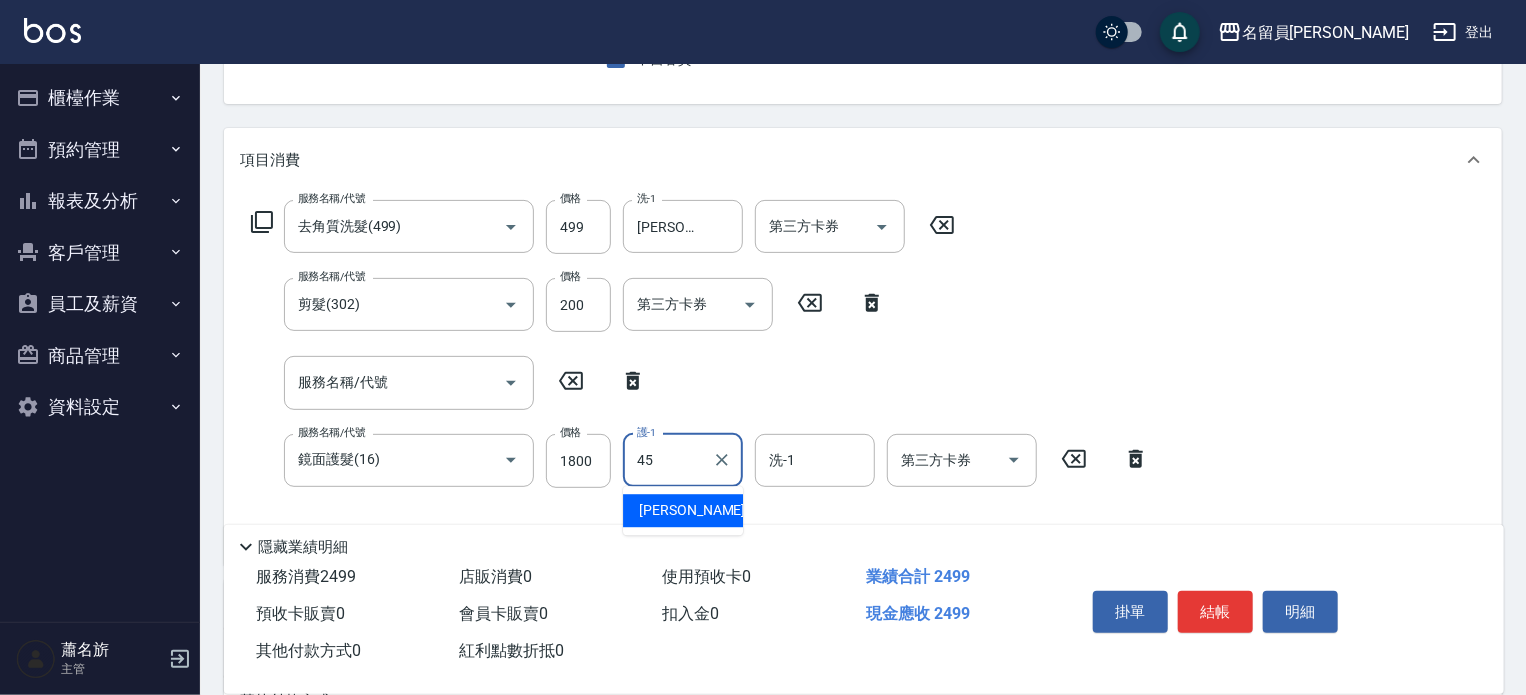 type on "[PERSON_NAME]-45" 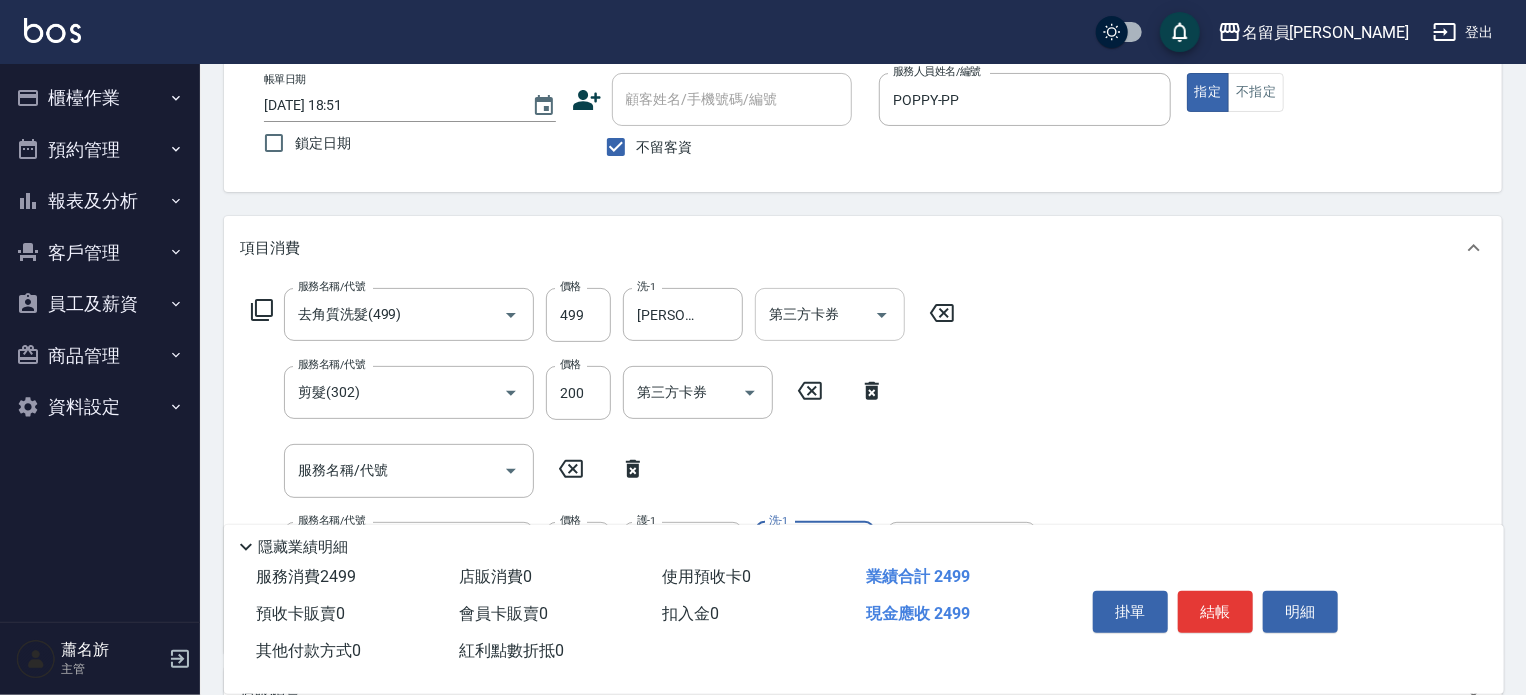 scroll, scrollTop: 0, scrollLeft: 0, axis: both 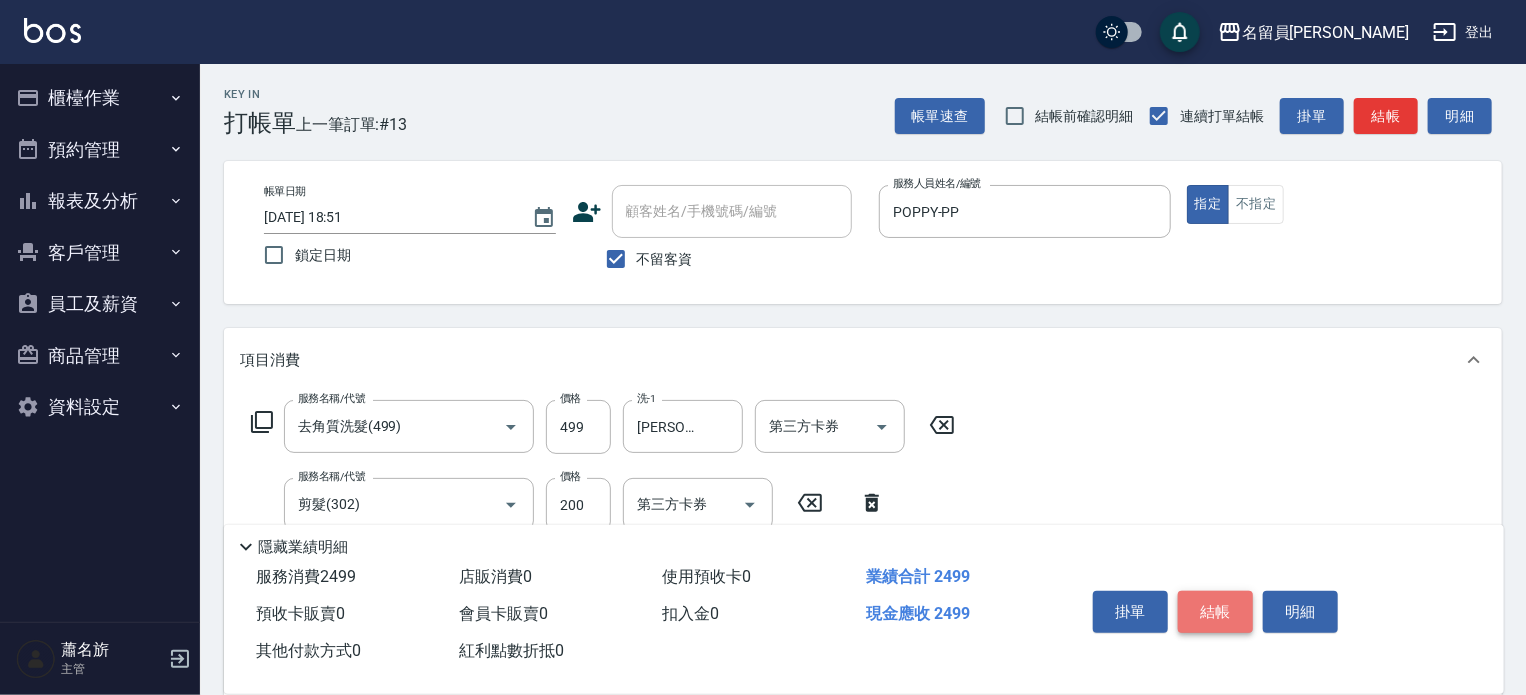 click on "結帳" at bounding box center (1215, 612) 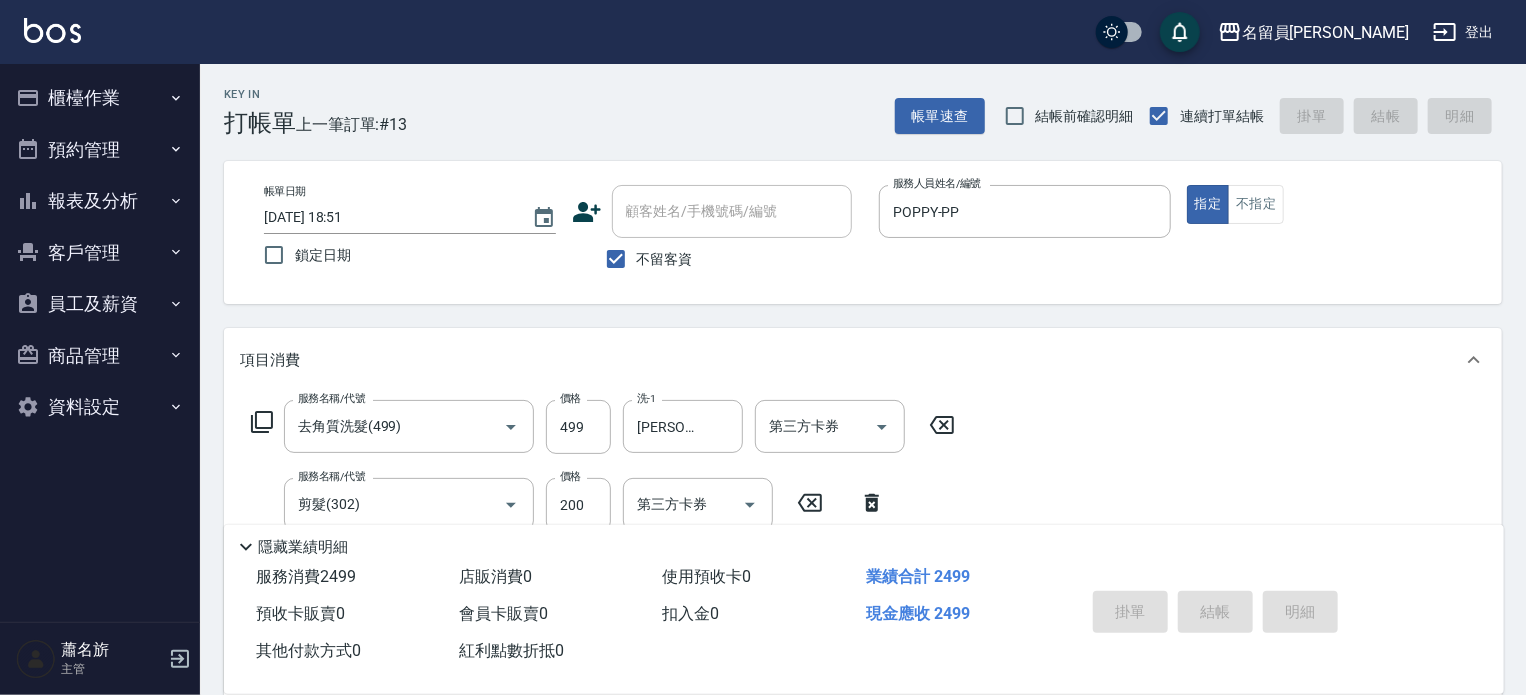 type on "[DATE] 18:57" 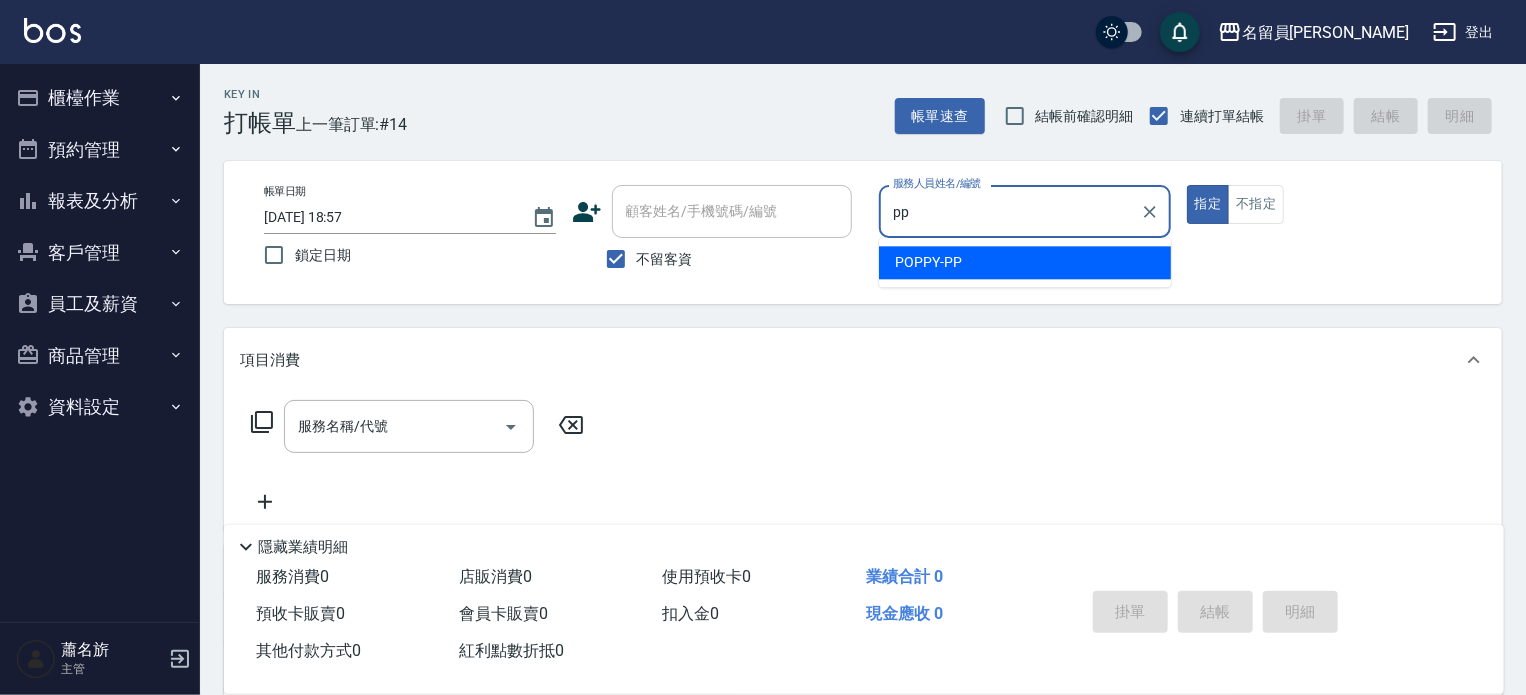 type on "POPPY-PP" 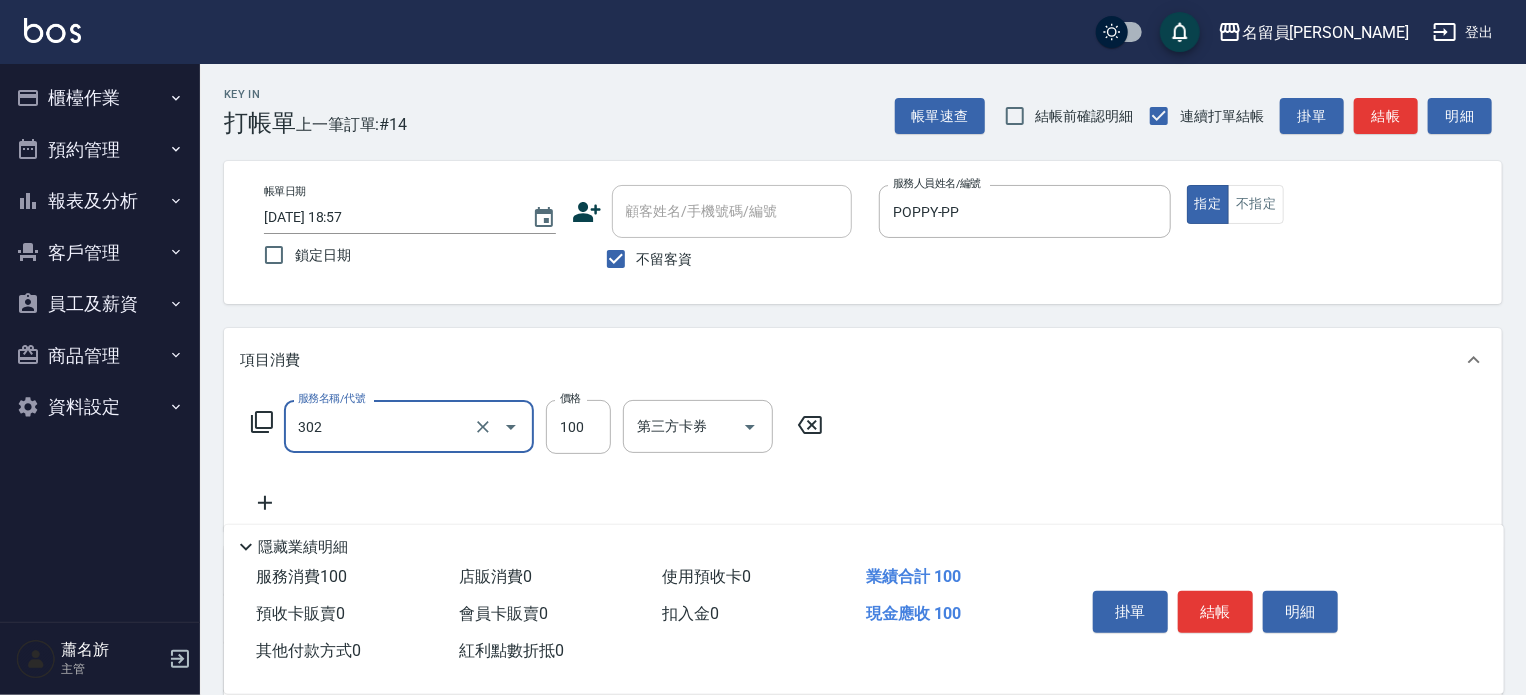 type on "剪髮(302)" 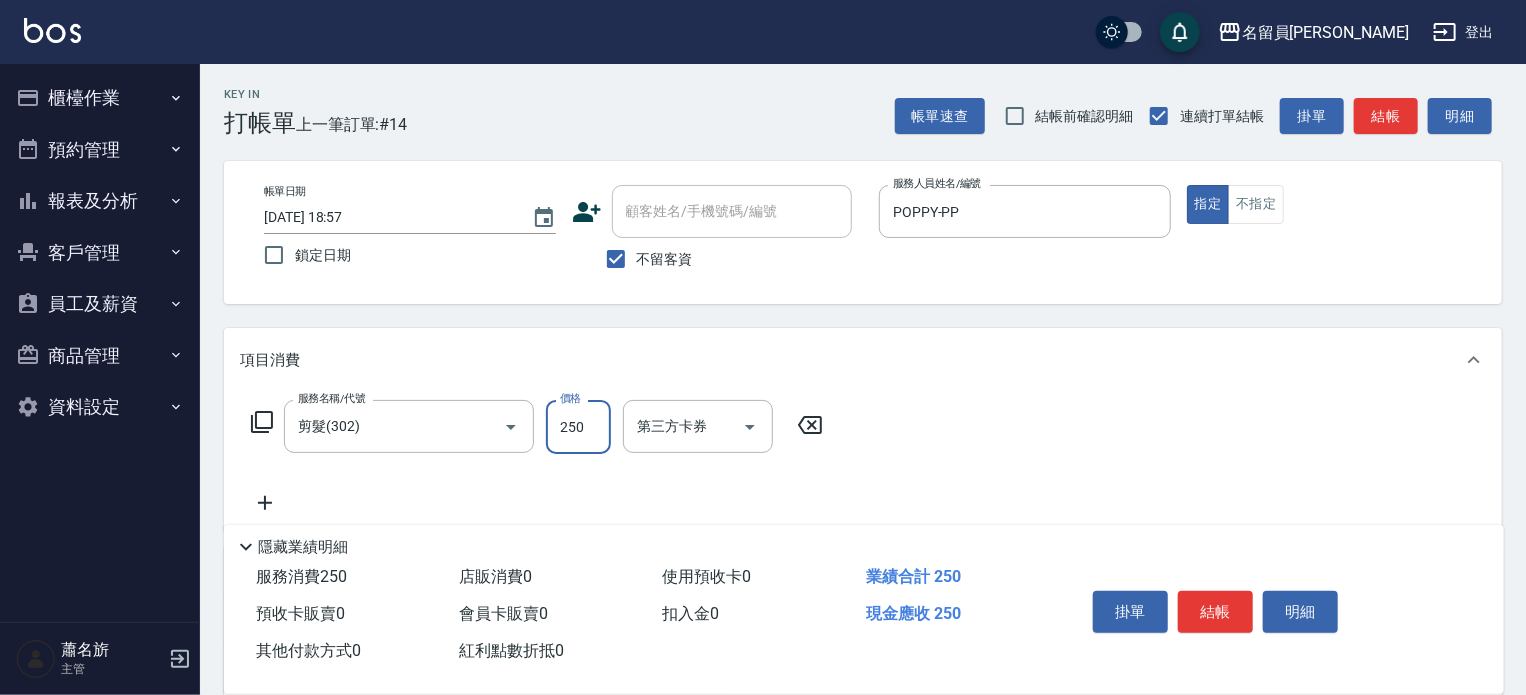 type on "250" 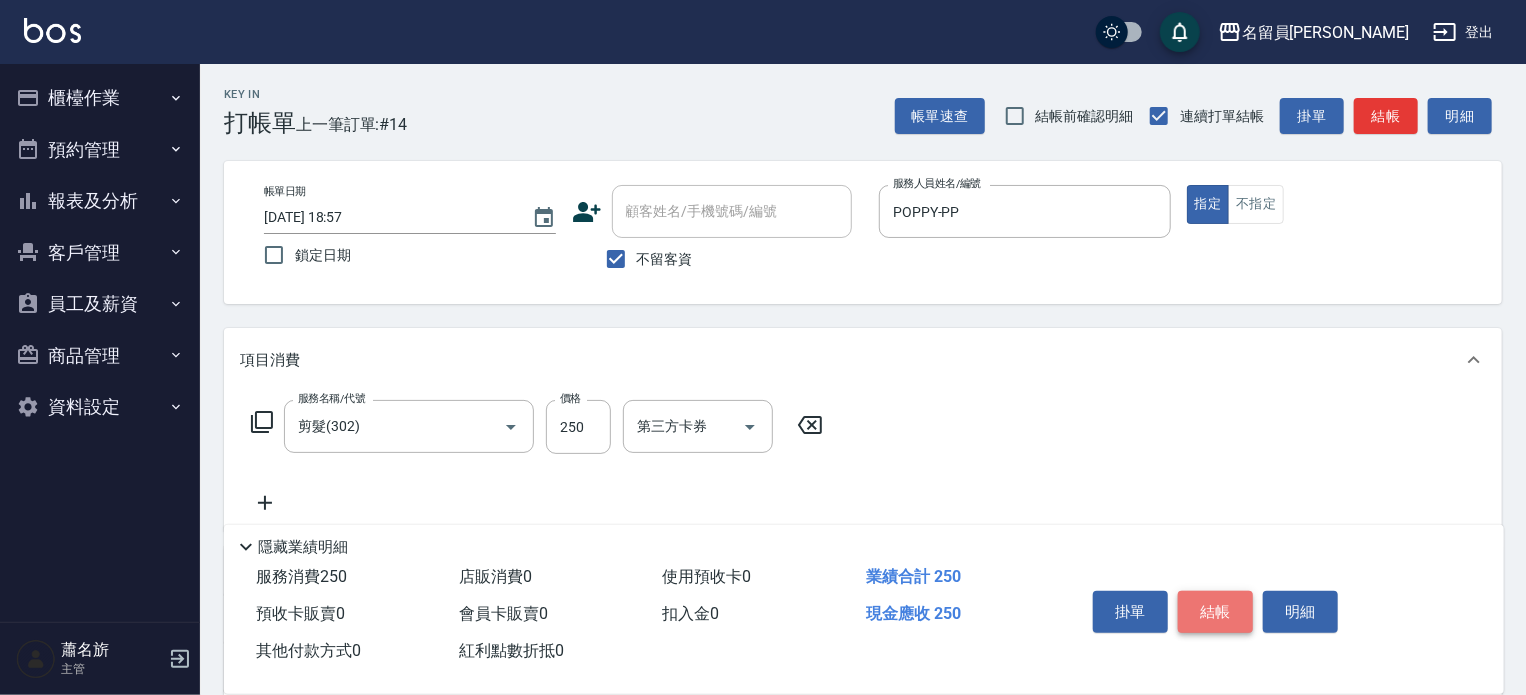 click on "結帳" at bounding box center [1215, 612] 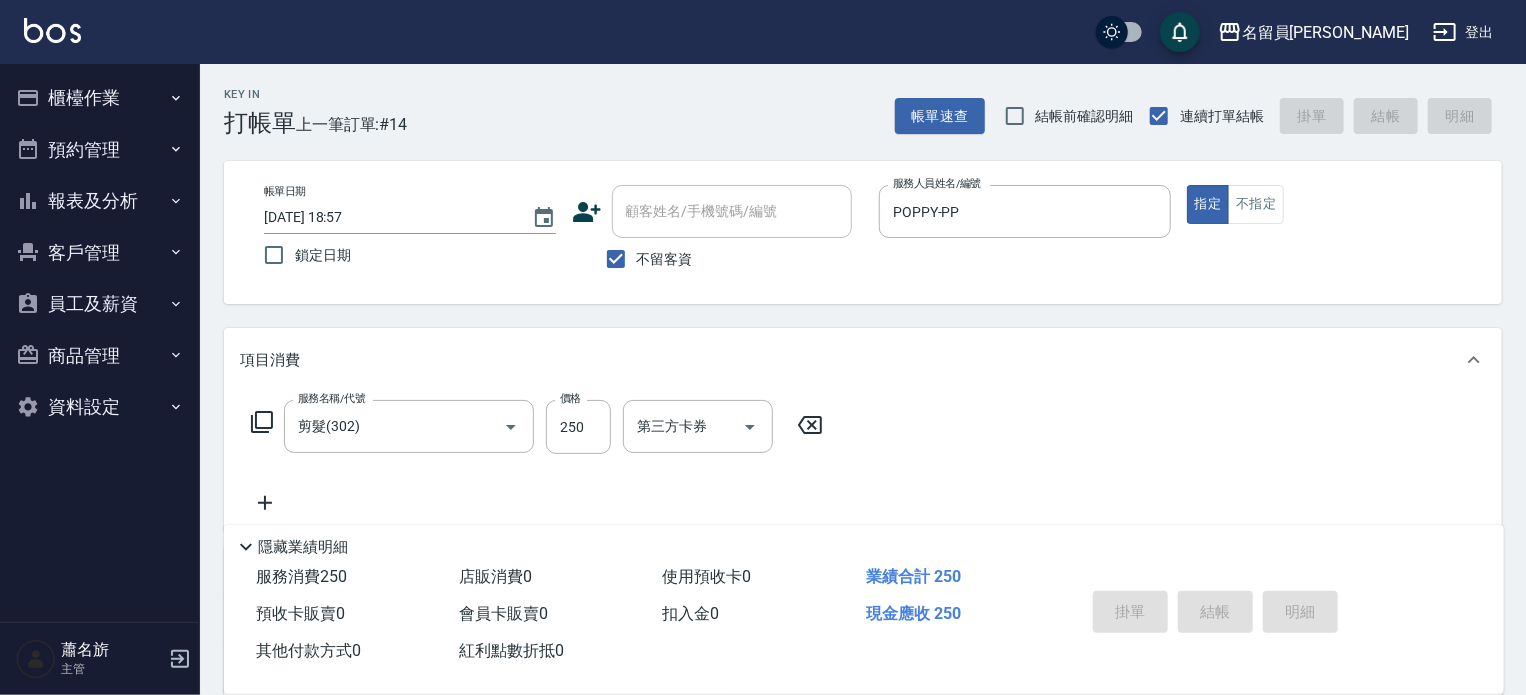 type on "[DATE] 19:08" 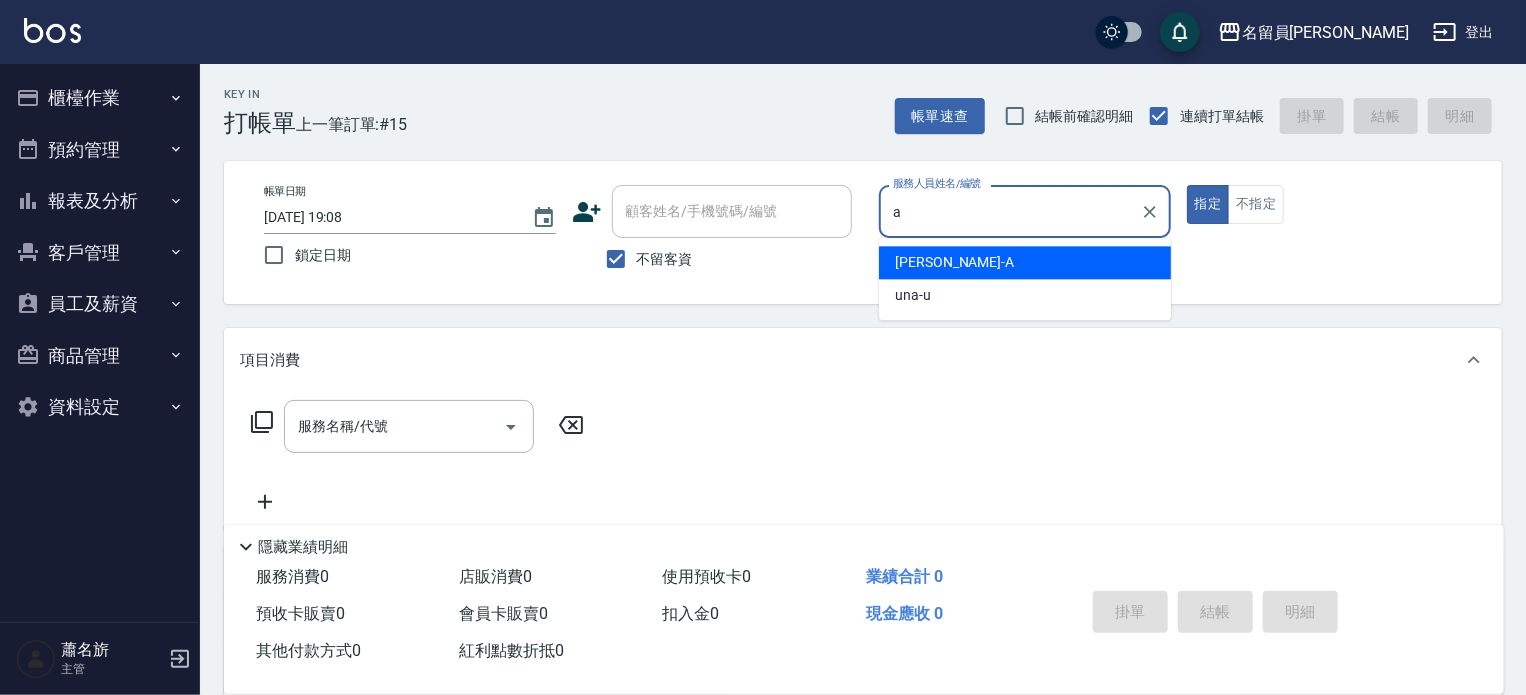 type on "[PERSON_NAME]" 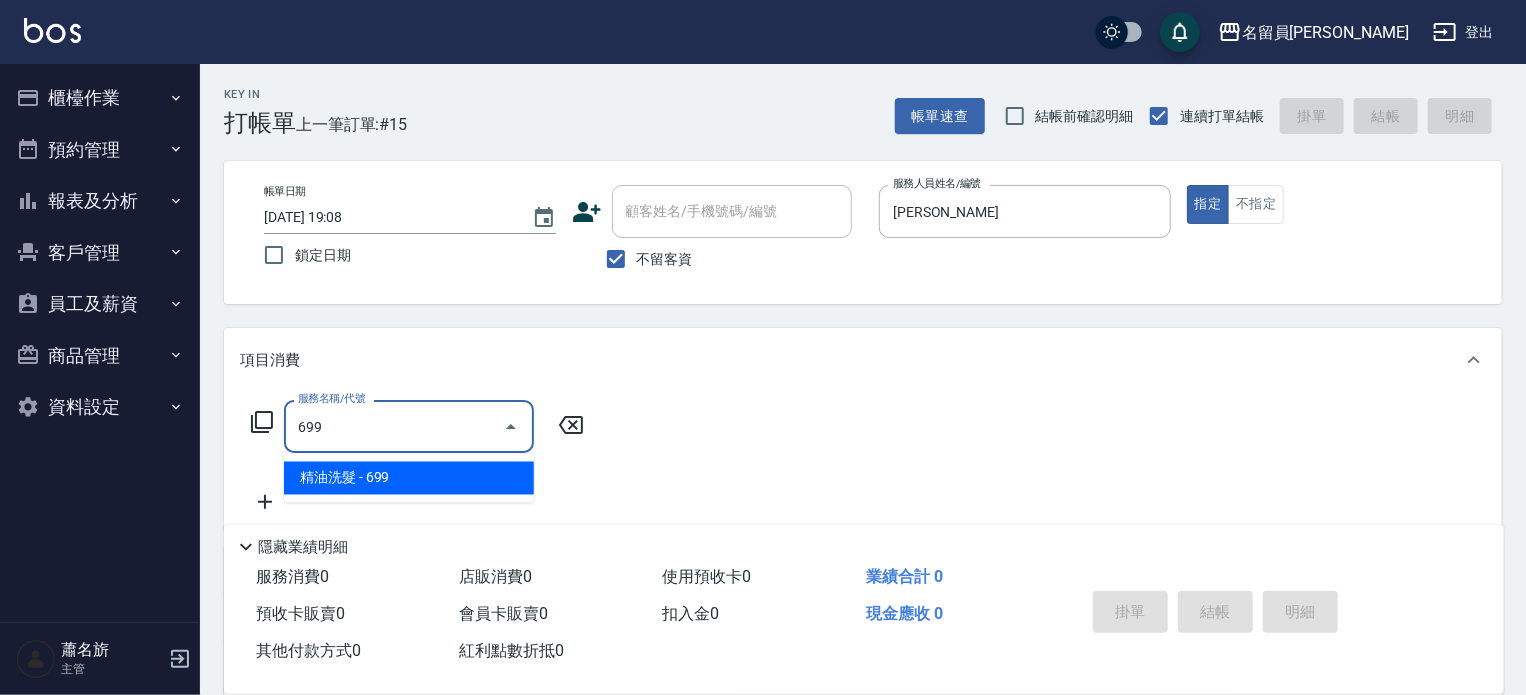 type on "精油洗髮(699)" 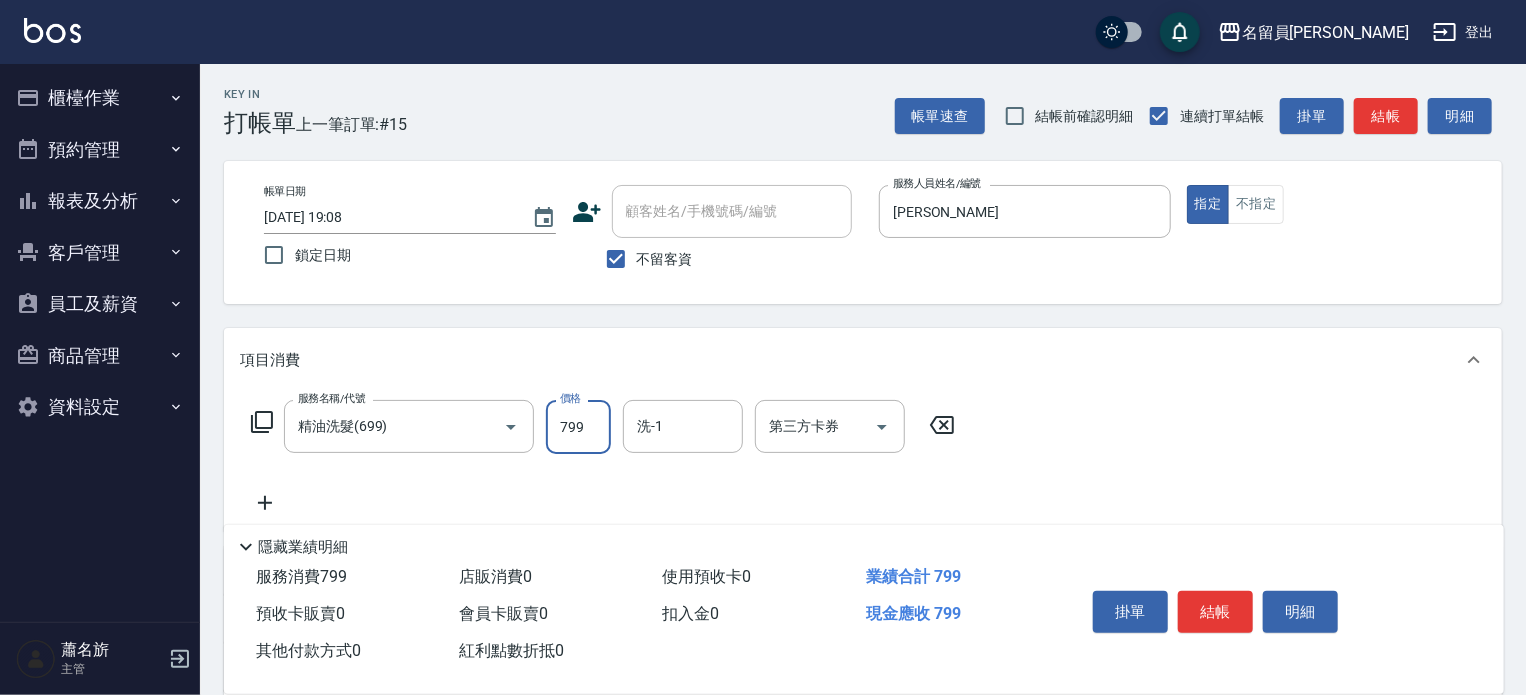 type on "799" 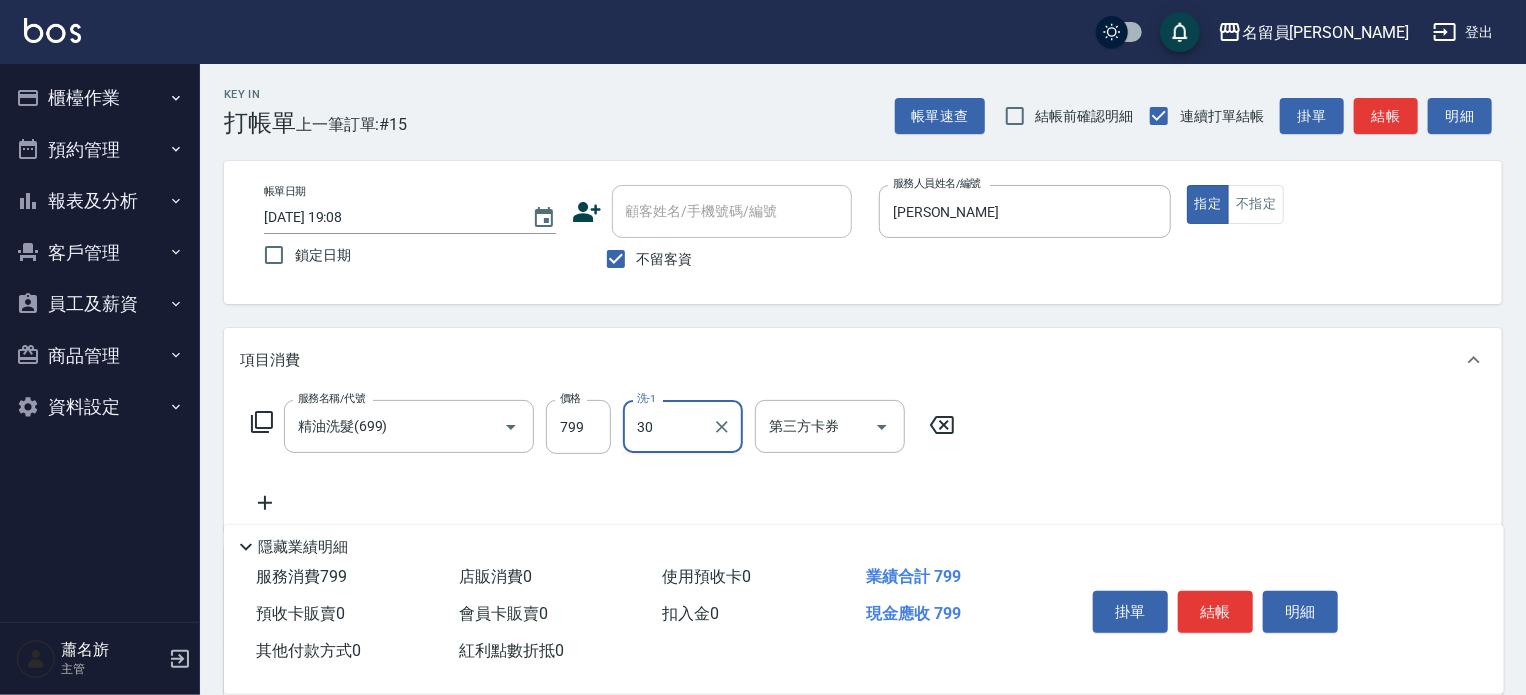 type on "[PERSON_NAME]-30" 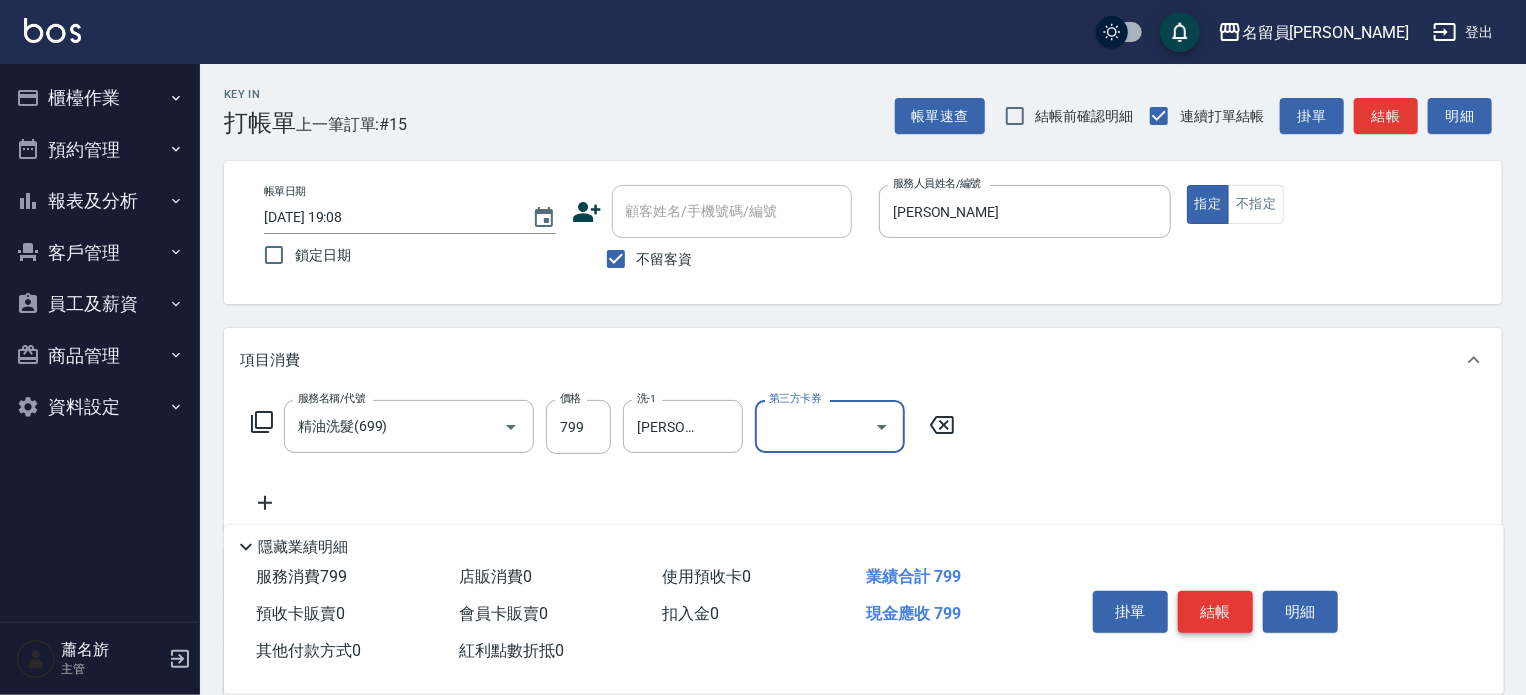 click on "結帳" at bounding box center (1215, 612) 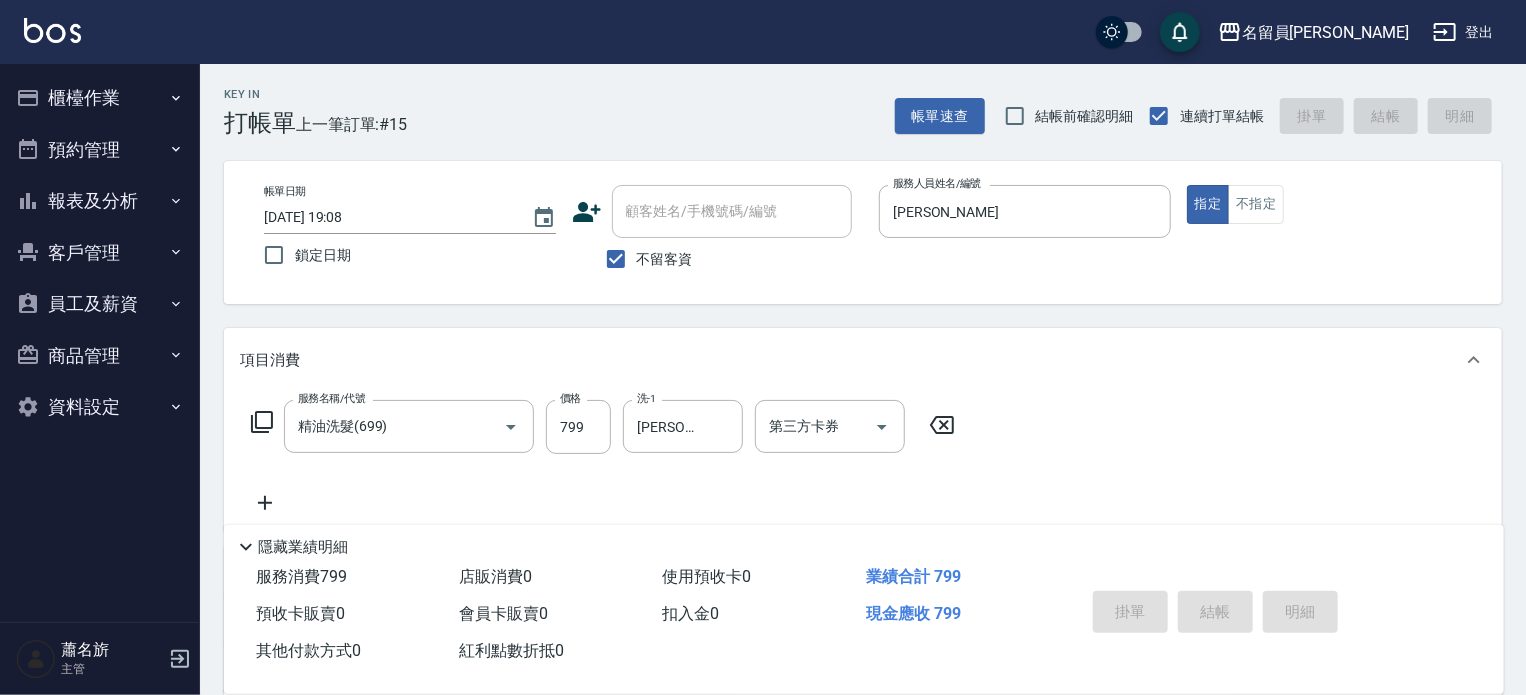 type on "[DATE] 19:29" 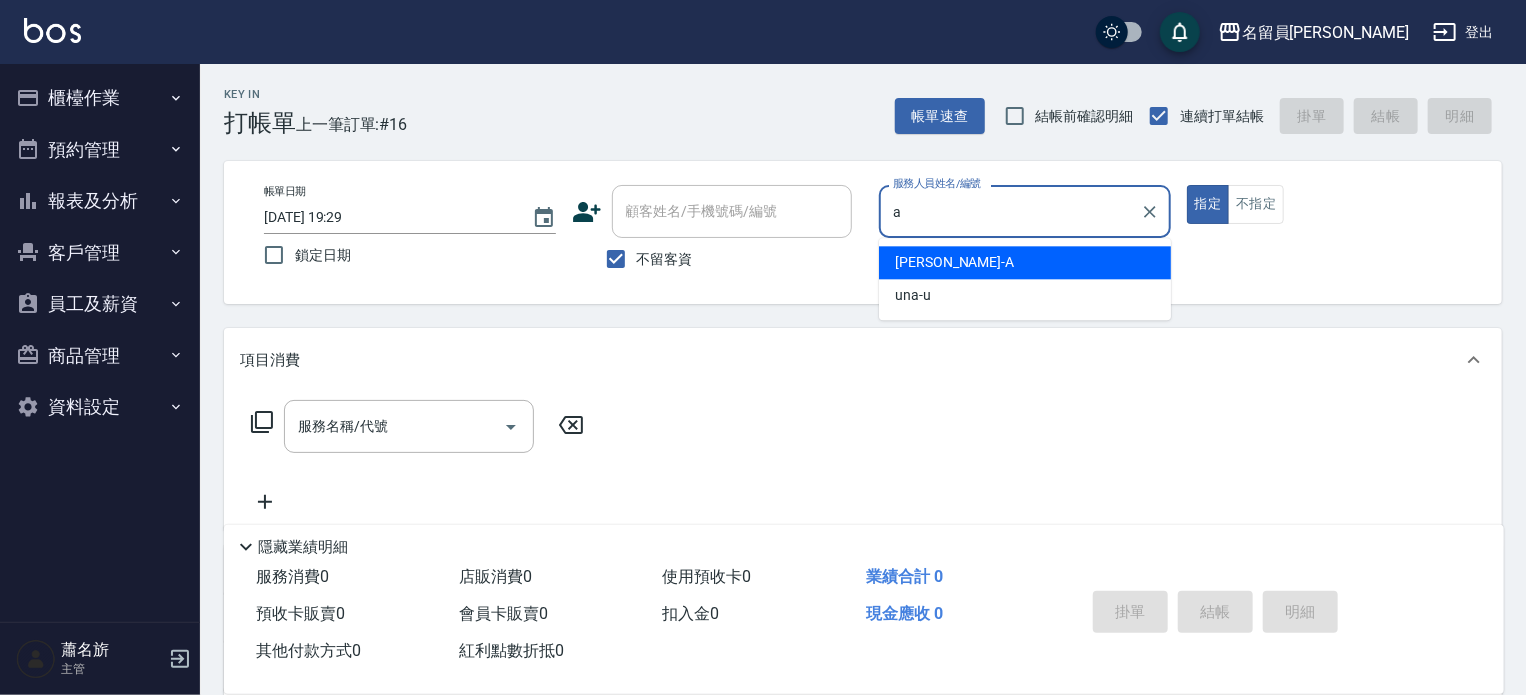 type on "[PERSON_NAME]" 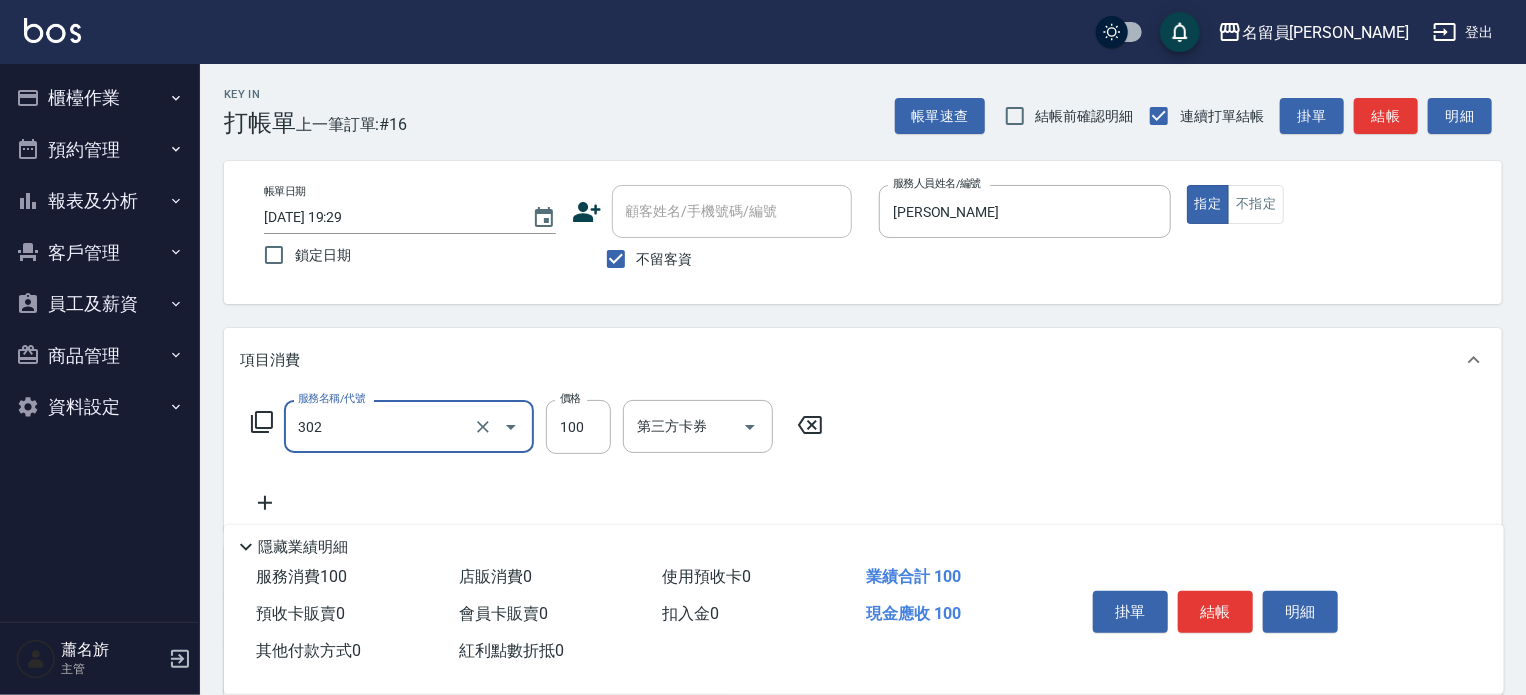 type on "剪髮(302)" 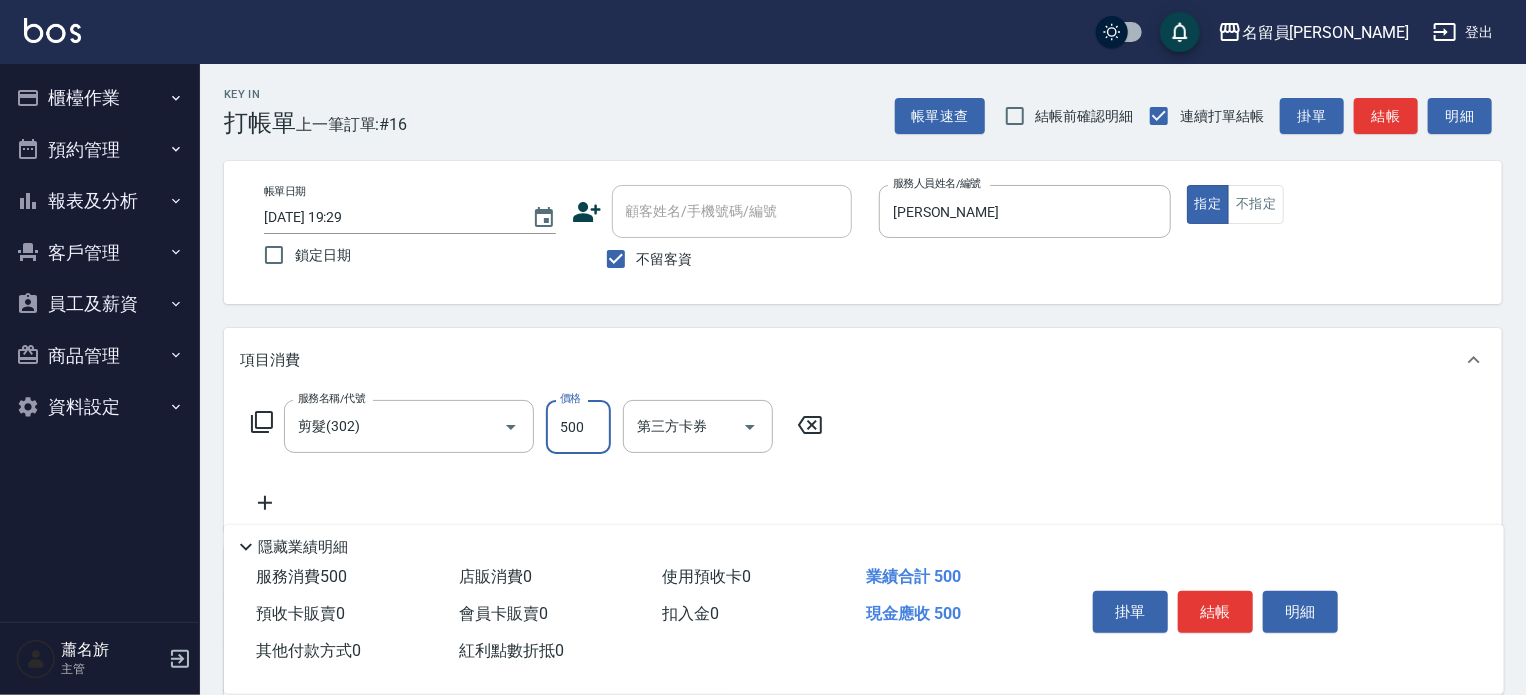 type on "500" 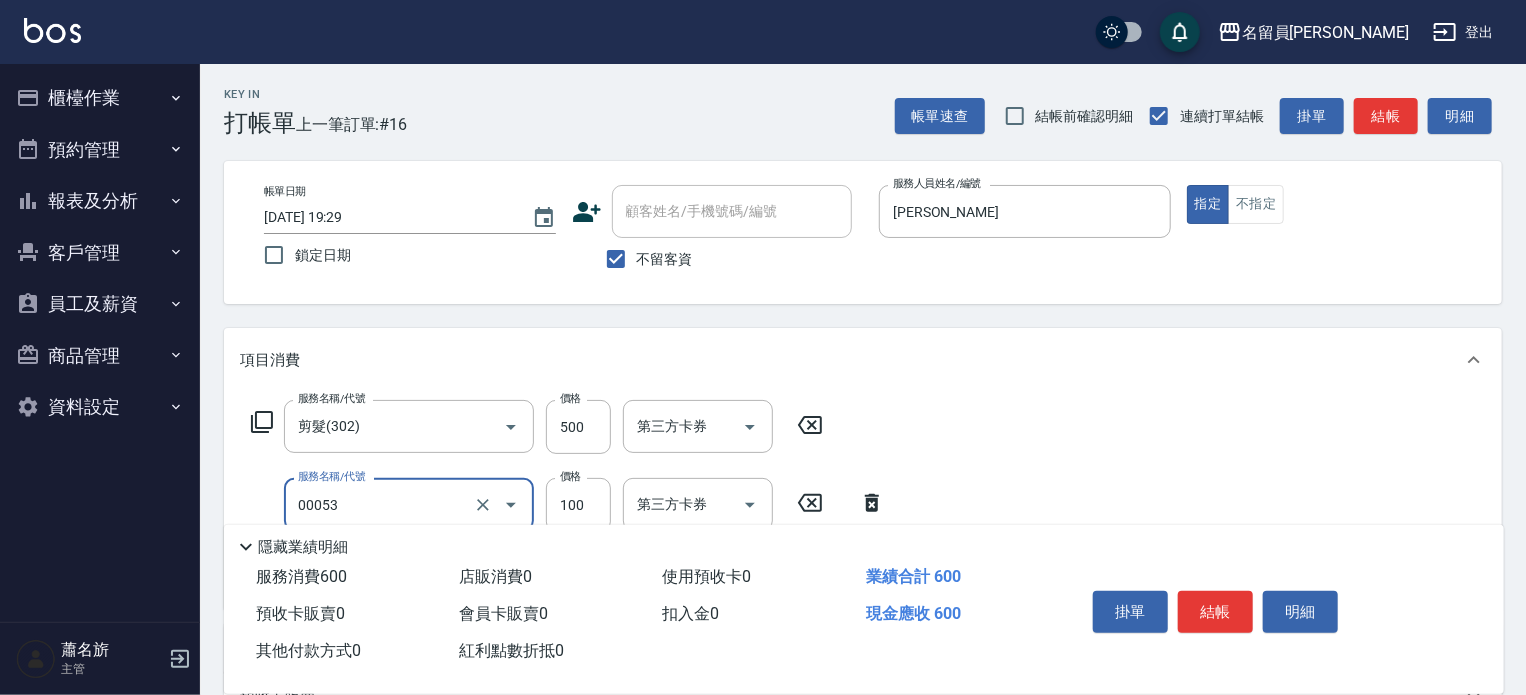 type on "儲值現金卷(00053)" 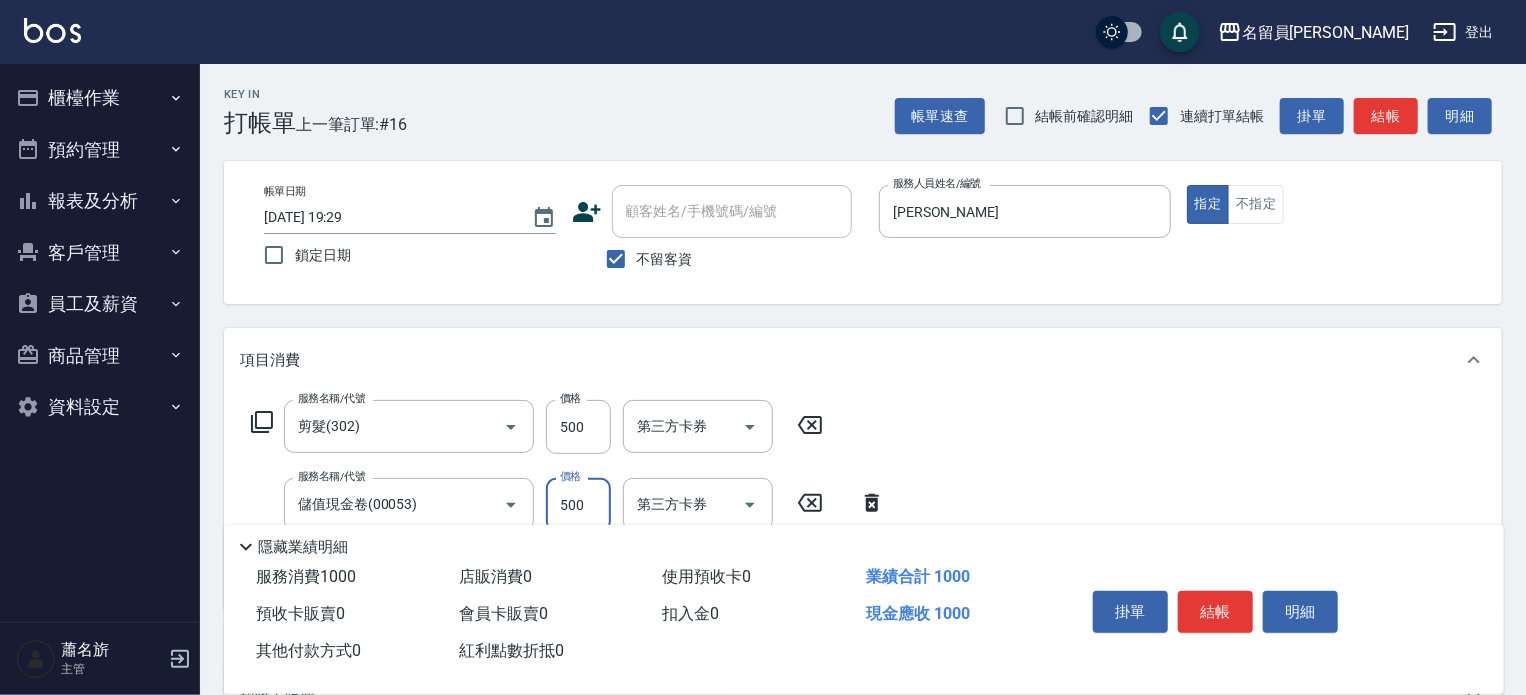 type on "500" 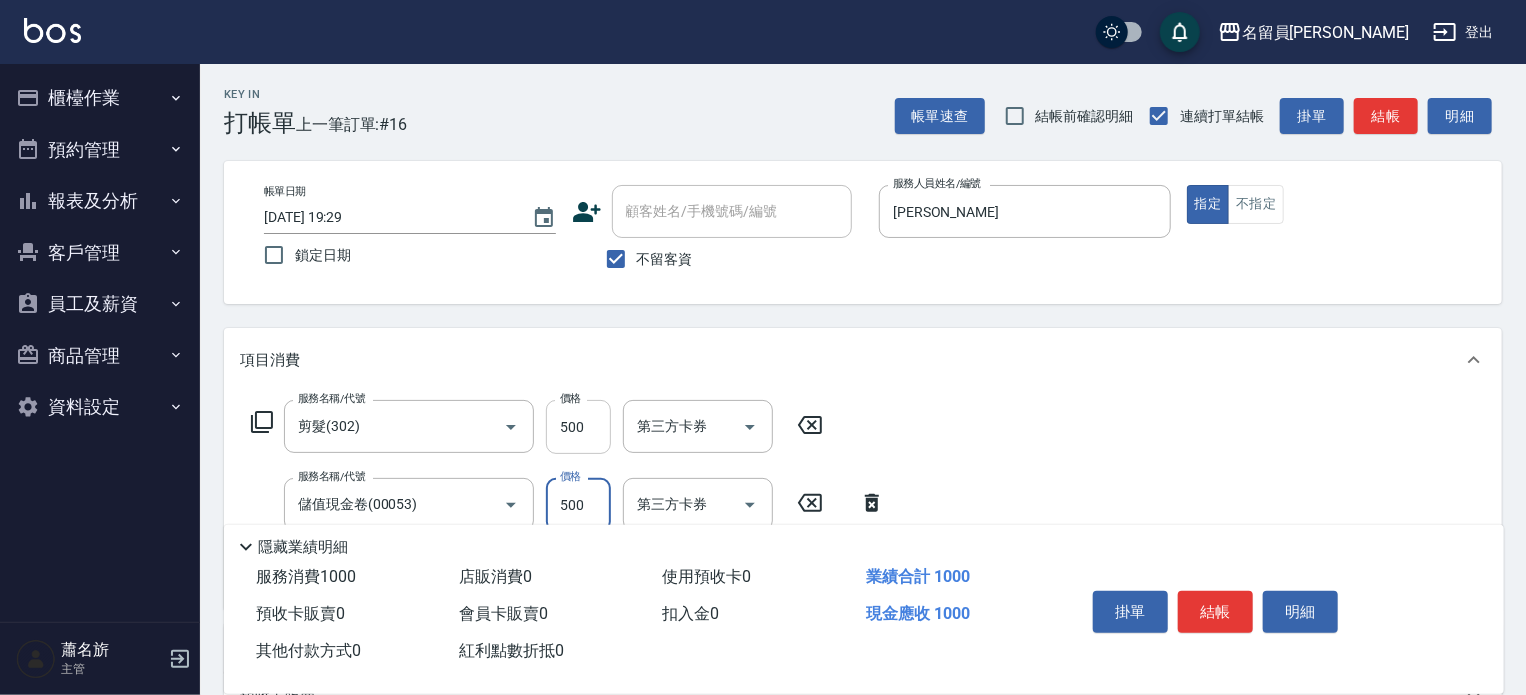 click on "500" at bounding box center [578, 427] 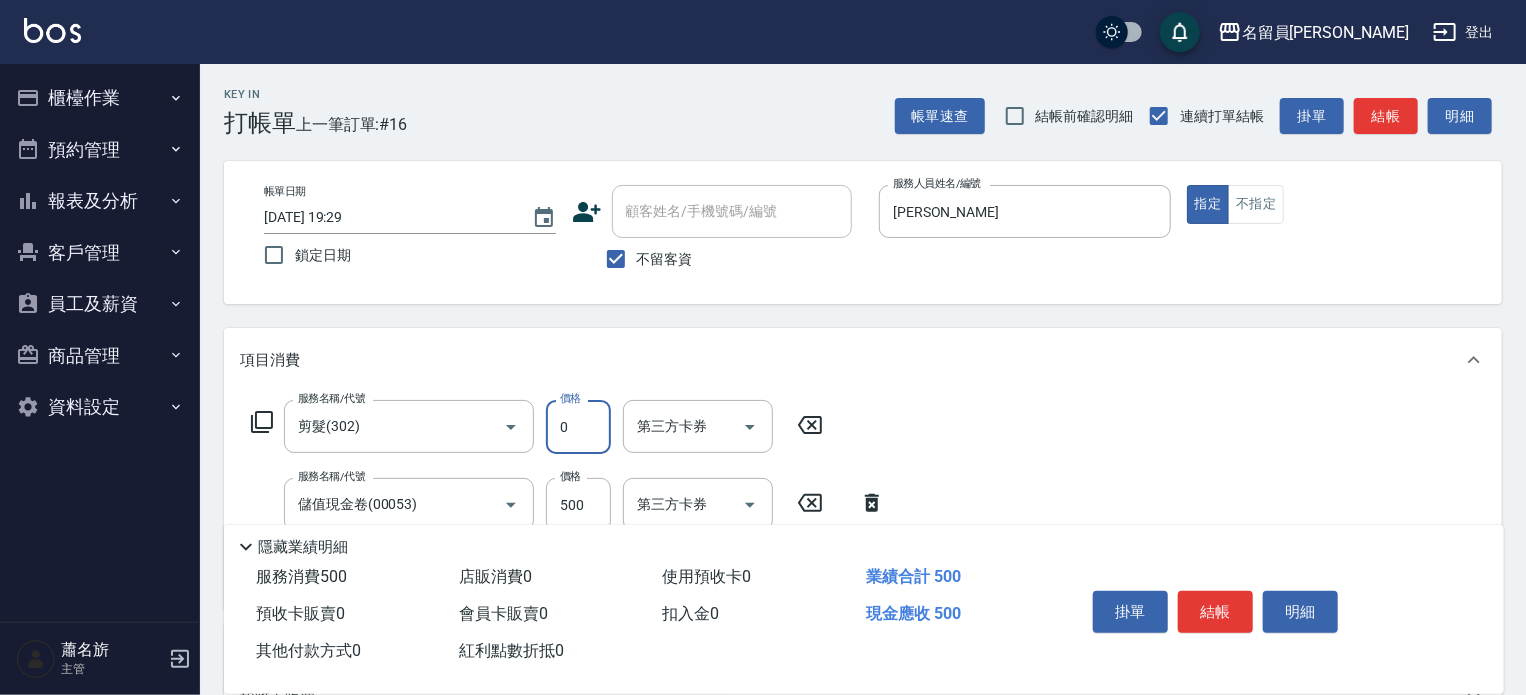 type on "0" 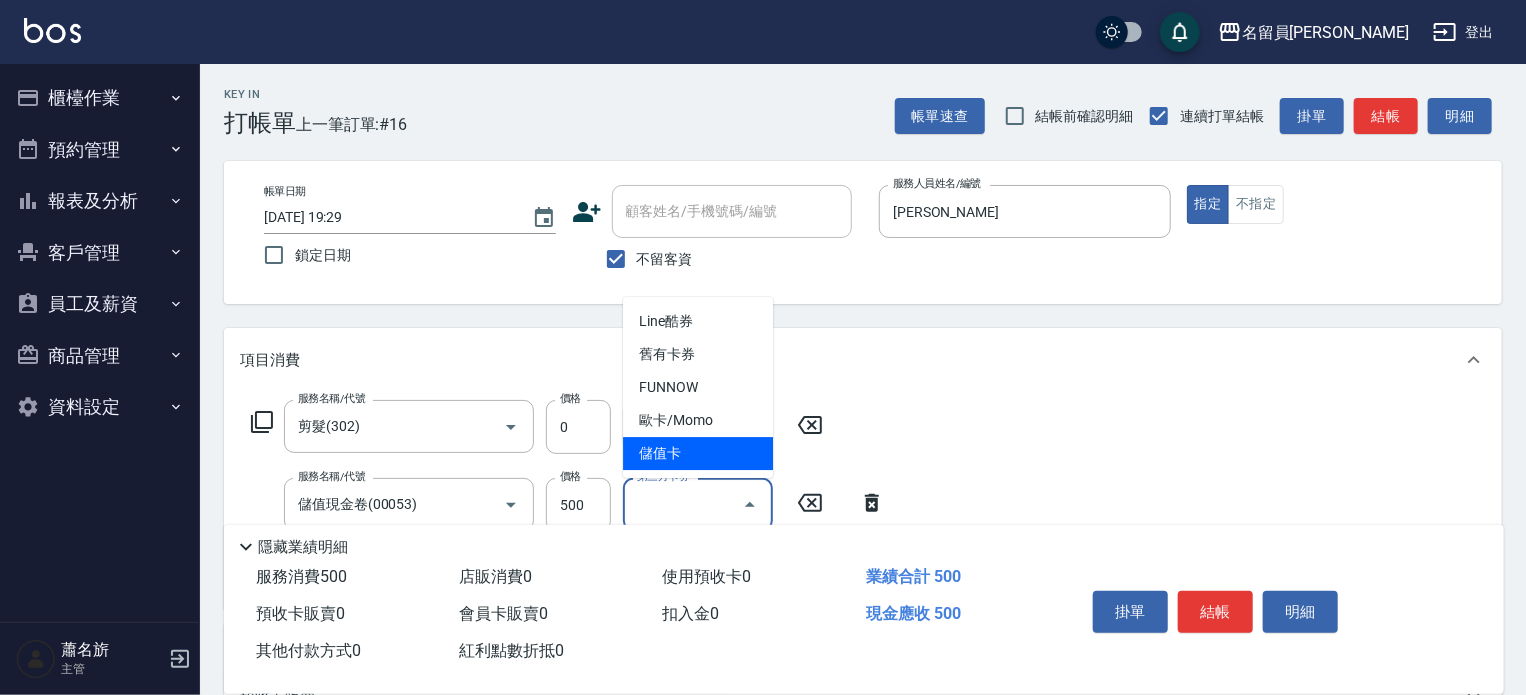 type on "儲值卡" 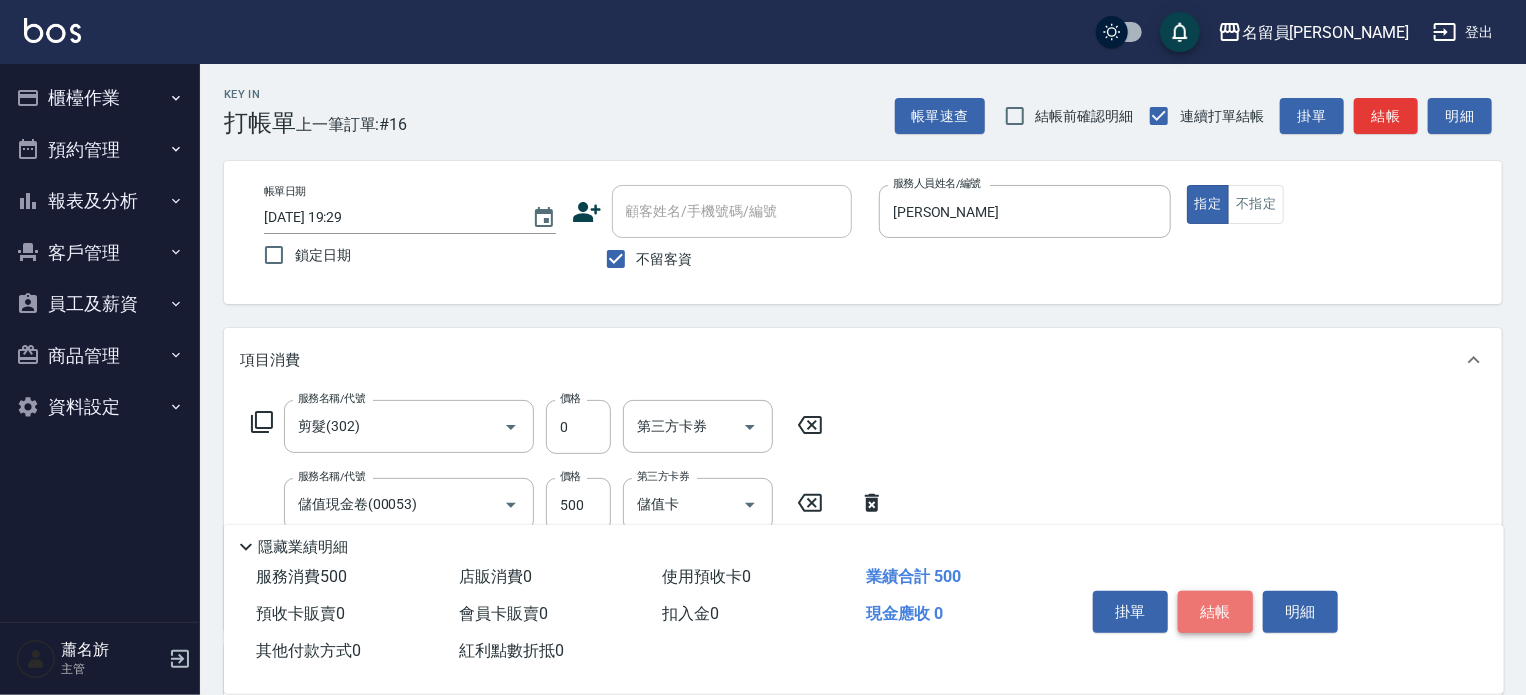 click on "結帳" at bounding box center (1215, 612) 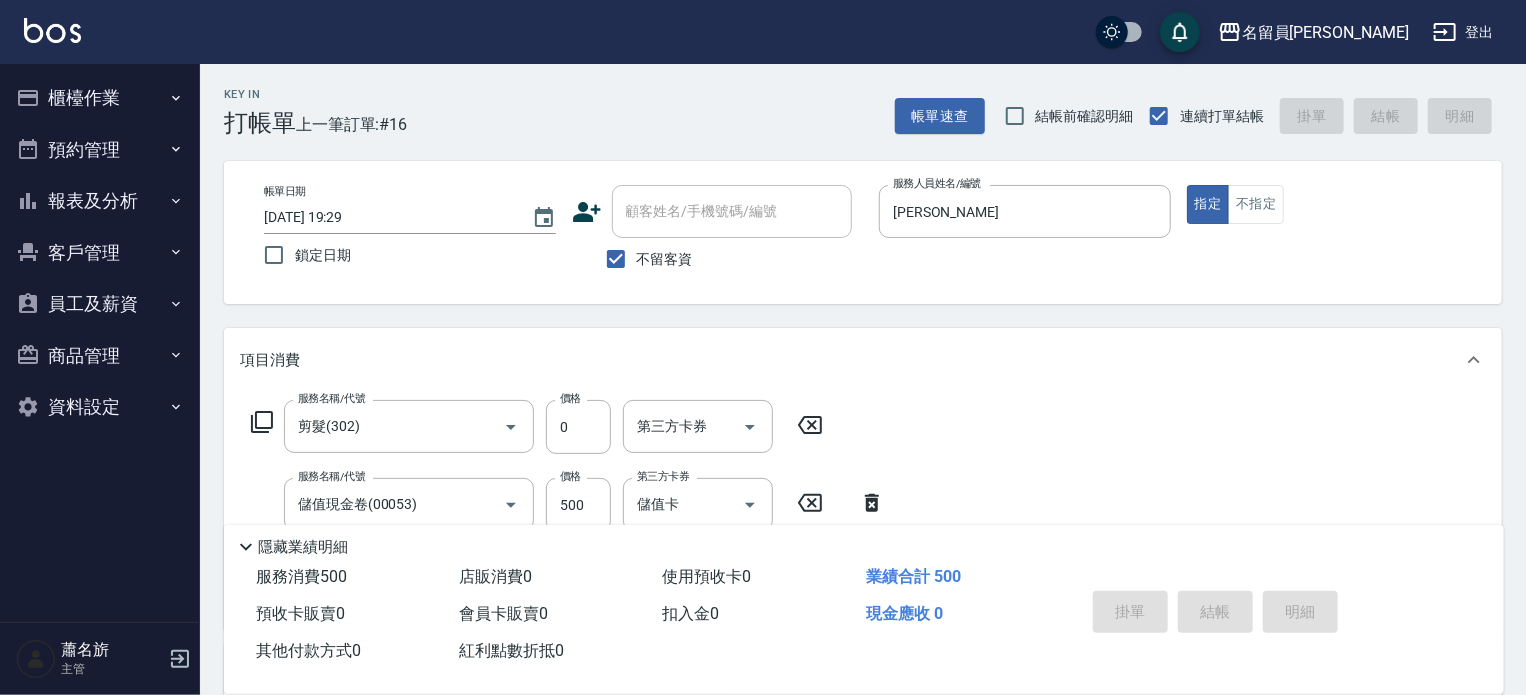 type 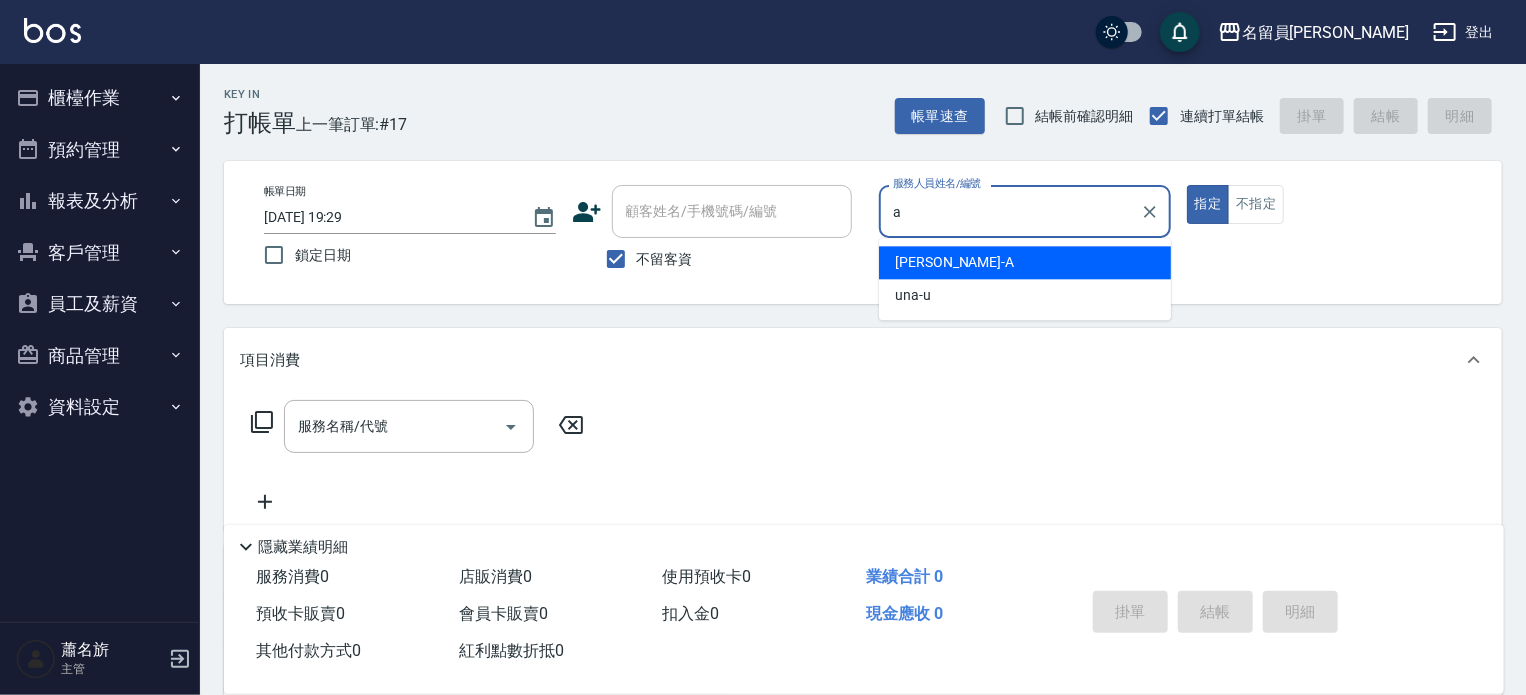 type on "[PERSON_NAME]" 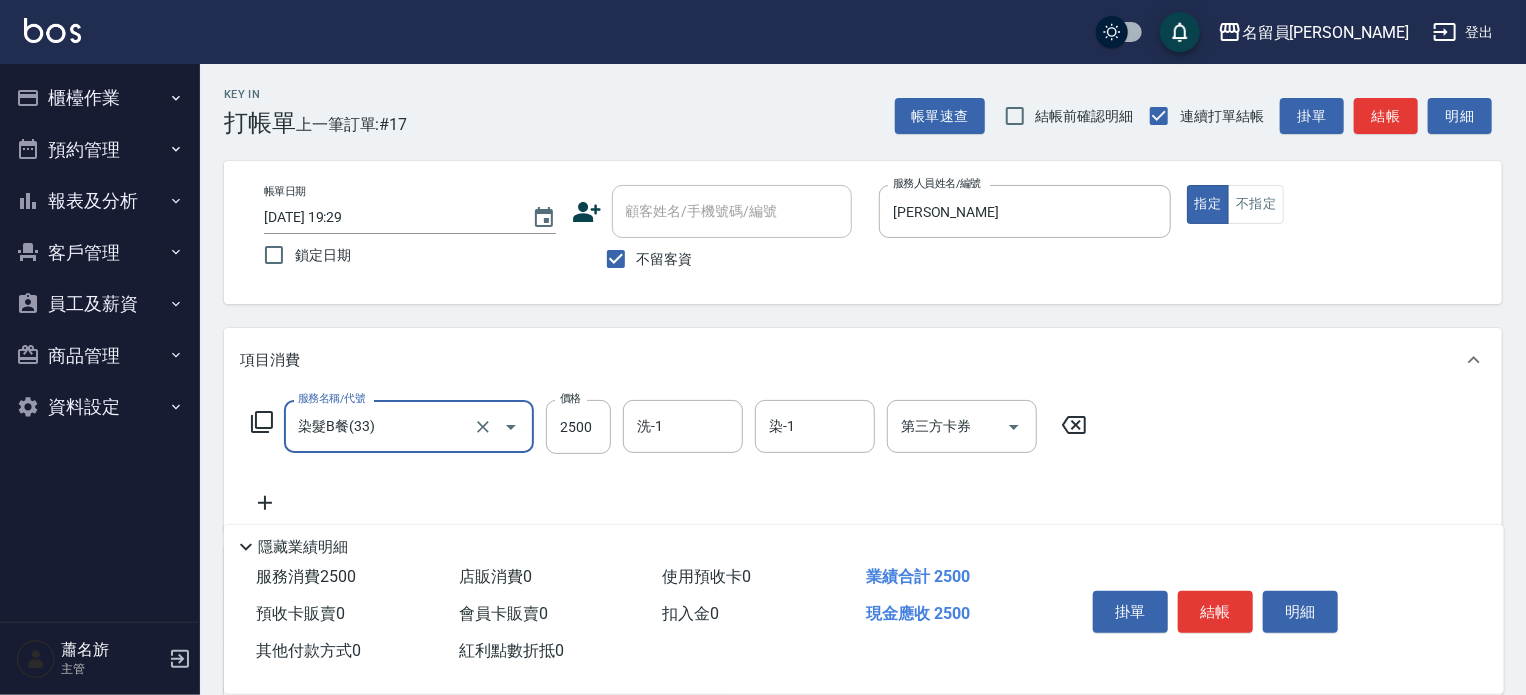 type on "染髮B餐(33)" 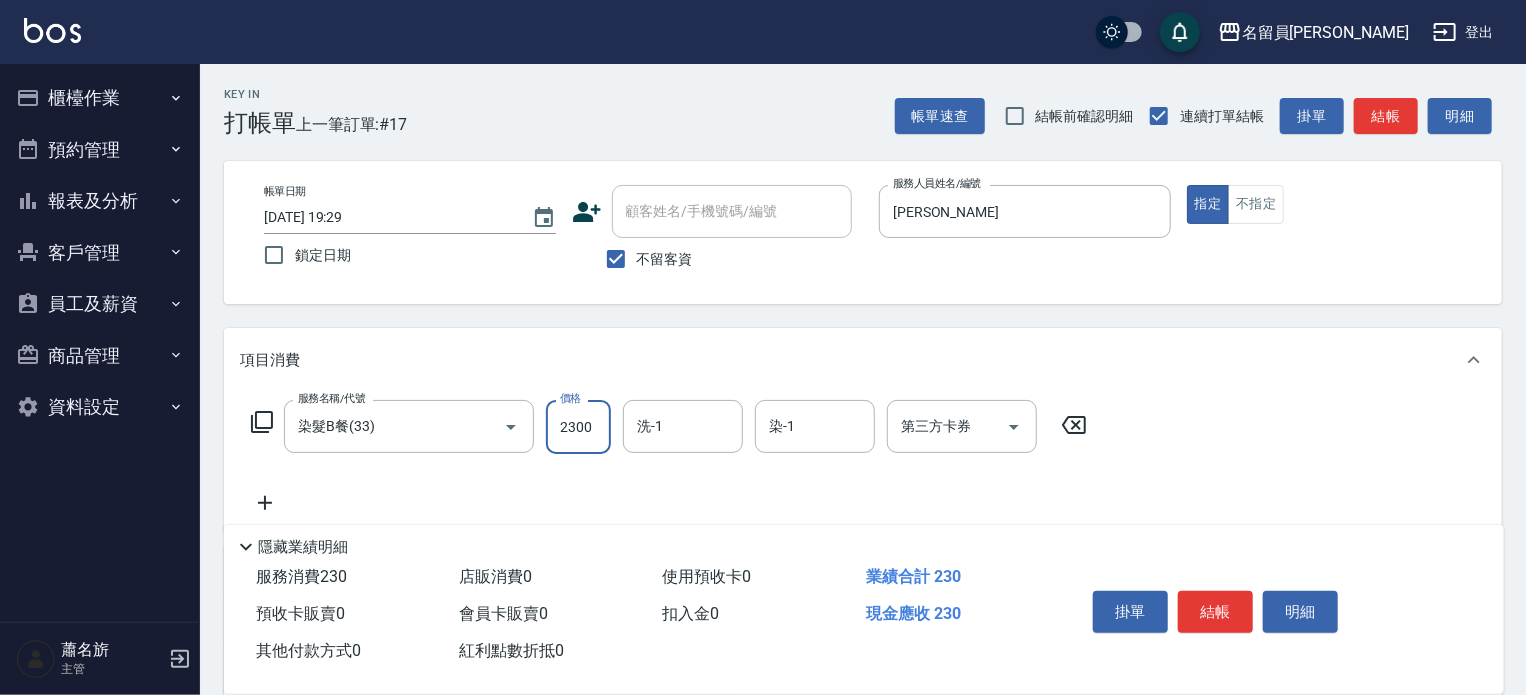 type on "2300" 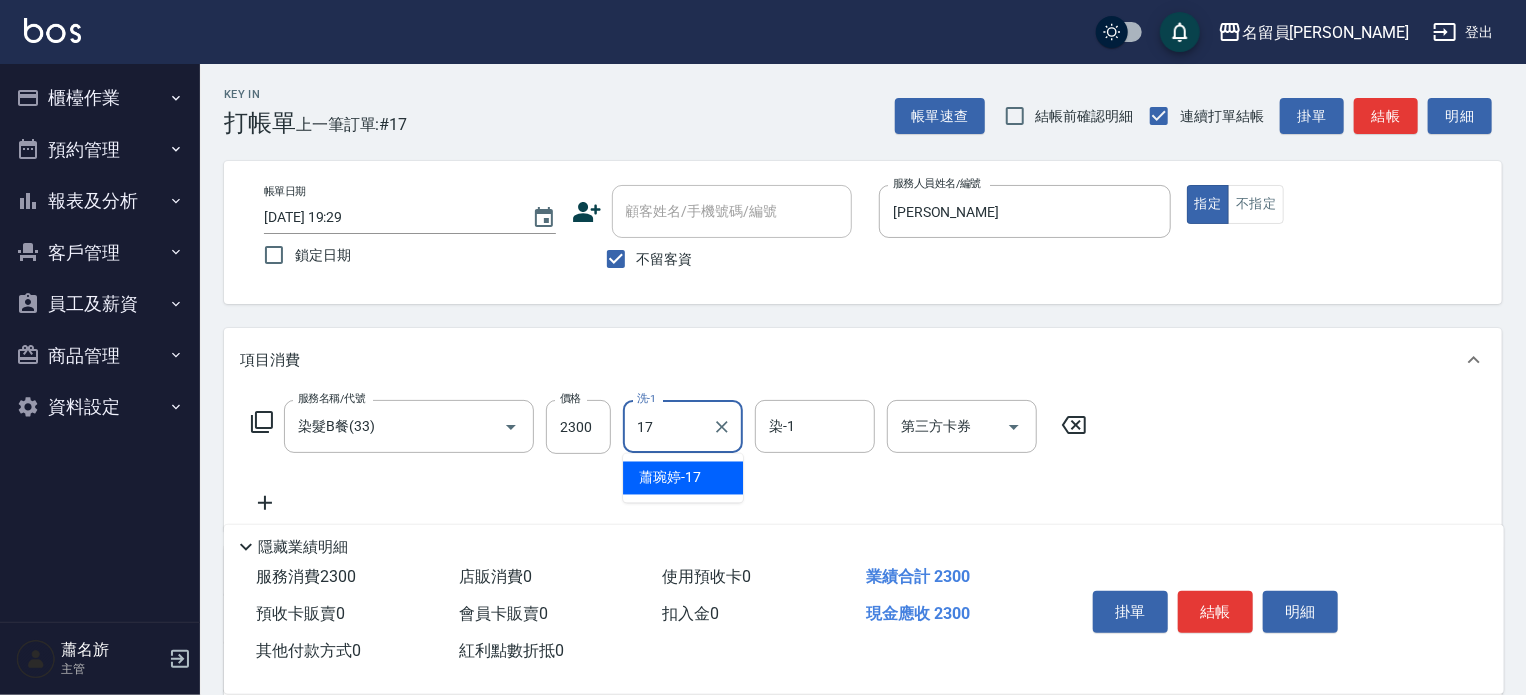 type on "[PERSON_NAME]-17" 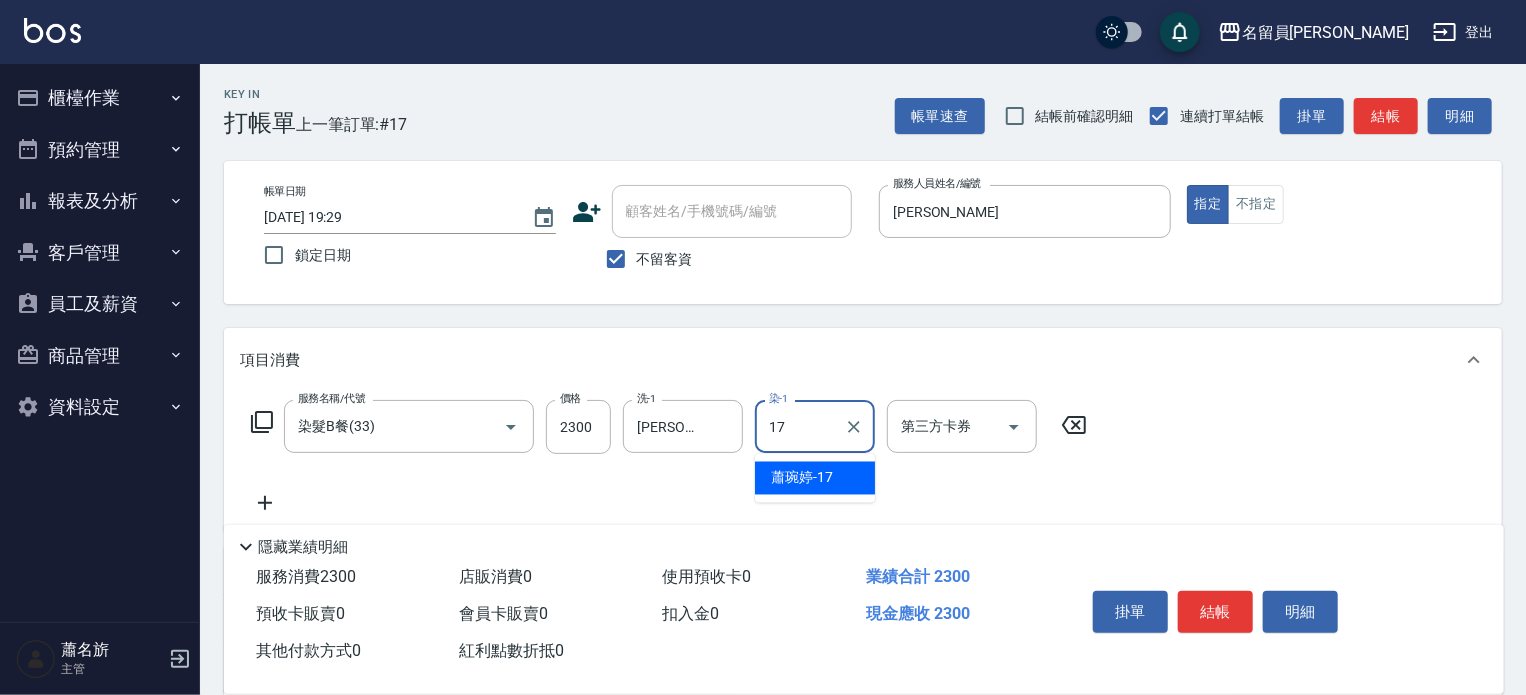 type on "[PERSON_NAME]-17" 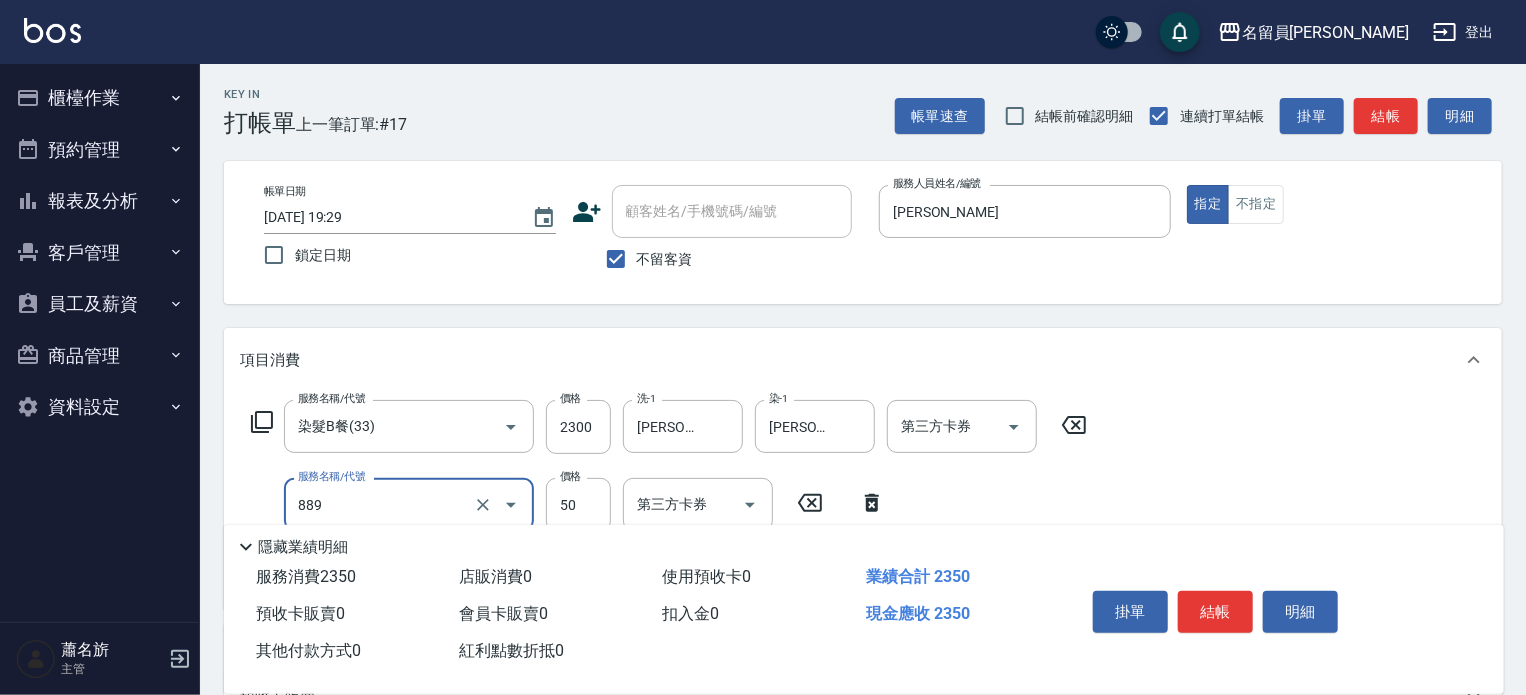 type on "精油(889)" 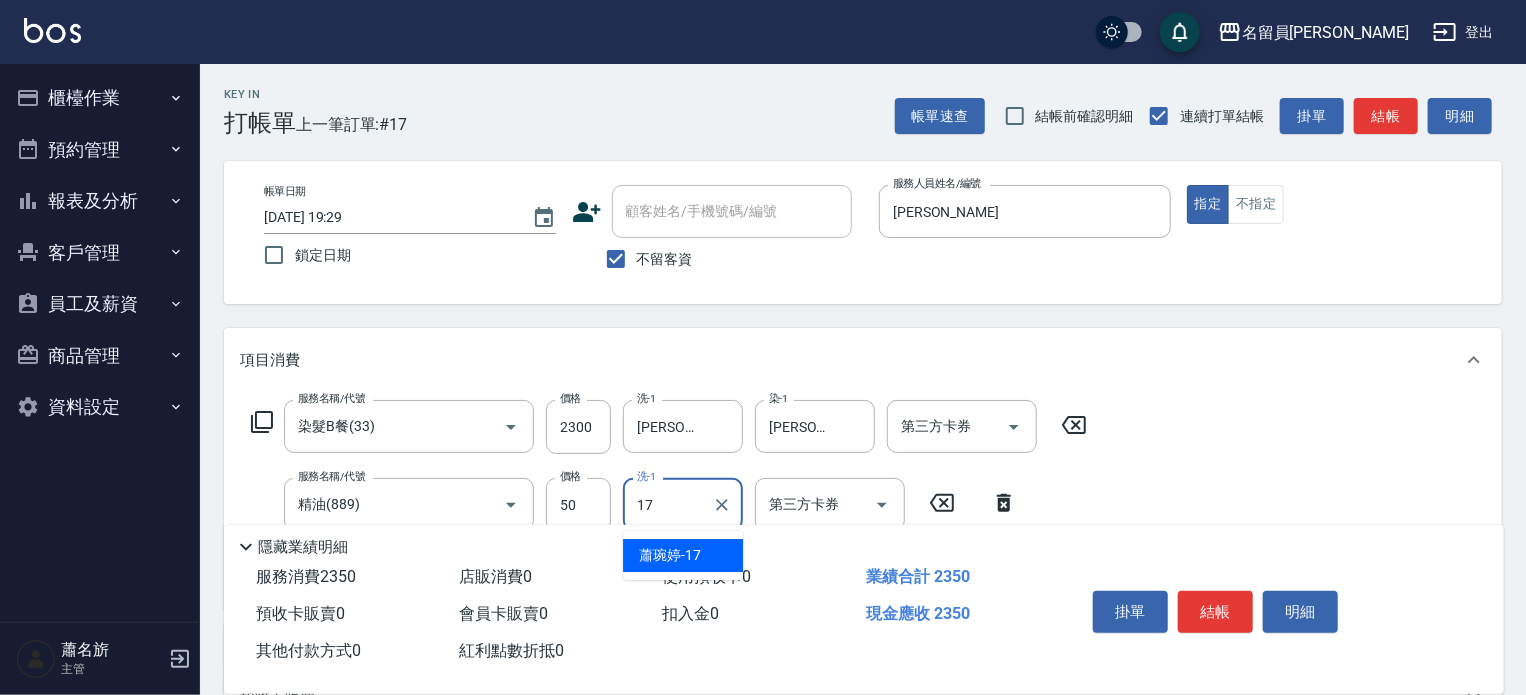 type on "[PERSON_NAME]-17" 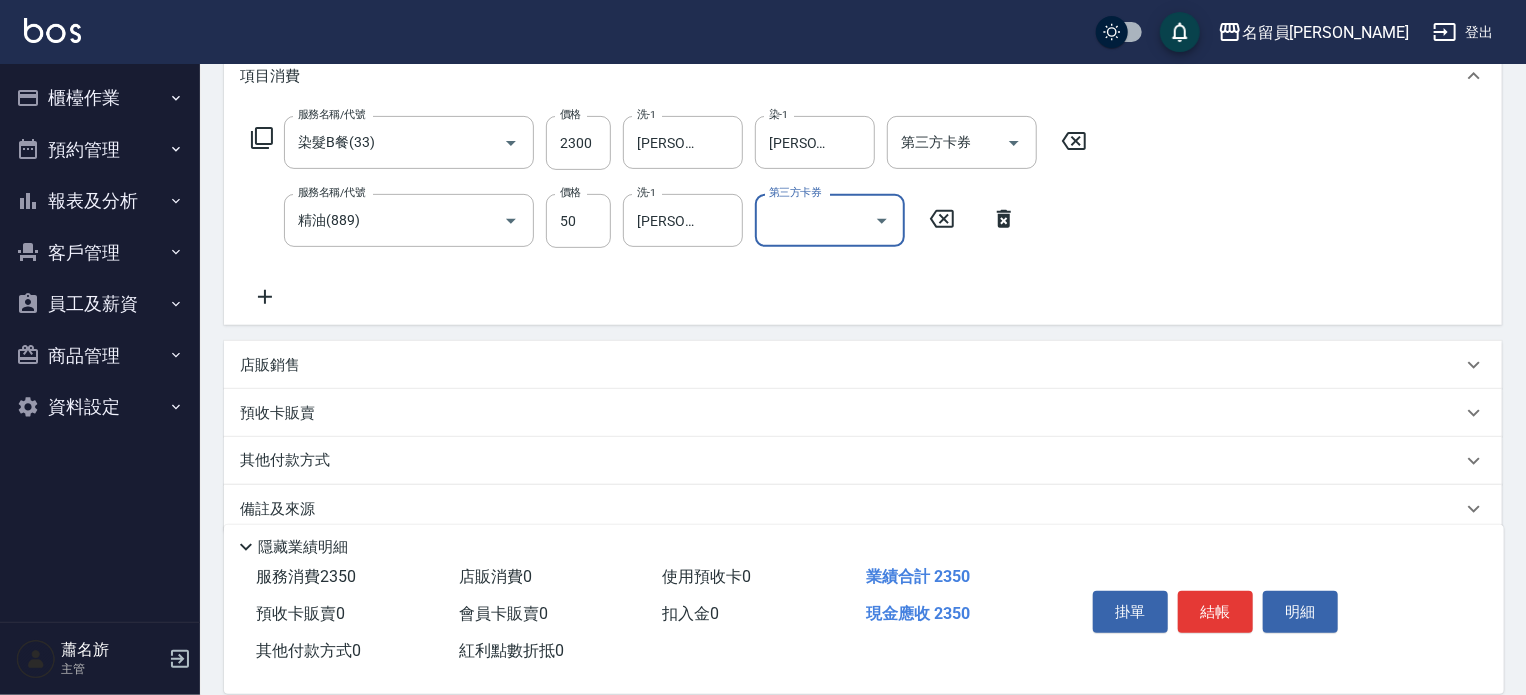 scroll, scrollTop: 300, scrollLeft: 0, axis: vertical 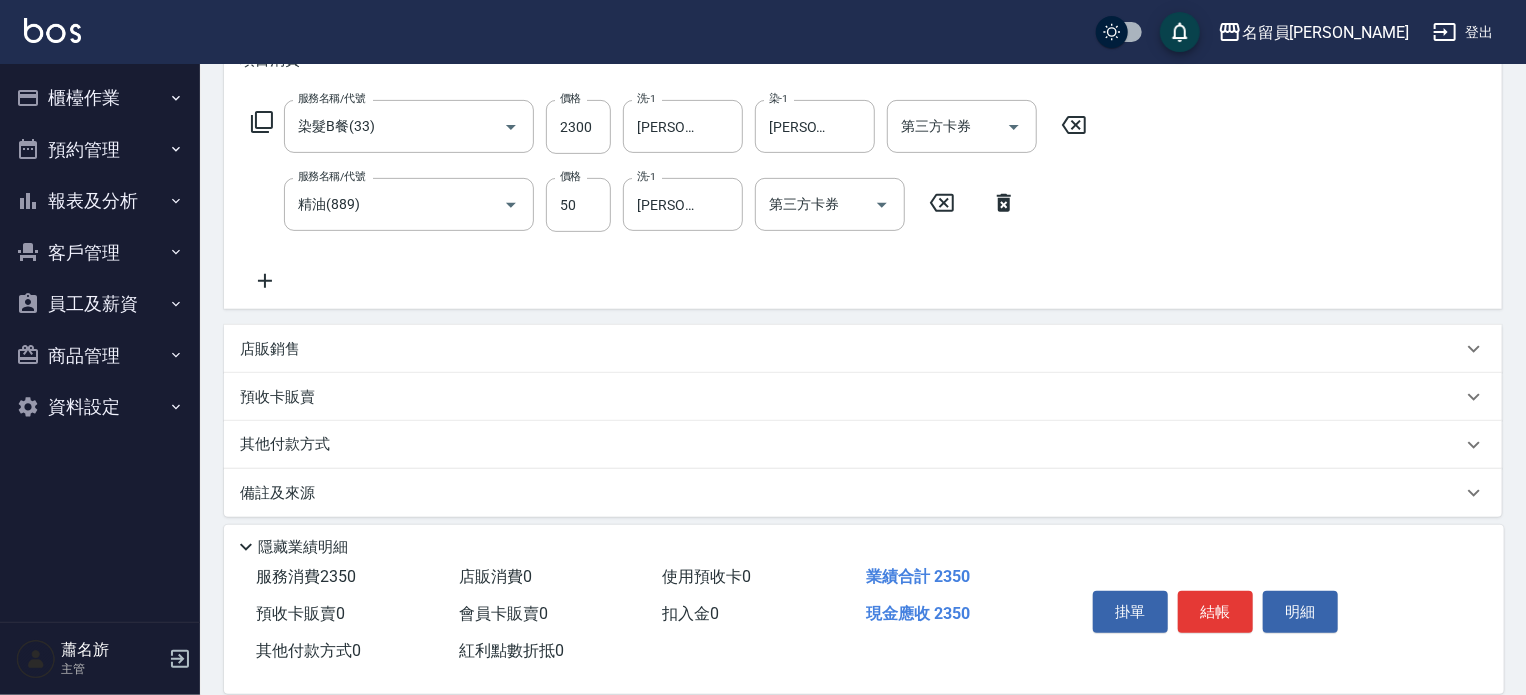 click on "店販銷售" at bounding box center (863, 349) 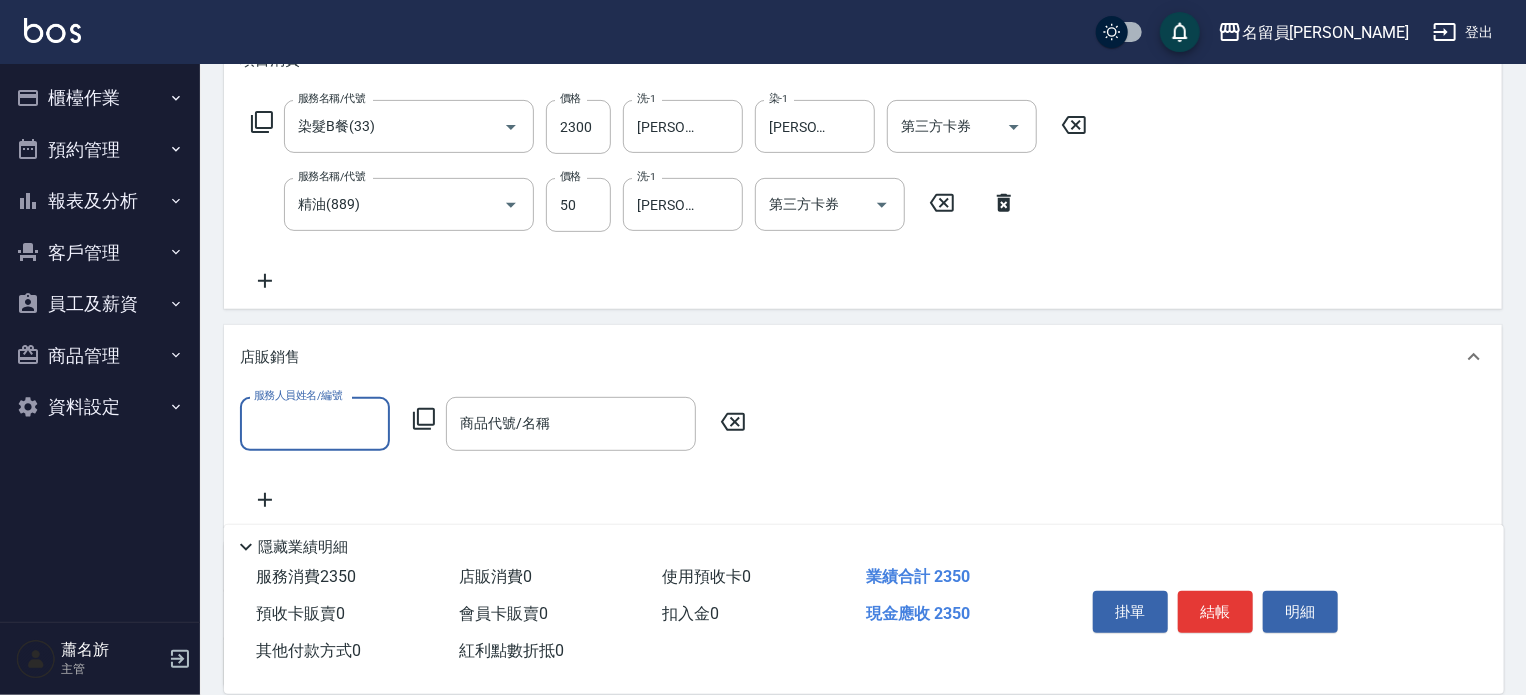 scroll, scrollTop: 0, scrollLeft: 0, axis: both 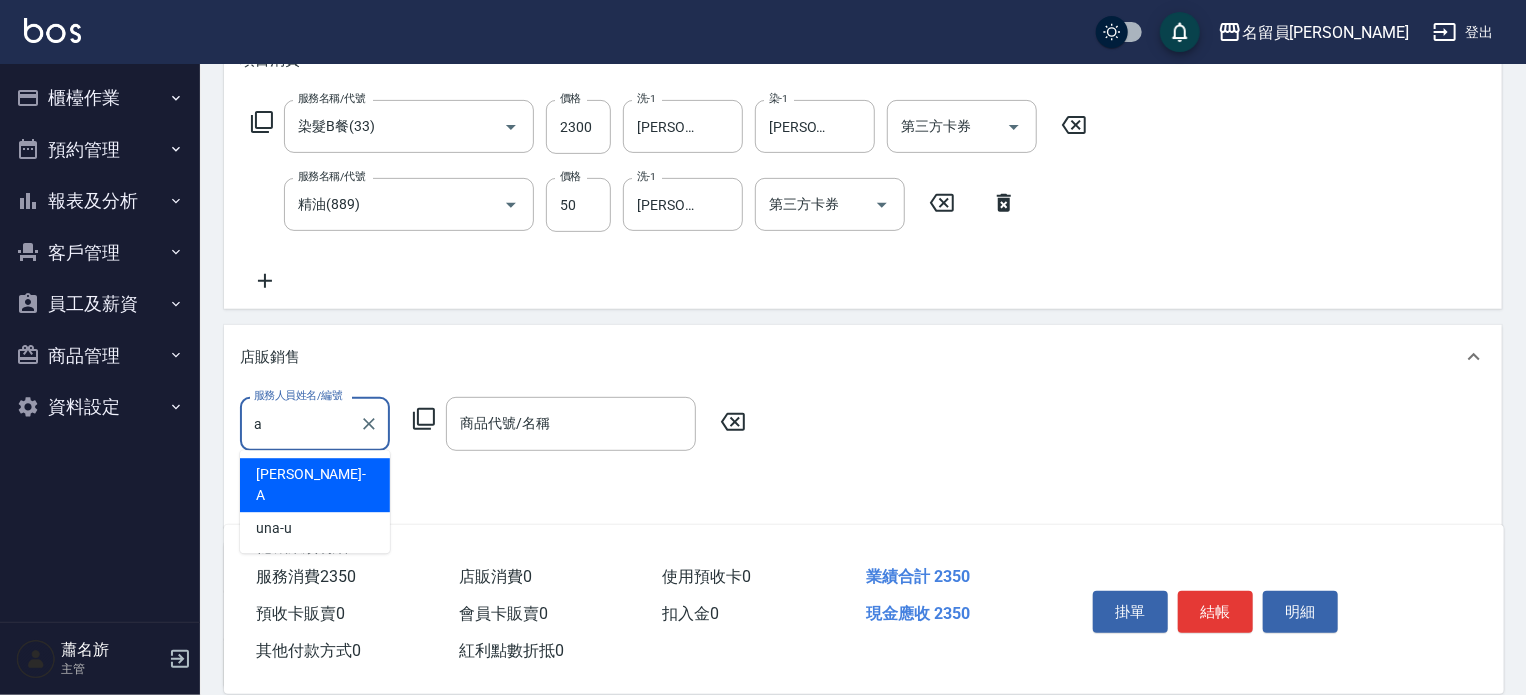type on "[PERSON_NAME]" 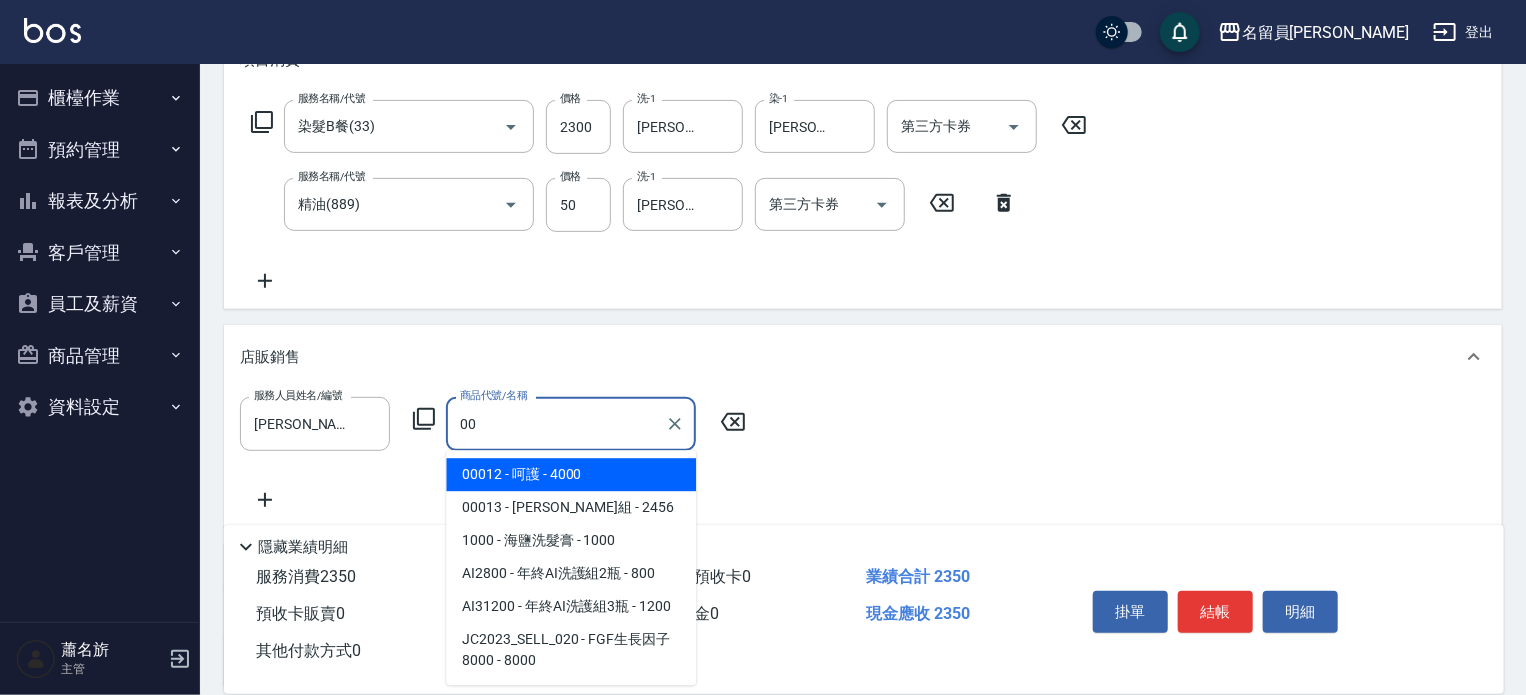 type on "0" 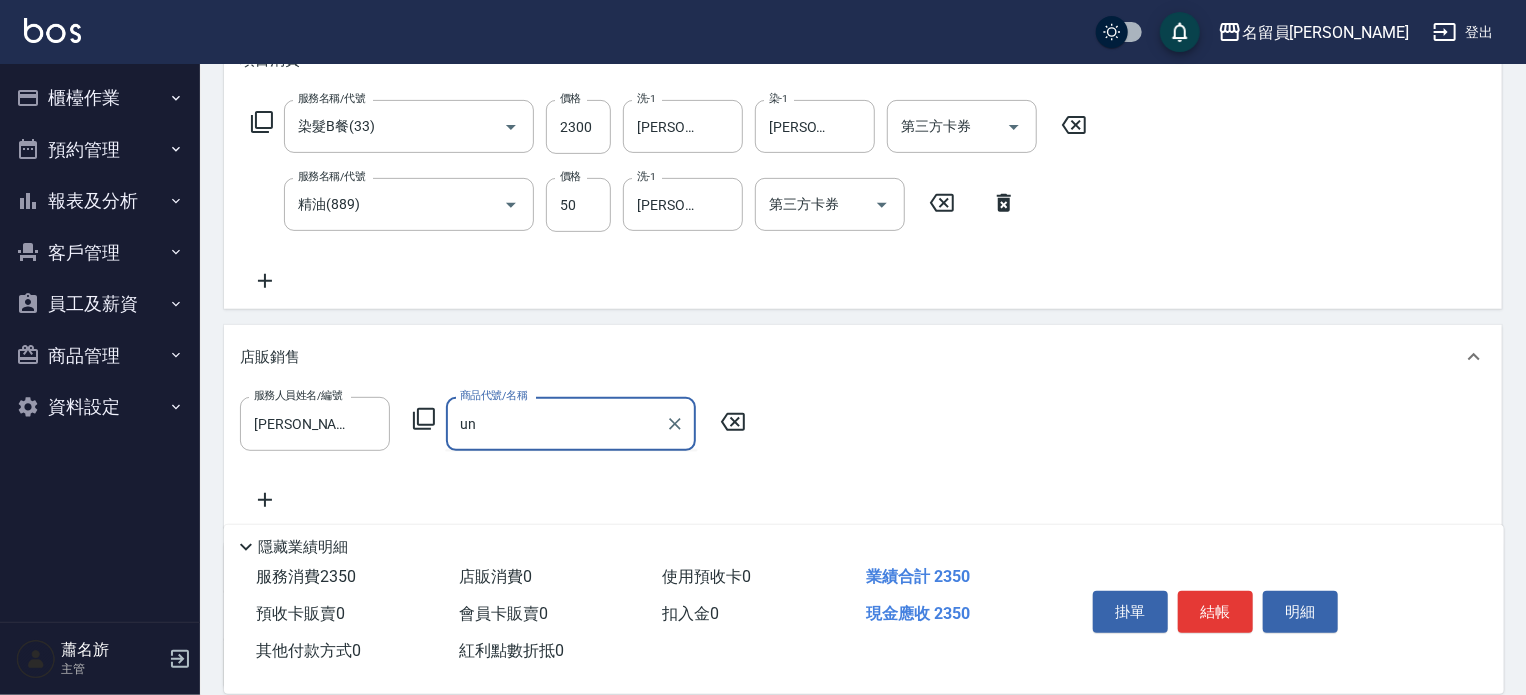 type on "u" 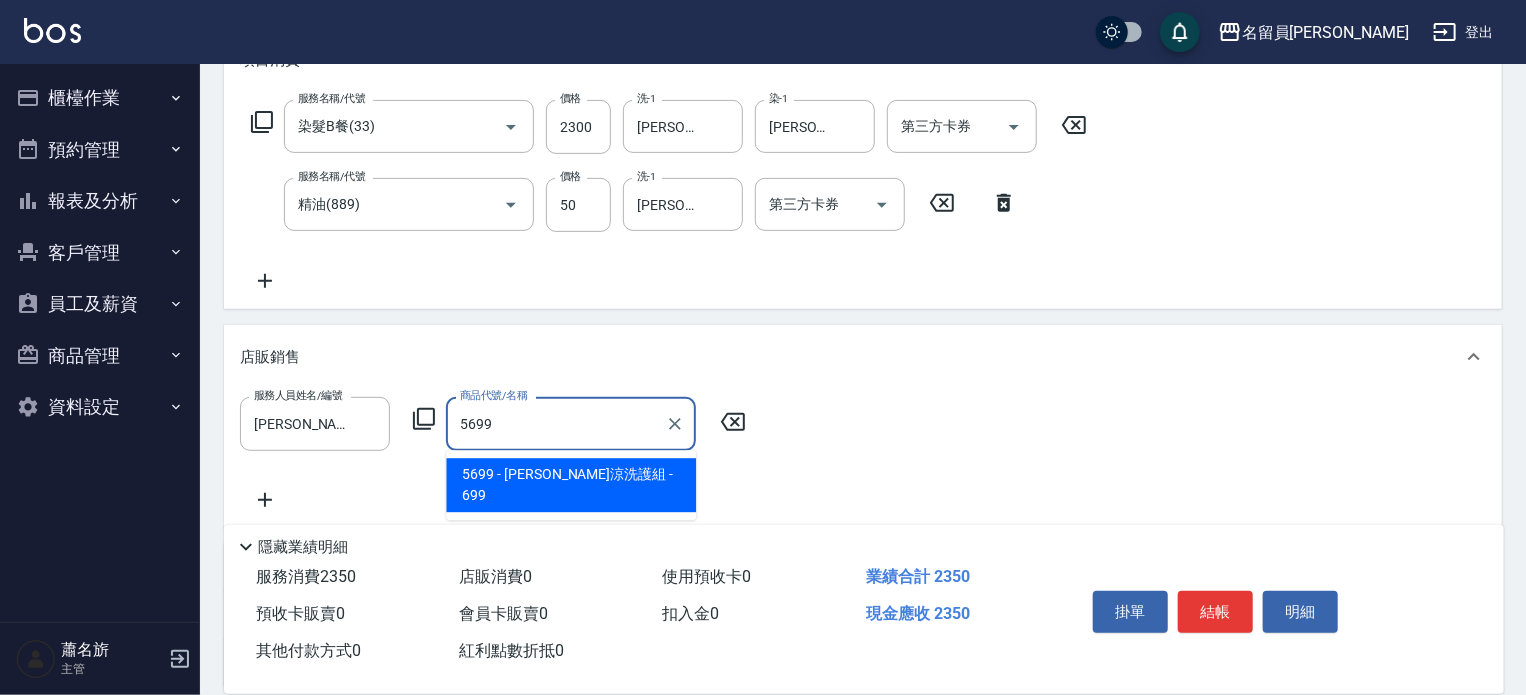 type on "水水沁涼洗護組" 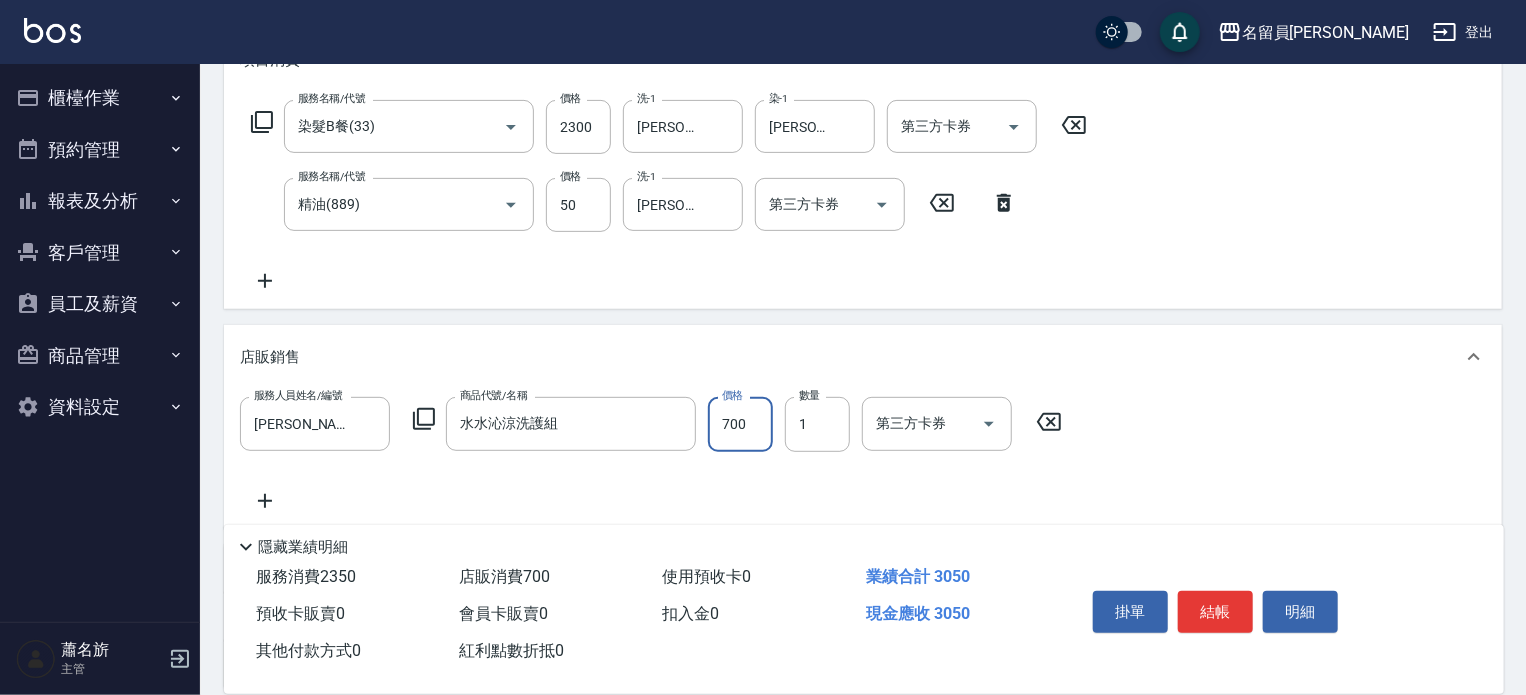 type on "700" 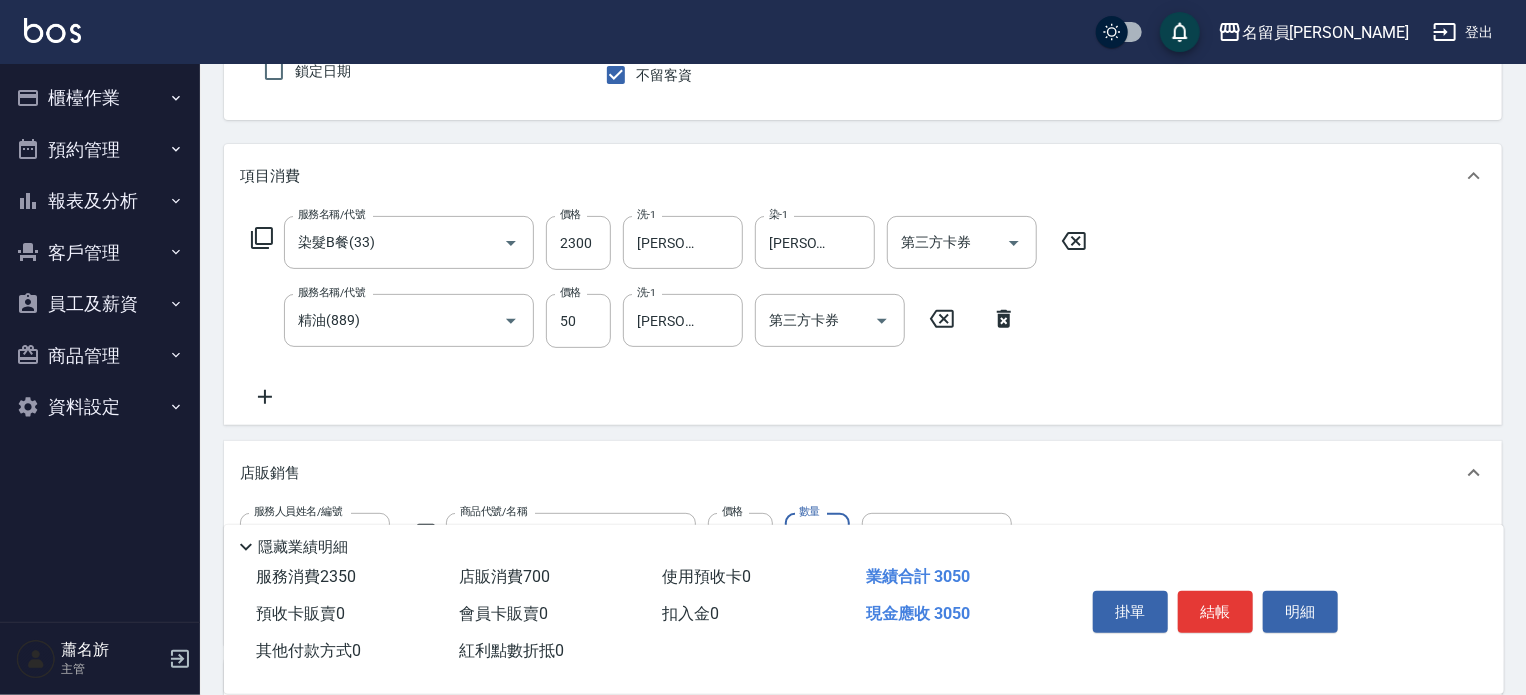 scroll, scrollTop: 0, scrollLeft: 0, axis: both 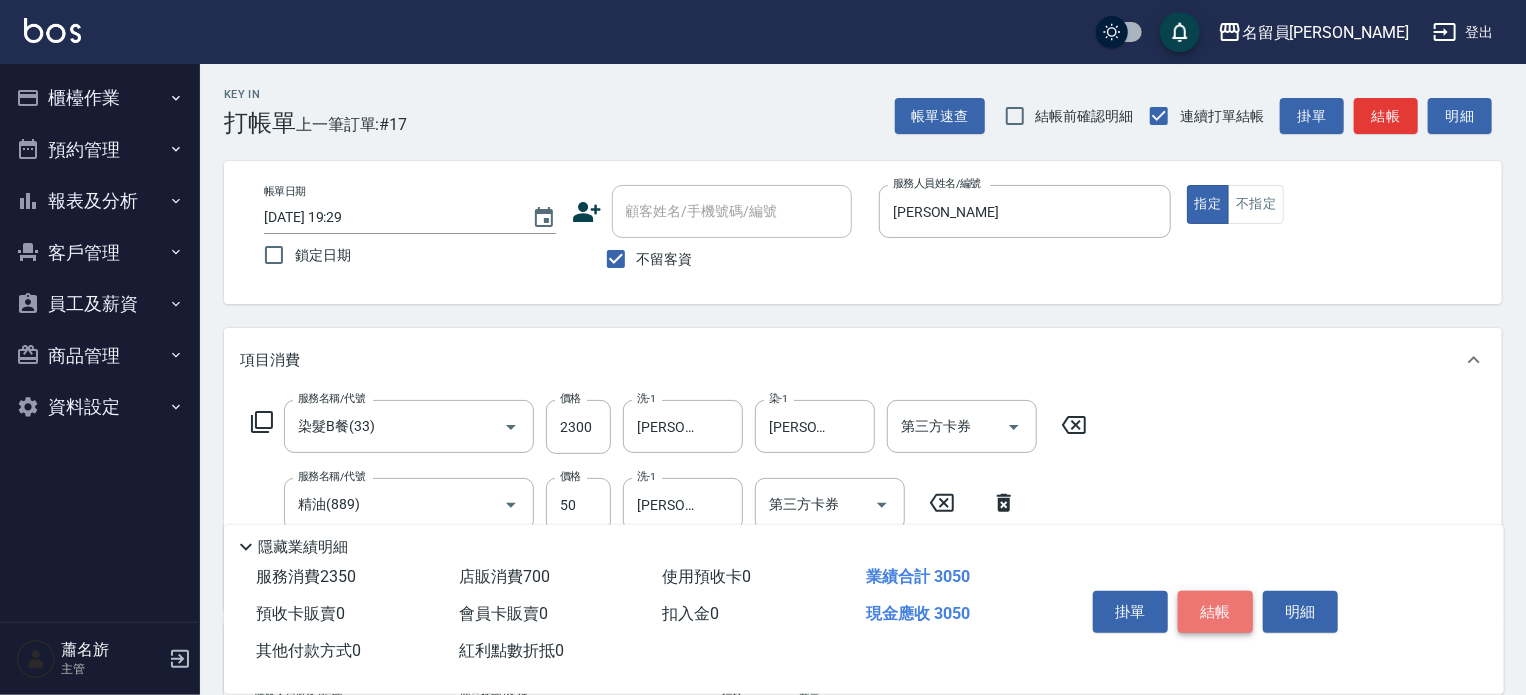 click on "結帳" at bounding box center (1215, 612) 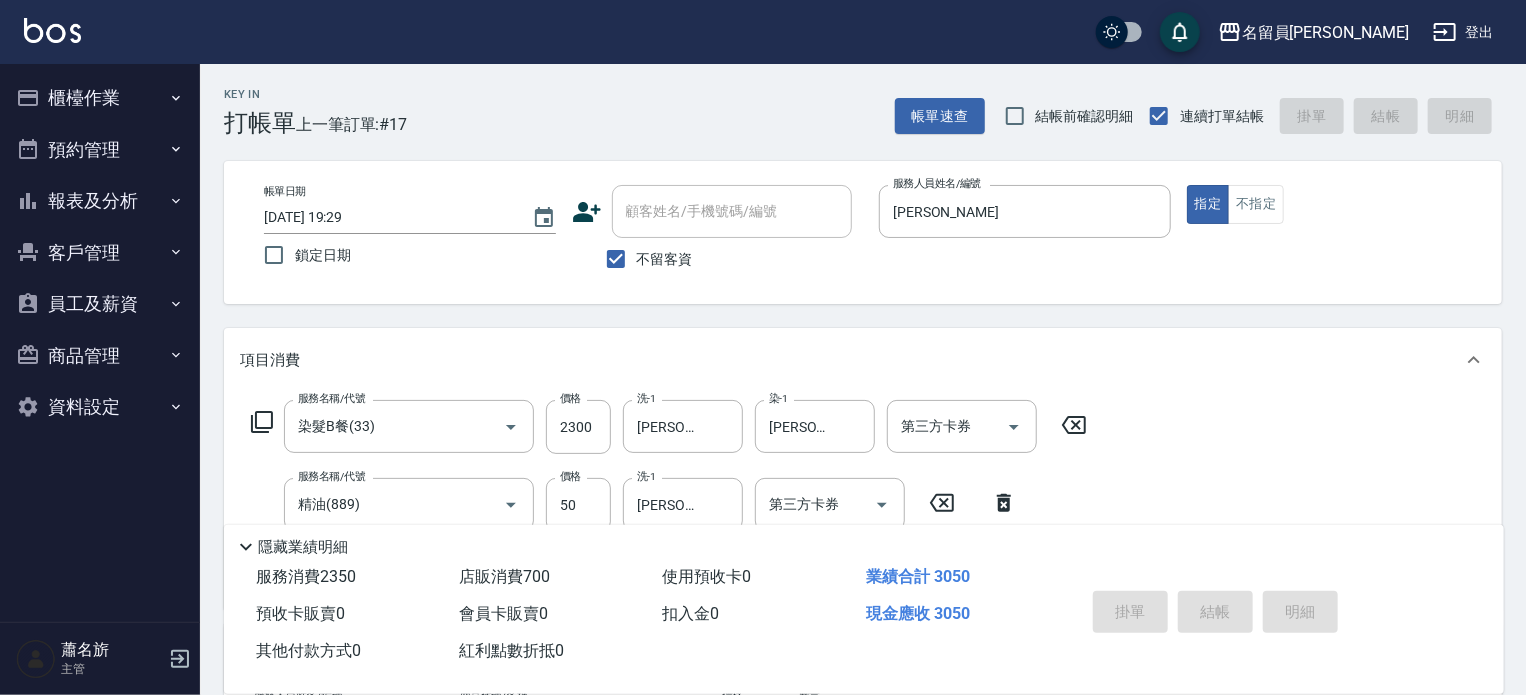 type on "[DATE] 19:30" 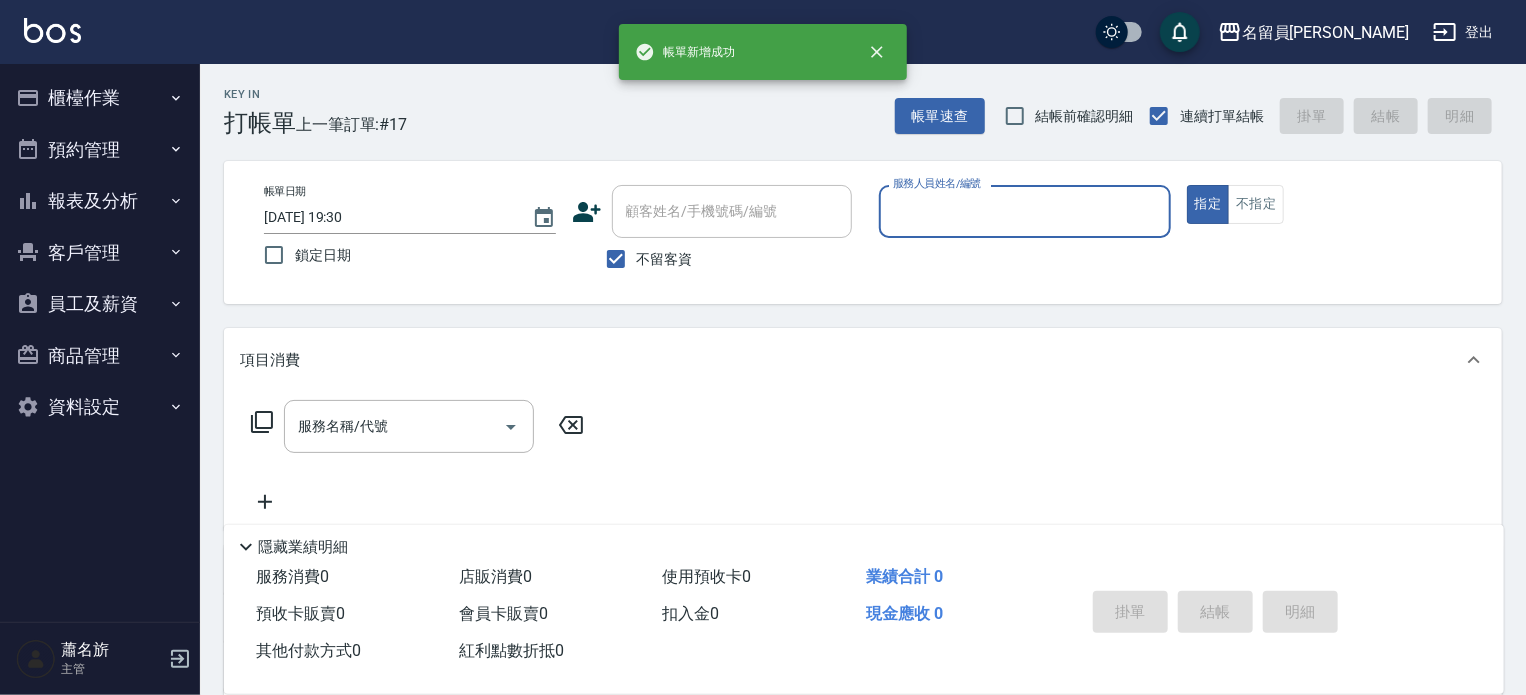 scroll, scrollTop: 0, scrollLeft: 0, axis: both 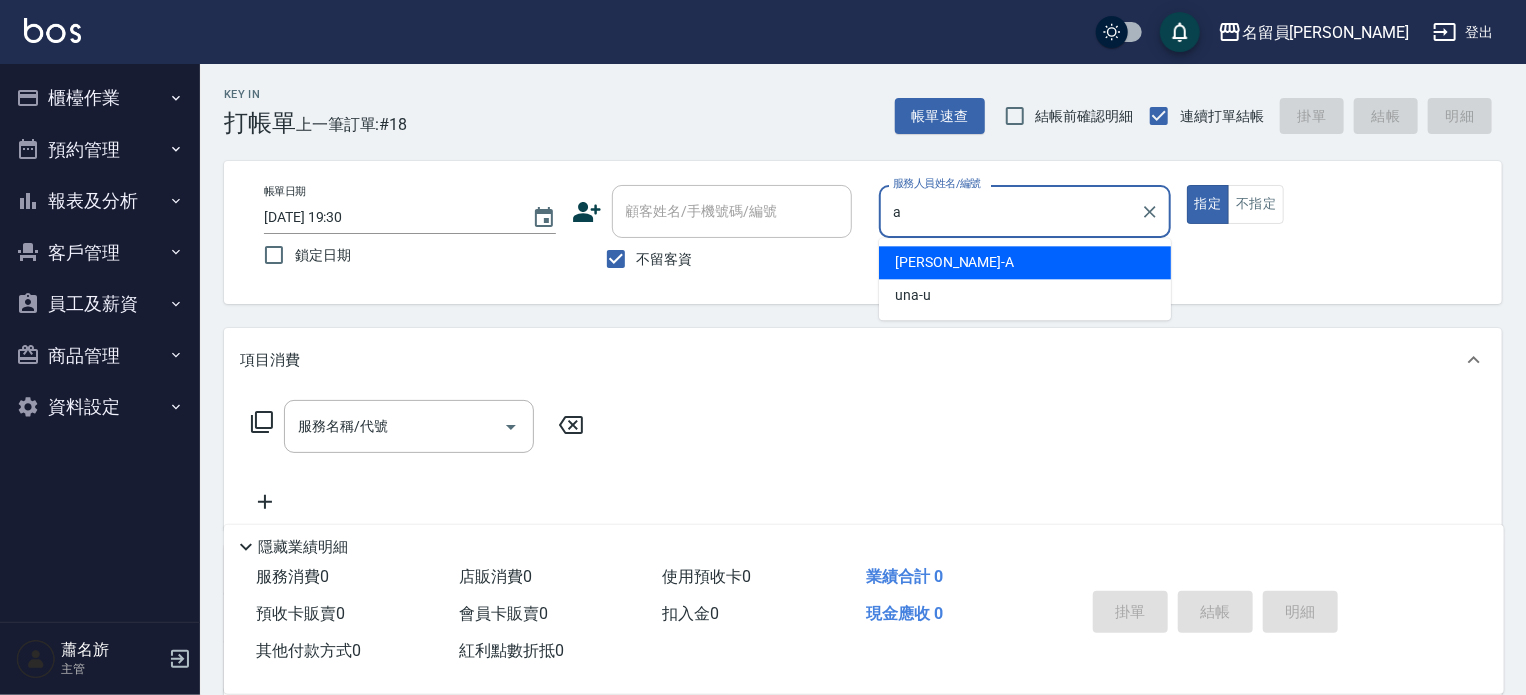 type on "[PERSON_NAME]" 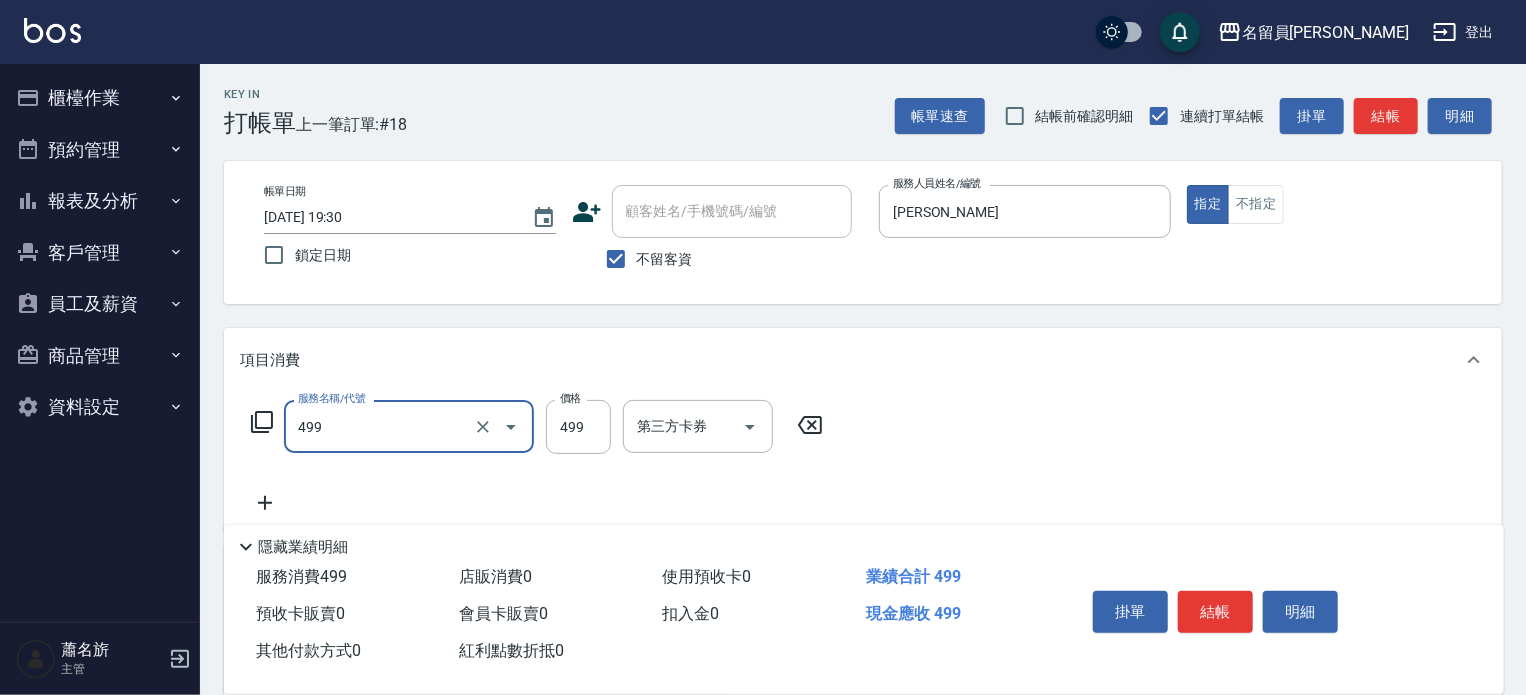 type on "去角質洗髮(499)" 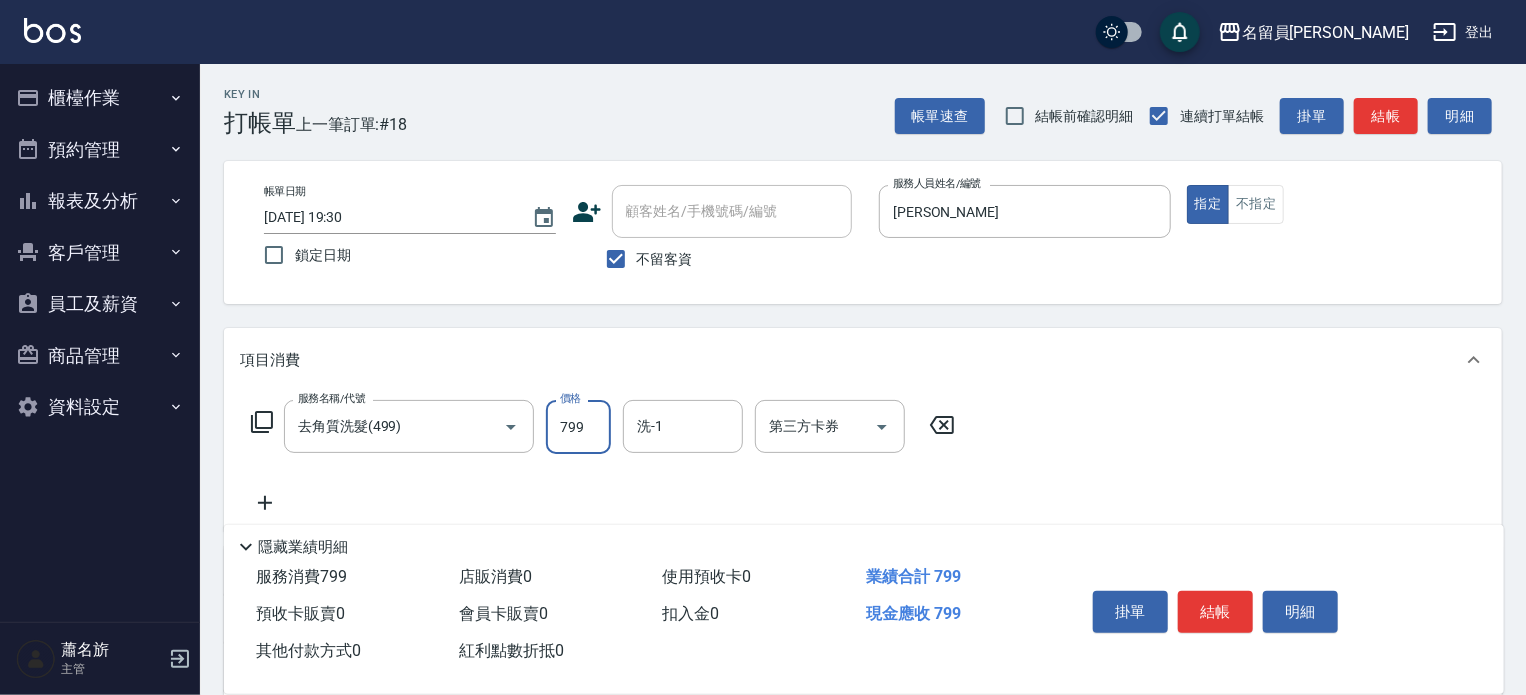 type on "799" 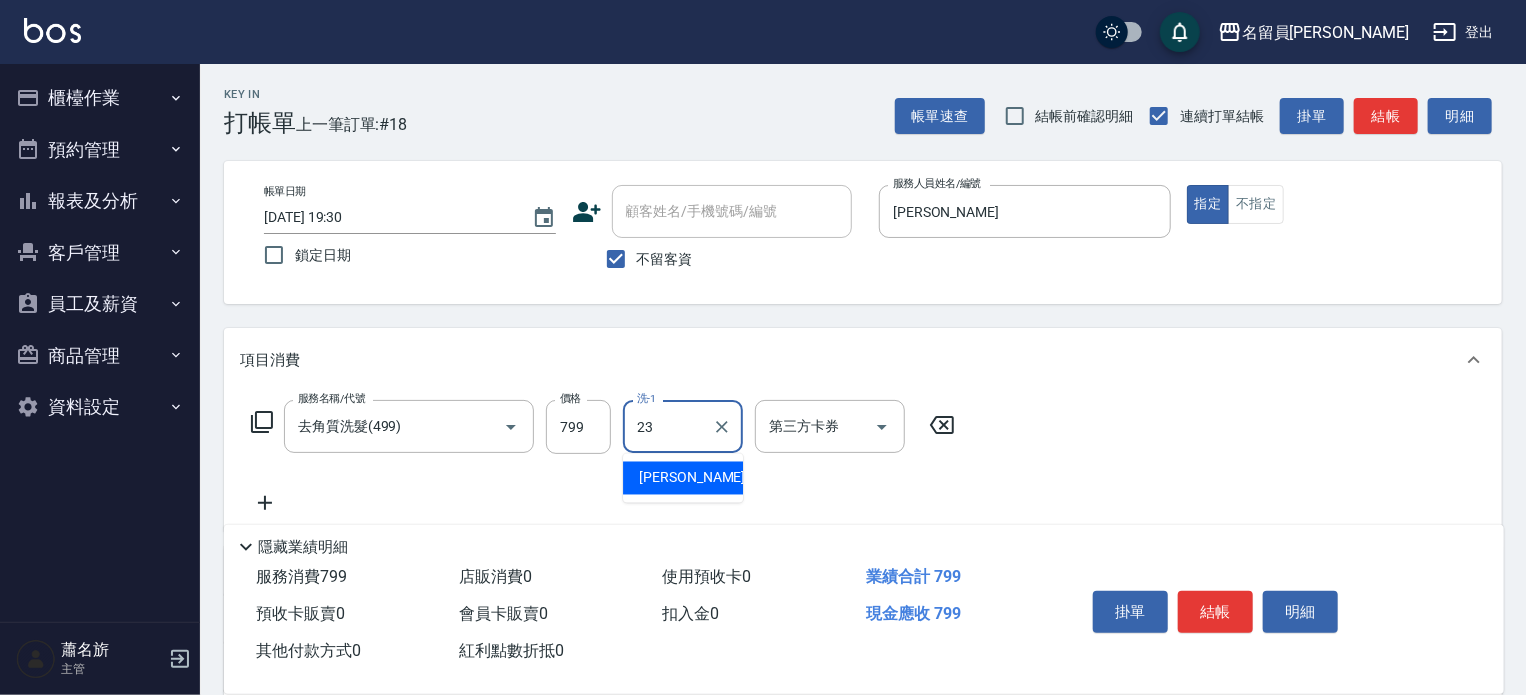 type on "[PERSON_NAME]-23" 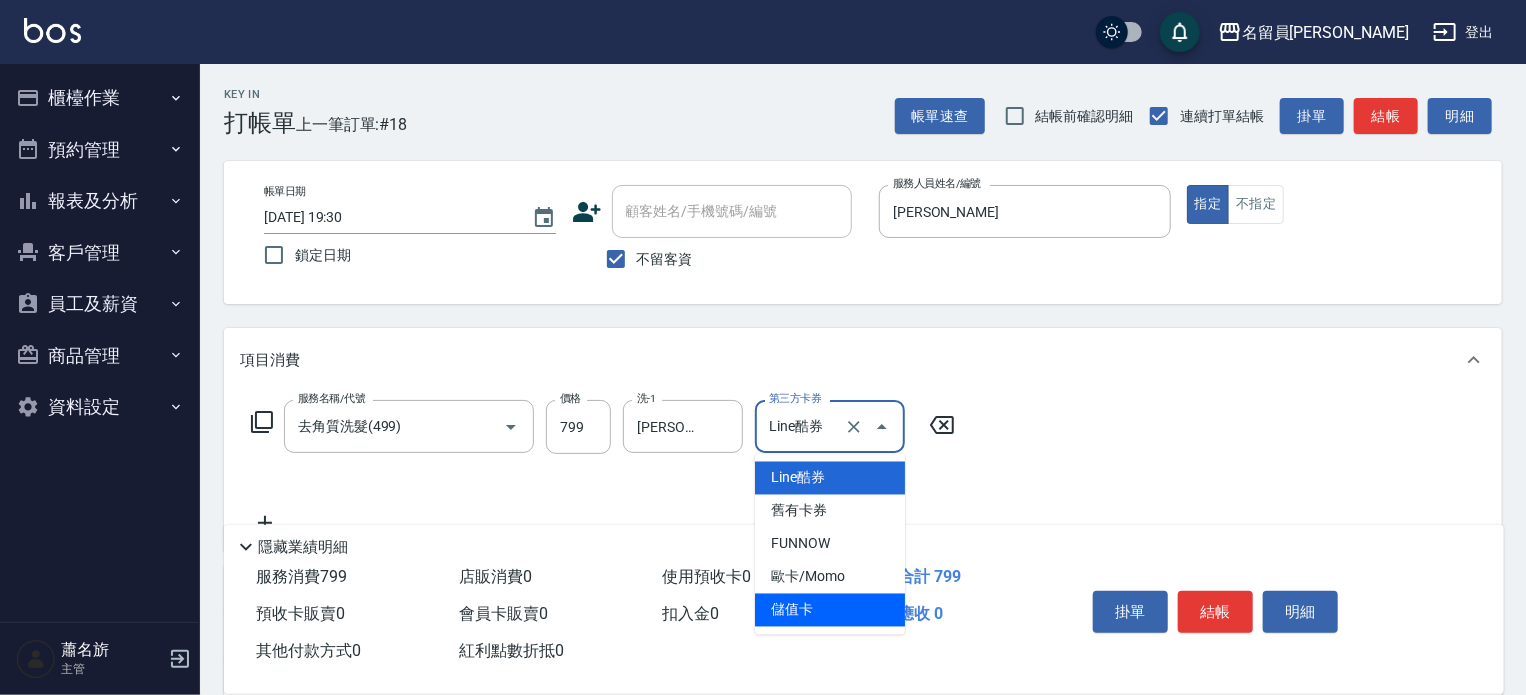 type on "儲值卡" 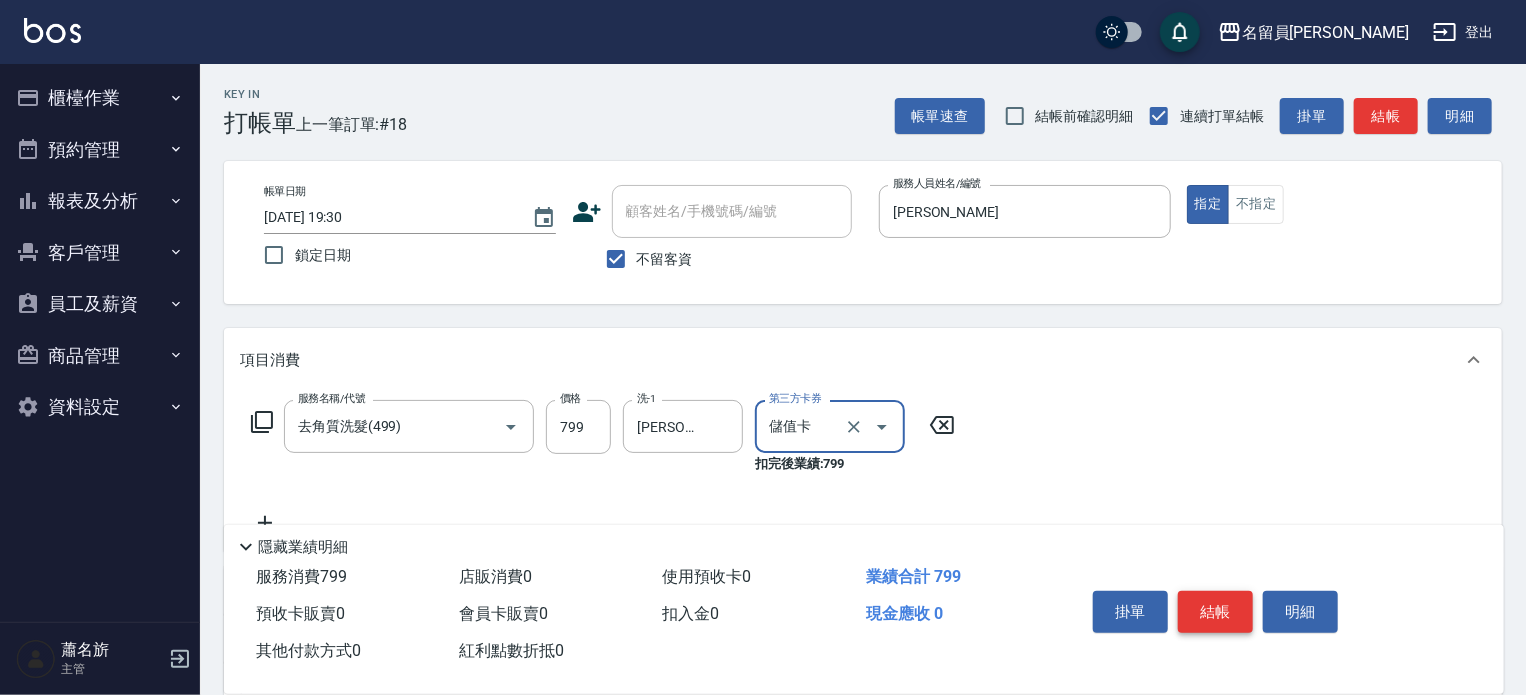 click on "結帳" at bounding box center (1215, 612) 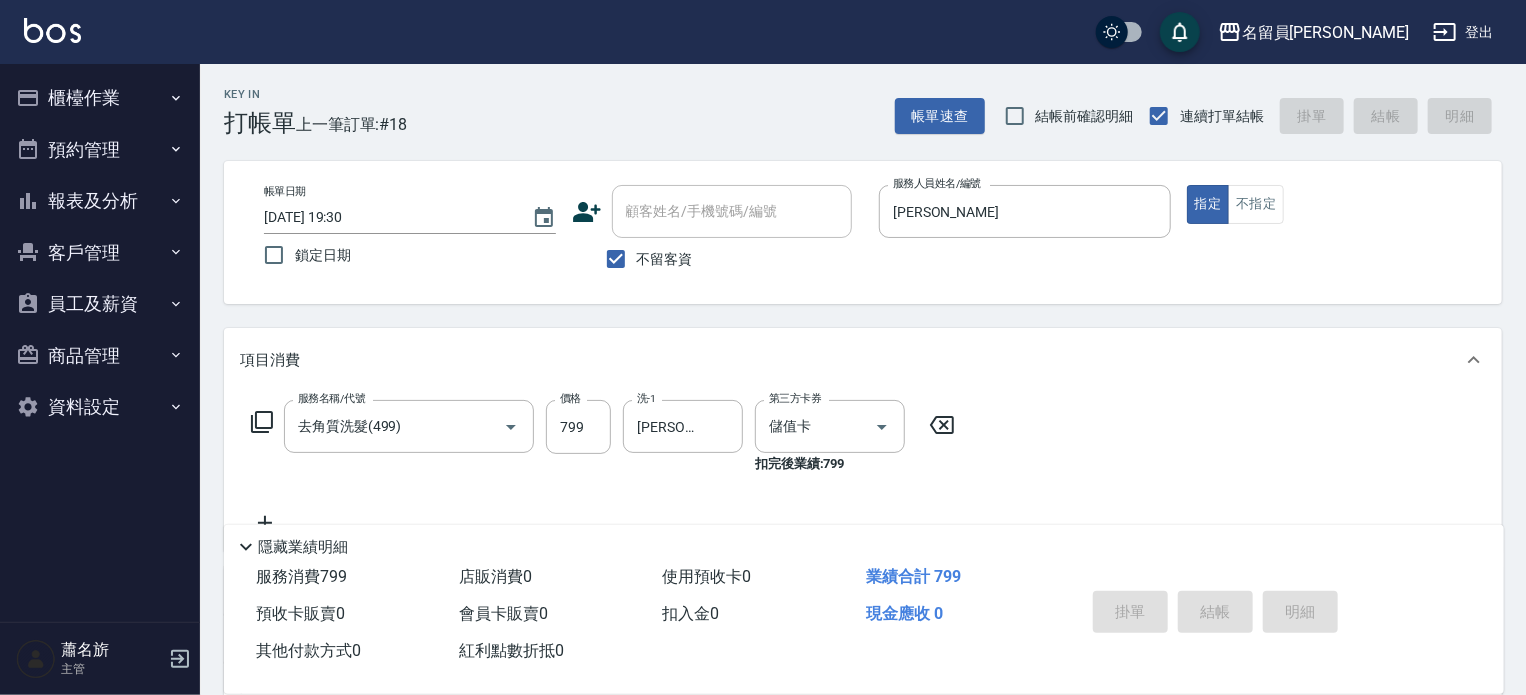 type 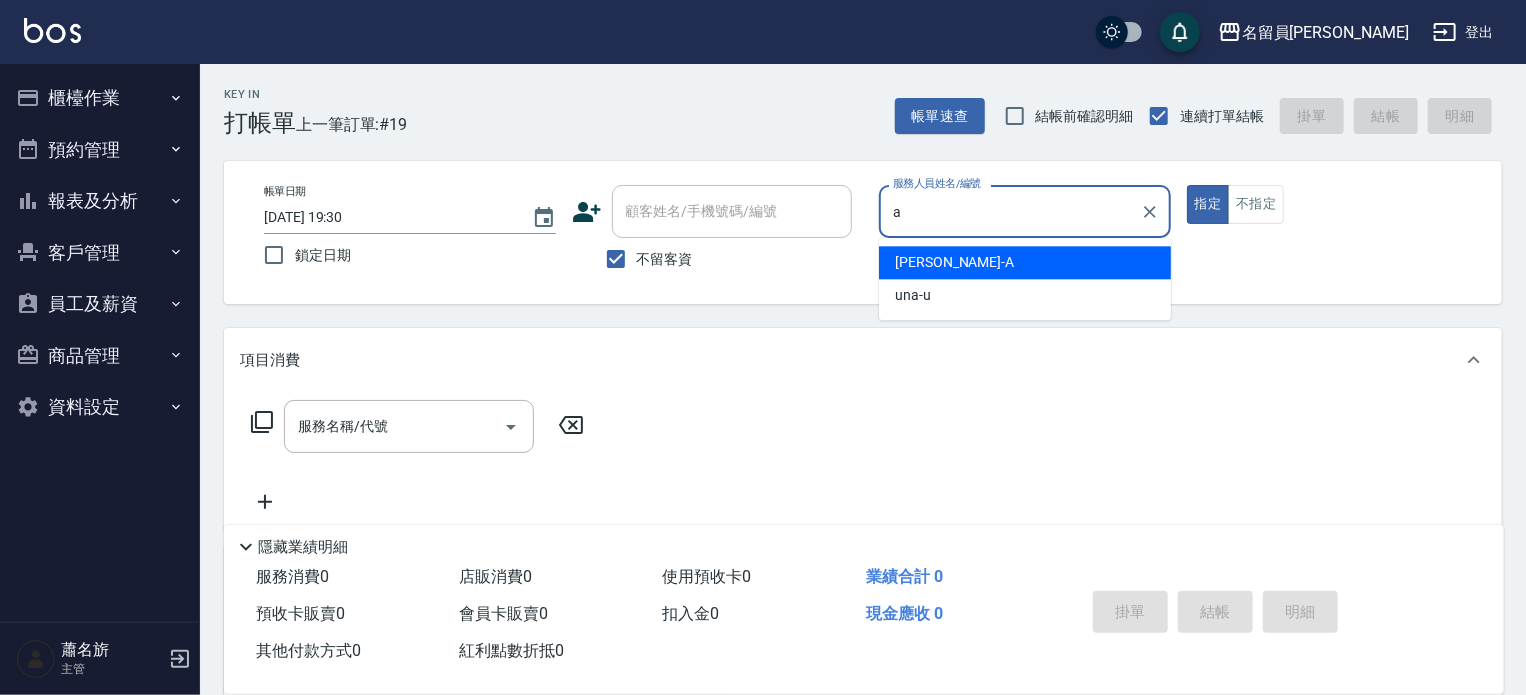 type on "[PERSON_NAME]" 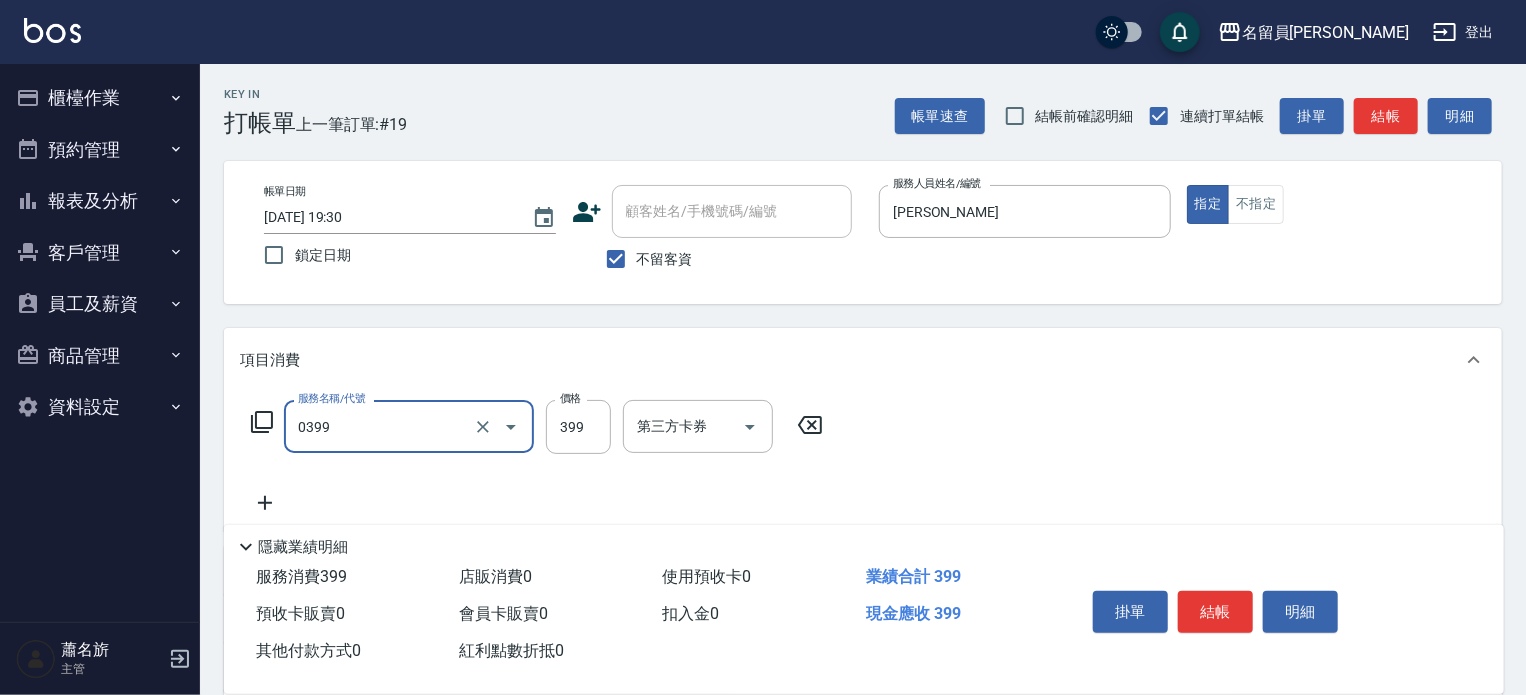 type on "海鹽SPA(0399)" 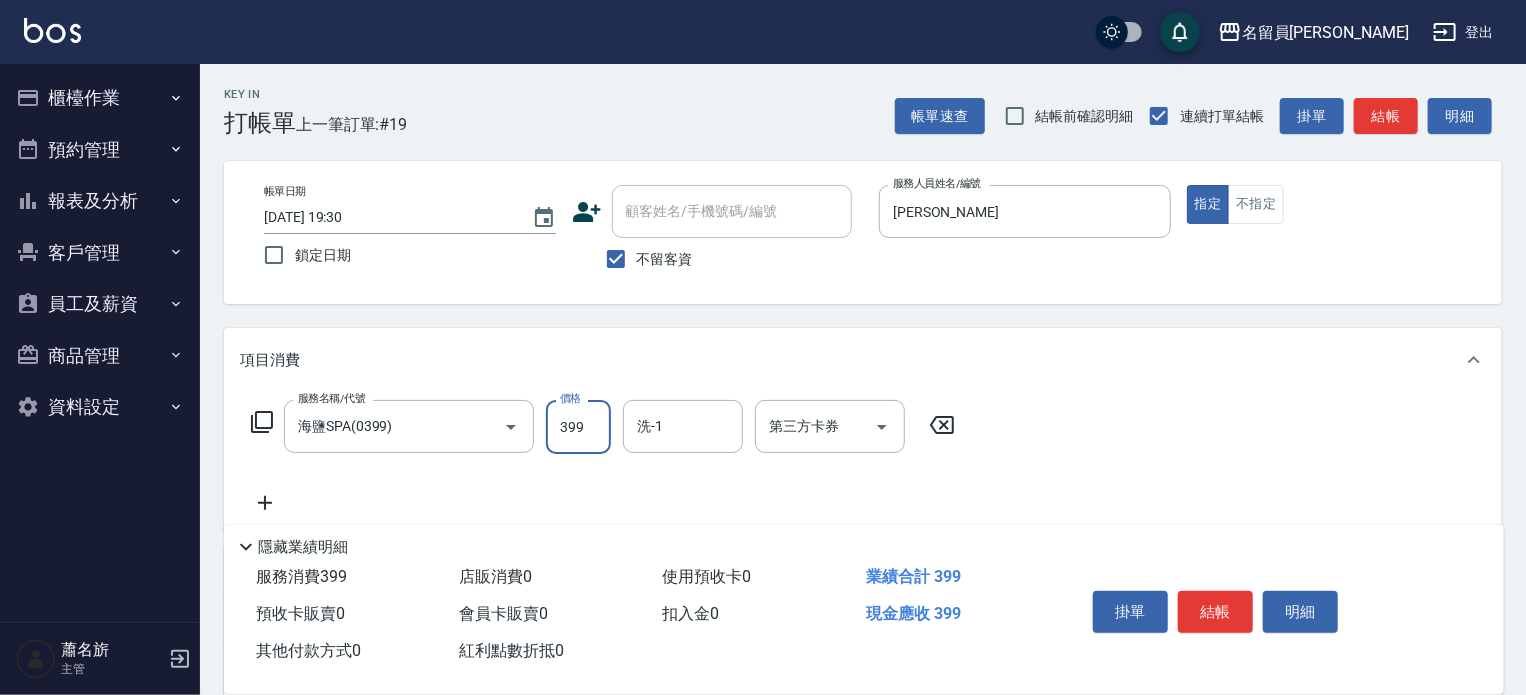 type on "399" 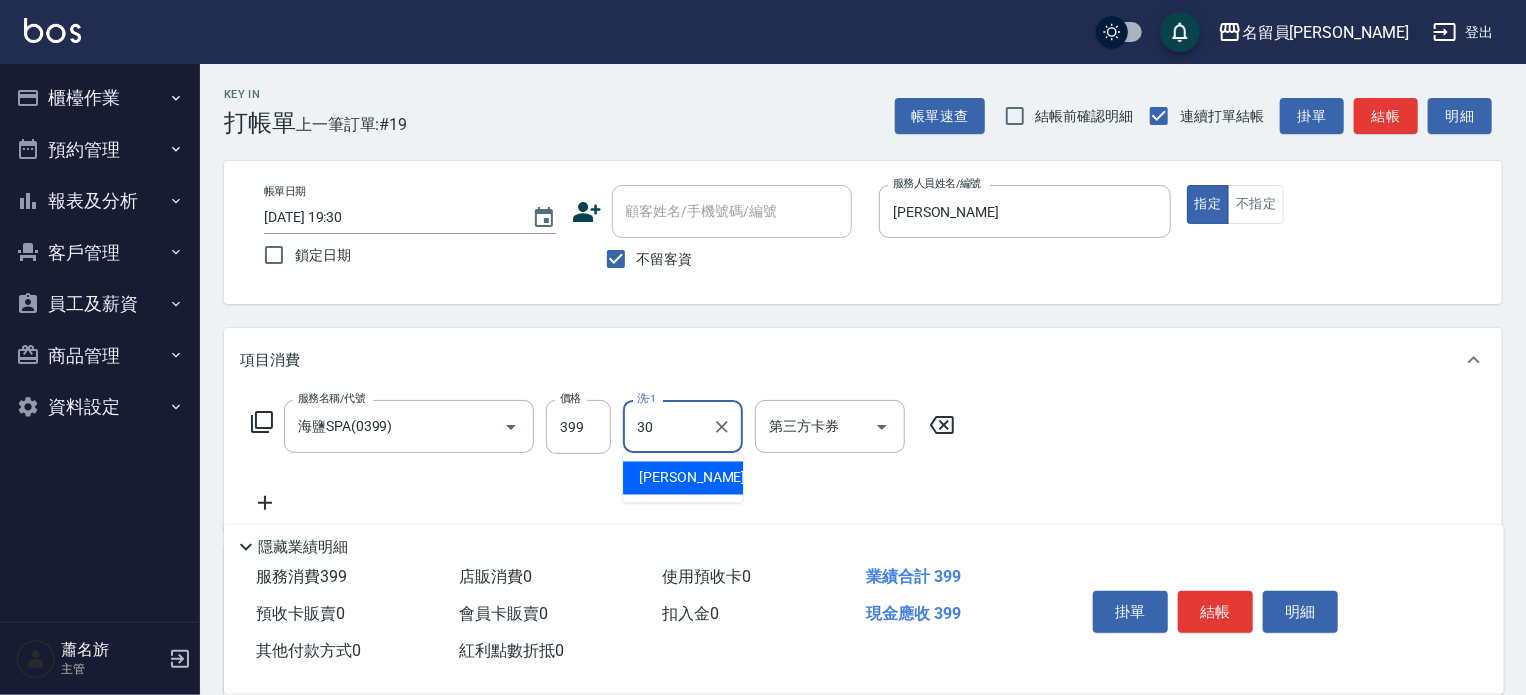 type on "[PERSON_NAME]-30" 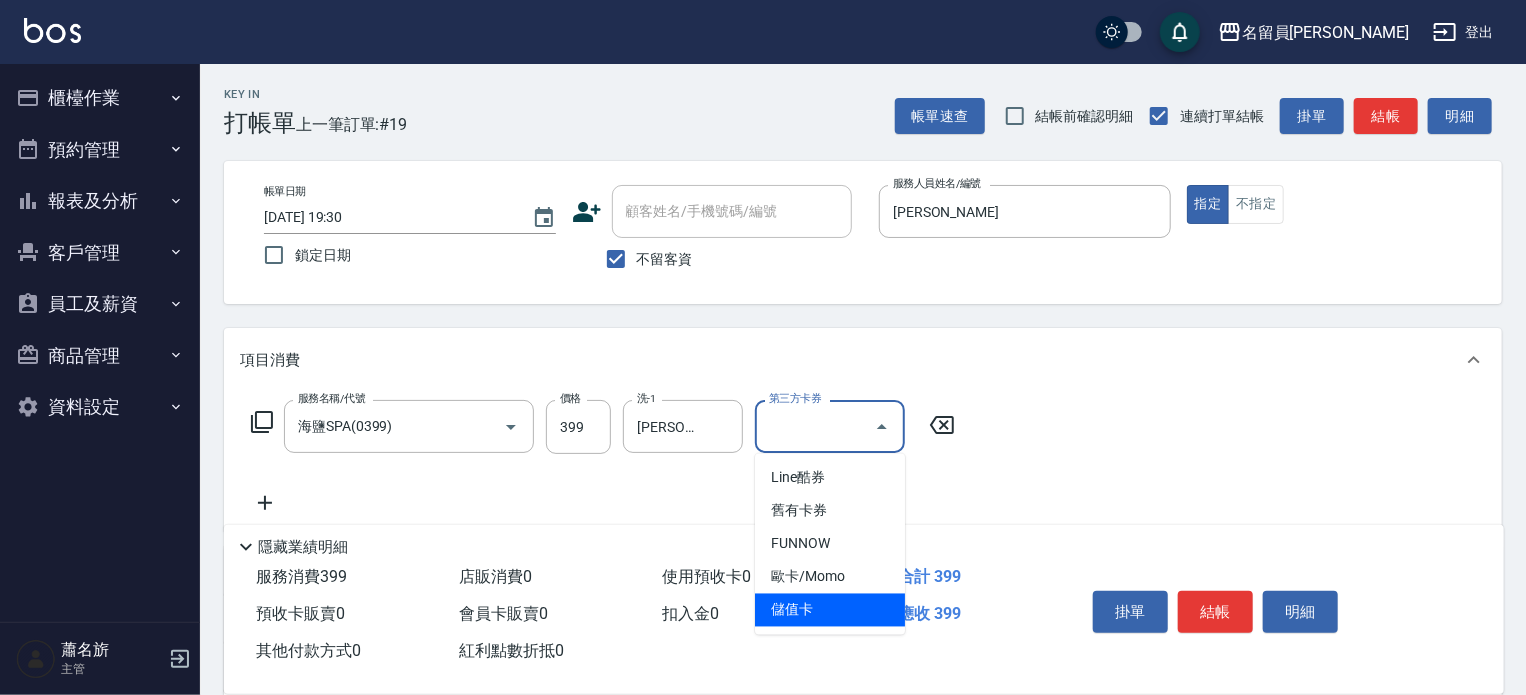 type on "儲值卡" 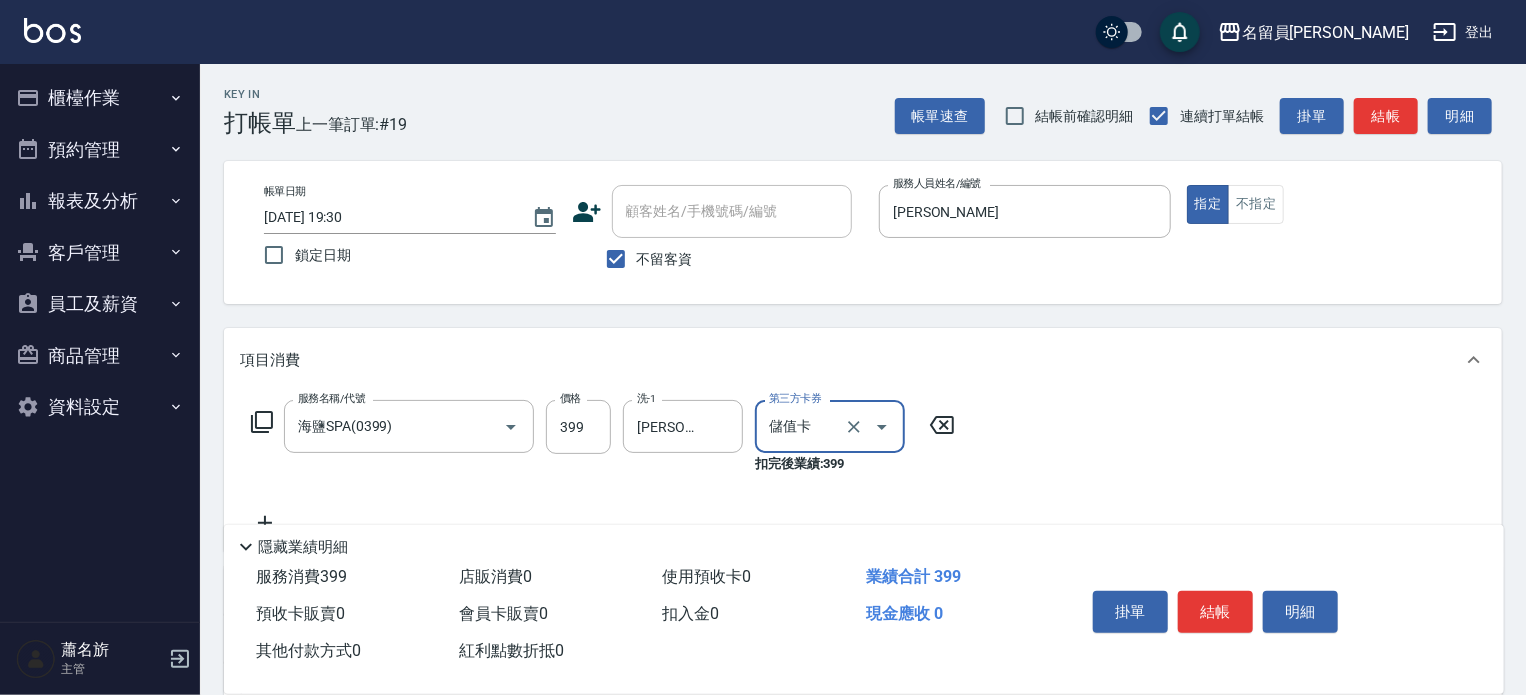 click on "結帳" at bounding box center [1215, 612] 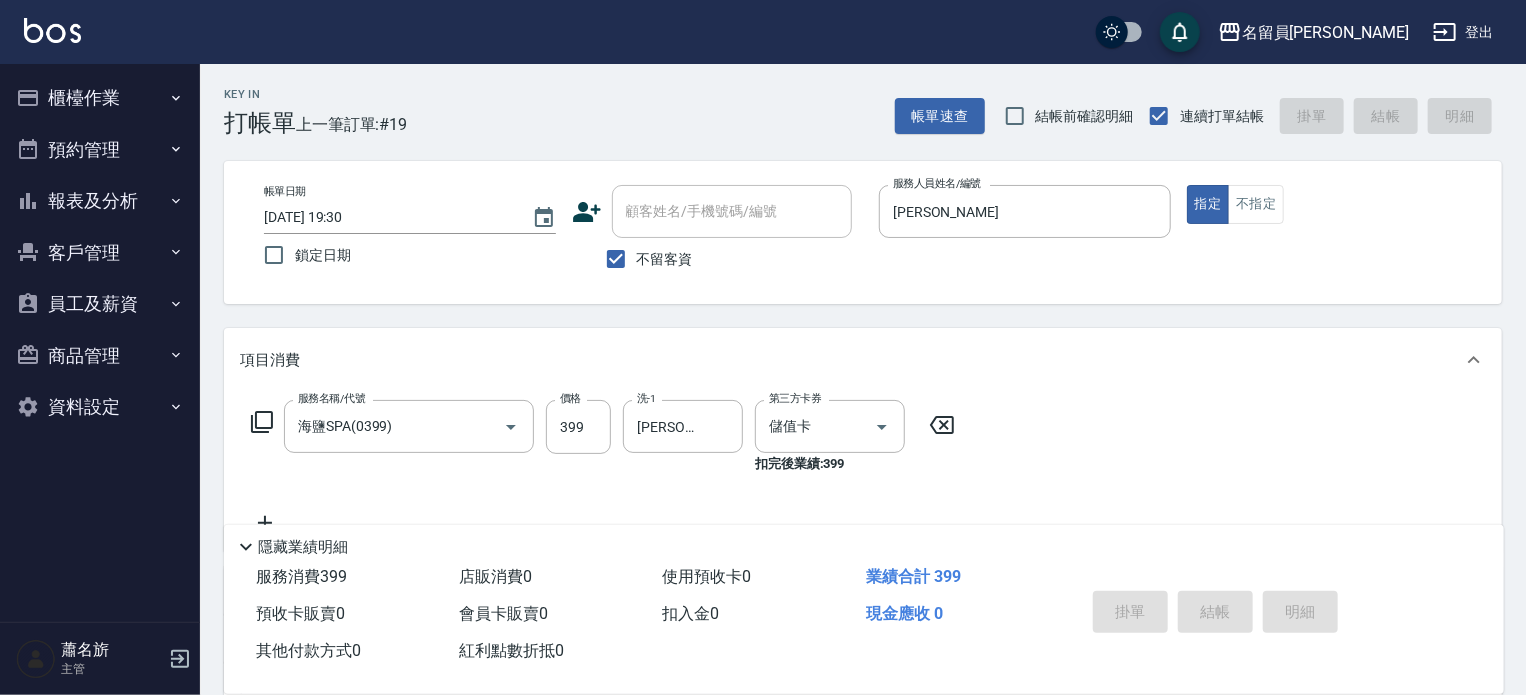 type on "[DATE] 19:31" 